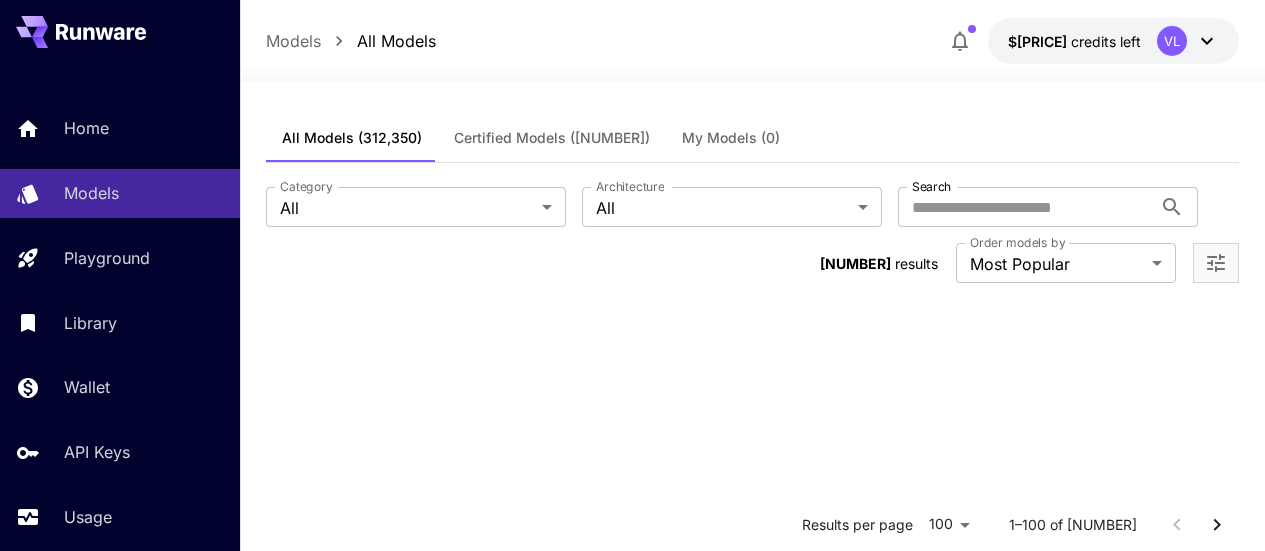 scroll, scrollTop: 0, scrollLeft: 0, axis: both 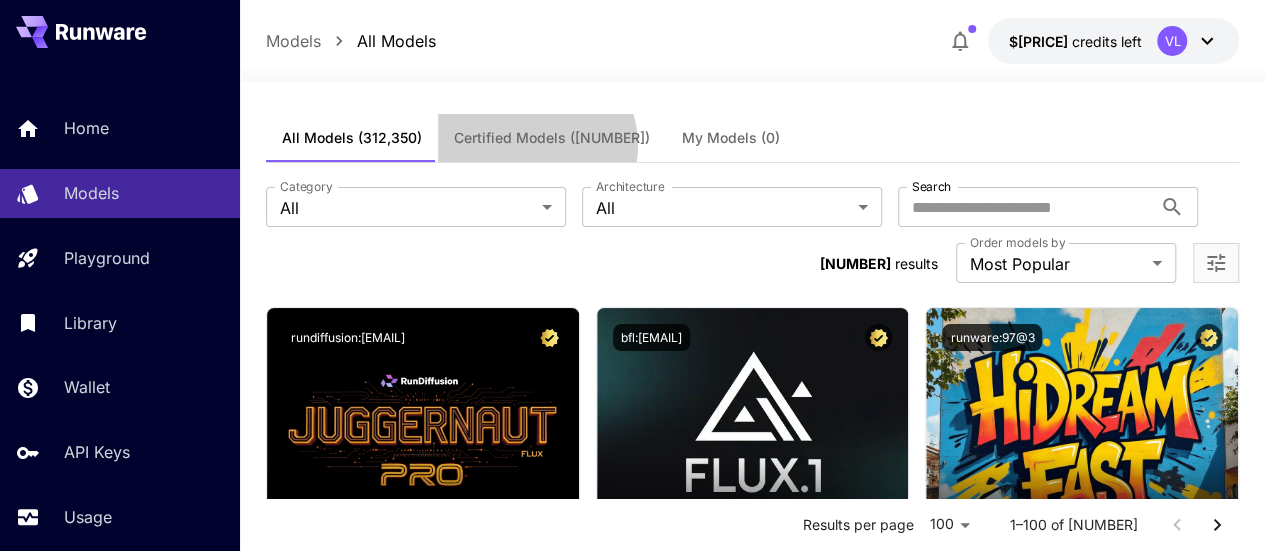 click on "Certified Models ([NUMBER])" at bounding box center (352, 138) 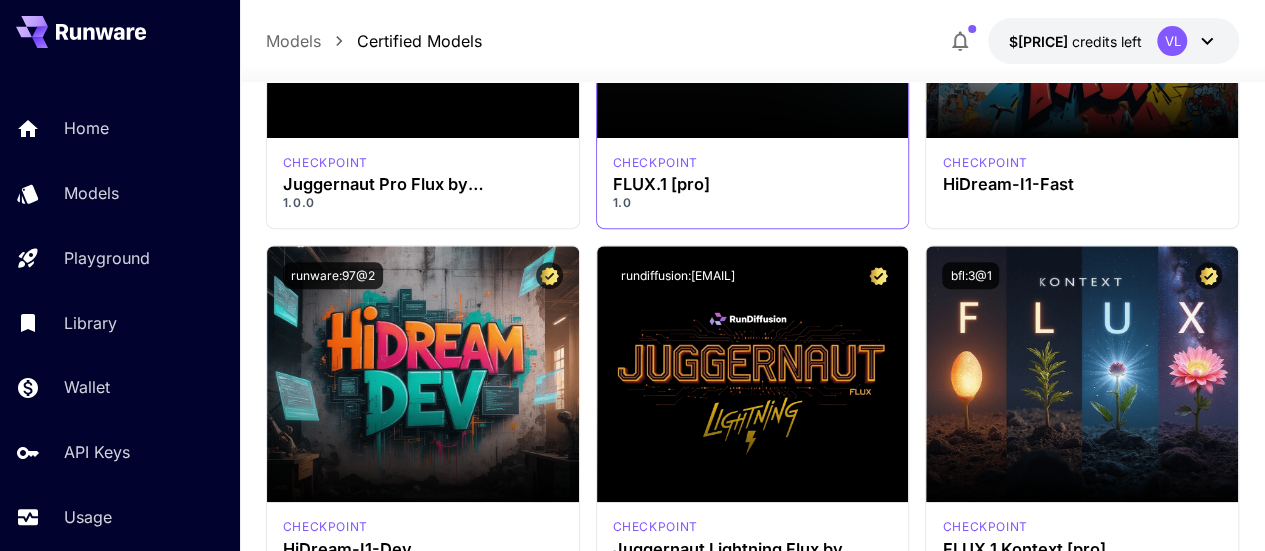 scroll, scrollTop: 200, scrollLeft: 0, axis: vertical 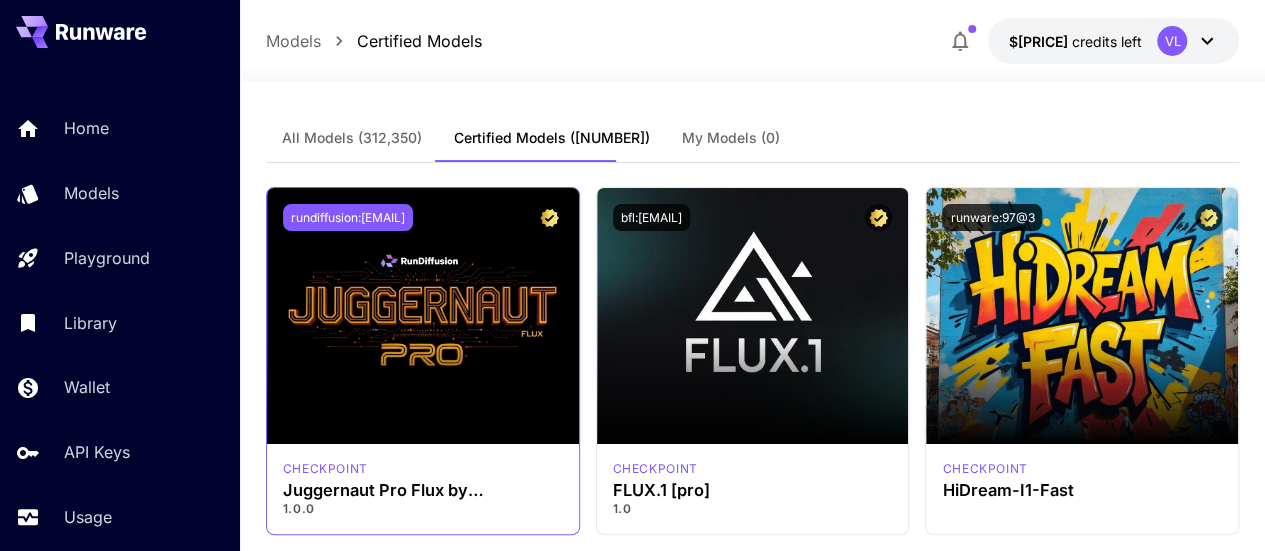 click on "rundiffusion:[EMAIL]" at bounding box center [348, 217] 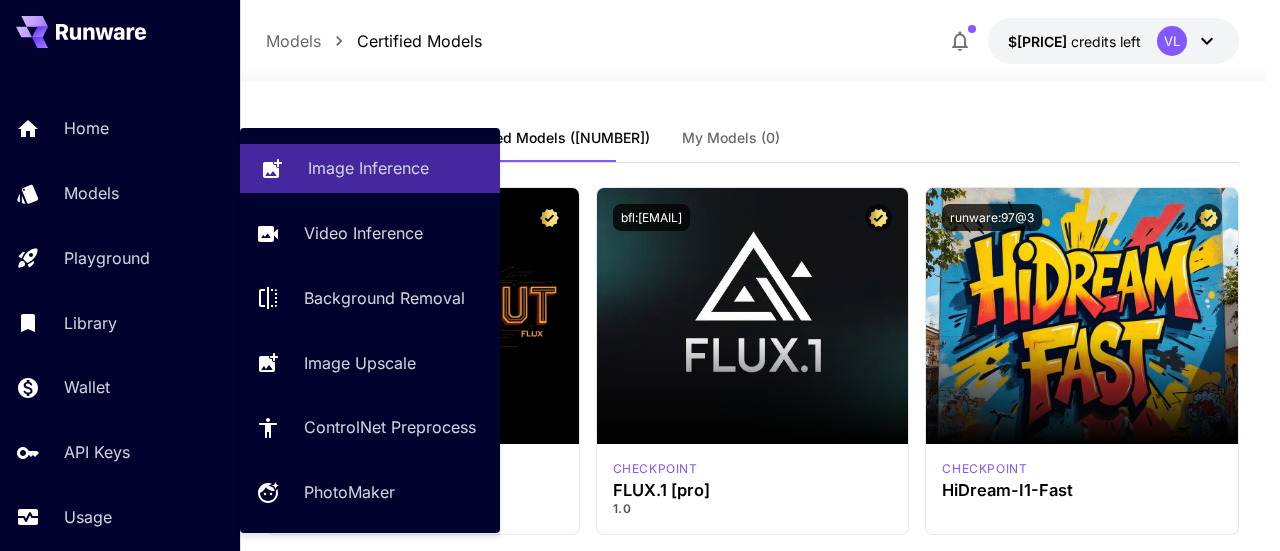 click on "Image Inference" at bounding box center (368, 168) 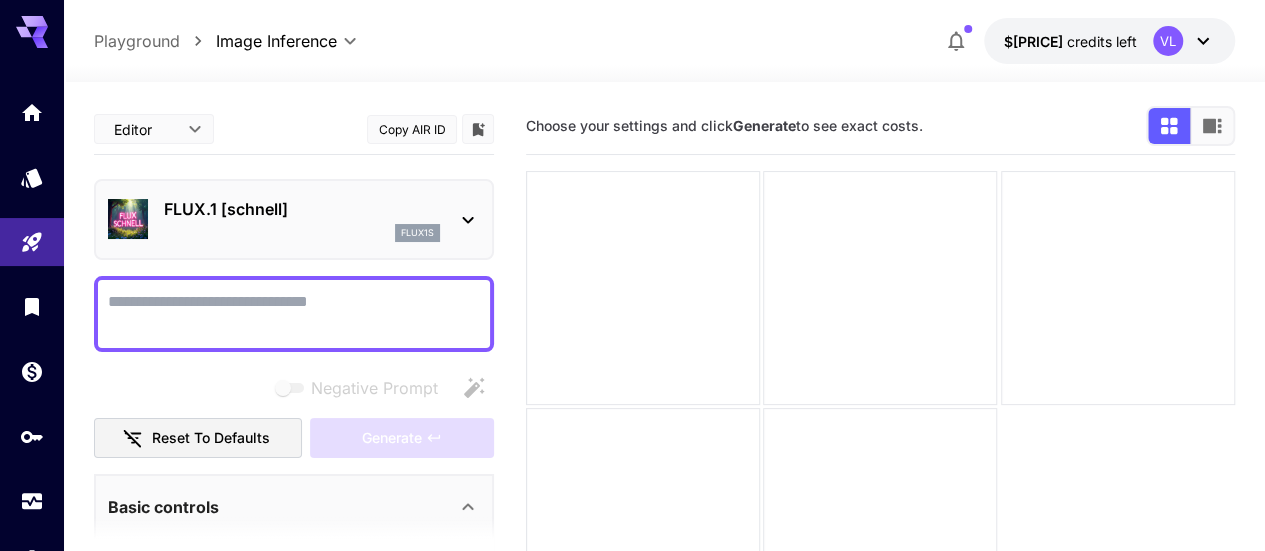 click on "FLUX.1 [schnell]" at bounding box center (302, 209) 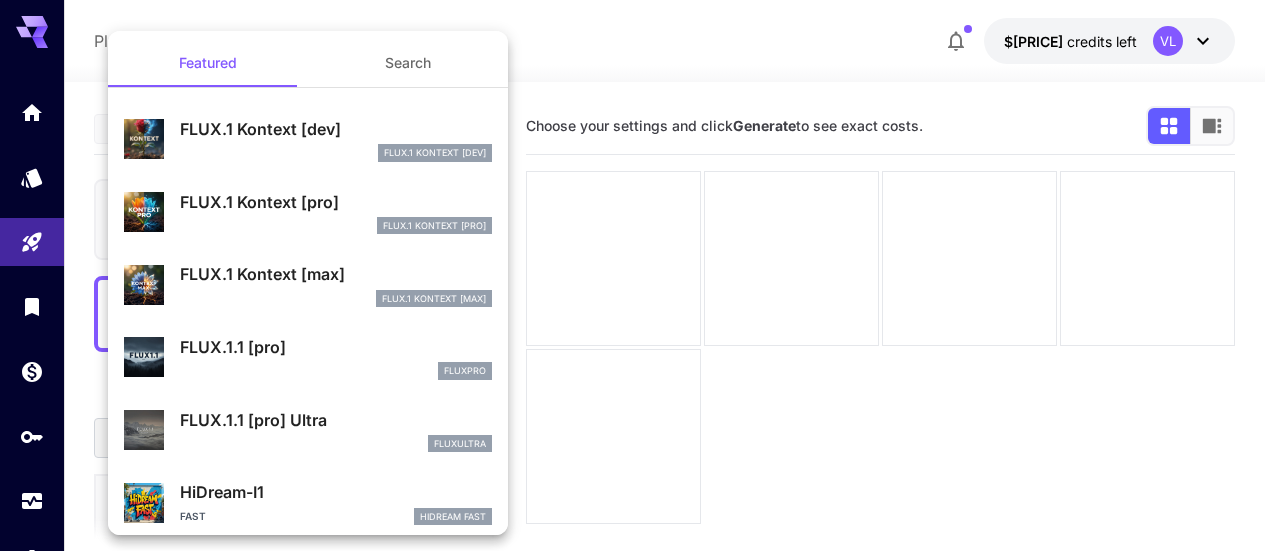 click at bounding box center [640, 275] 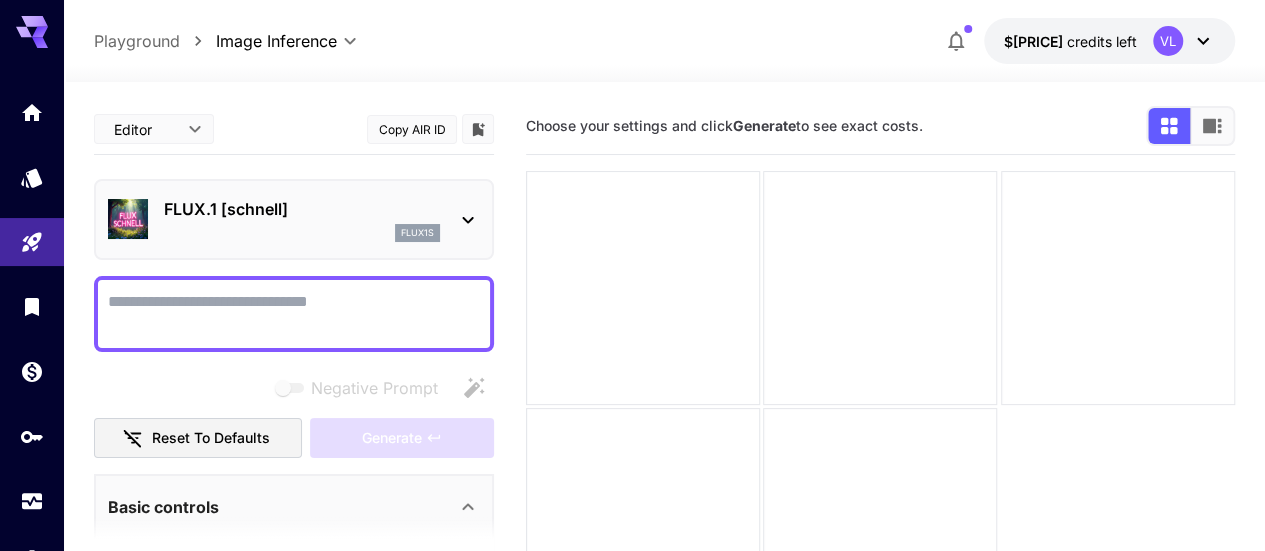 click on "Negative Prompt" at bounding box center [294, 314] 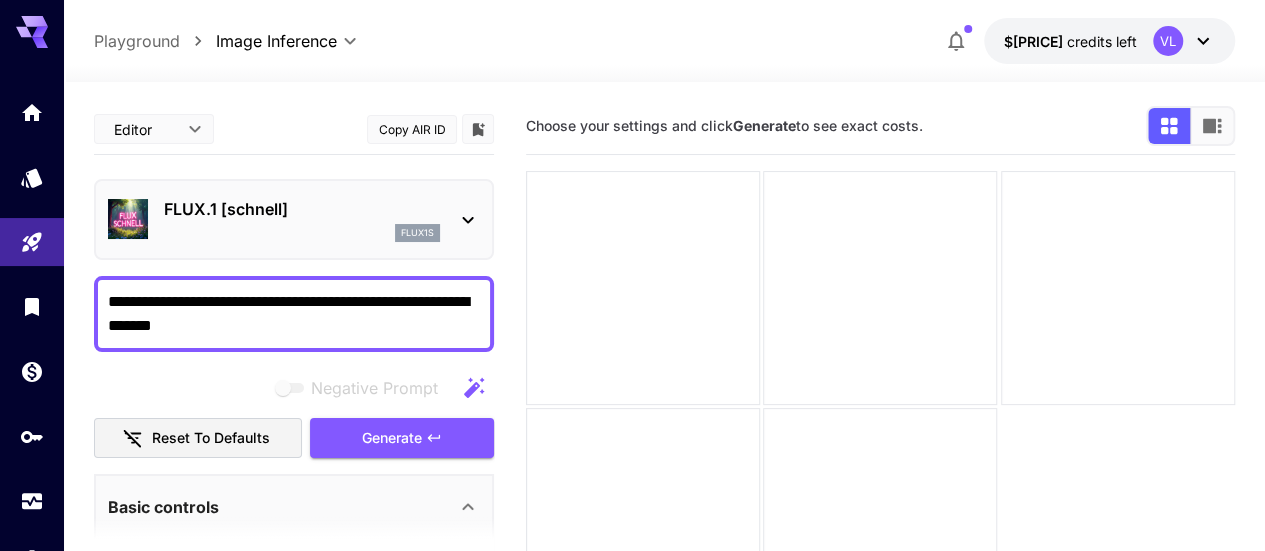 click on "**********" at bounding box center [294, 314] 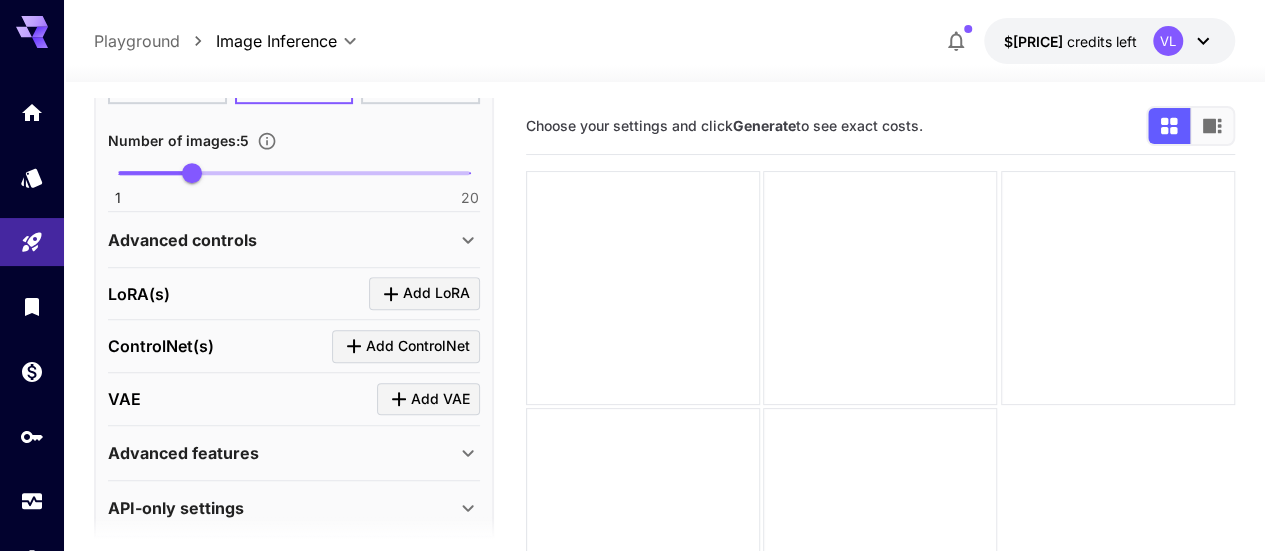 scroll, scrollTop: 650, scrollLeft: 0, axis: vertical 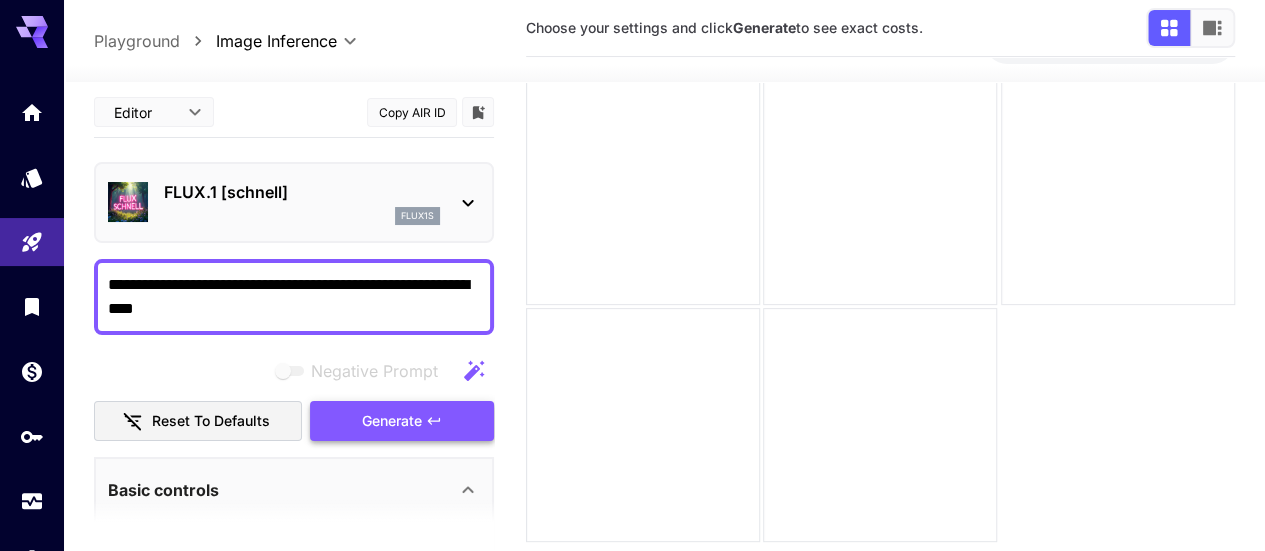 click on "Generate" at bounding box center (402, 420) 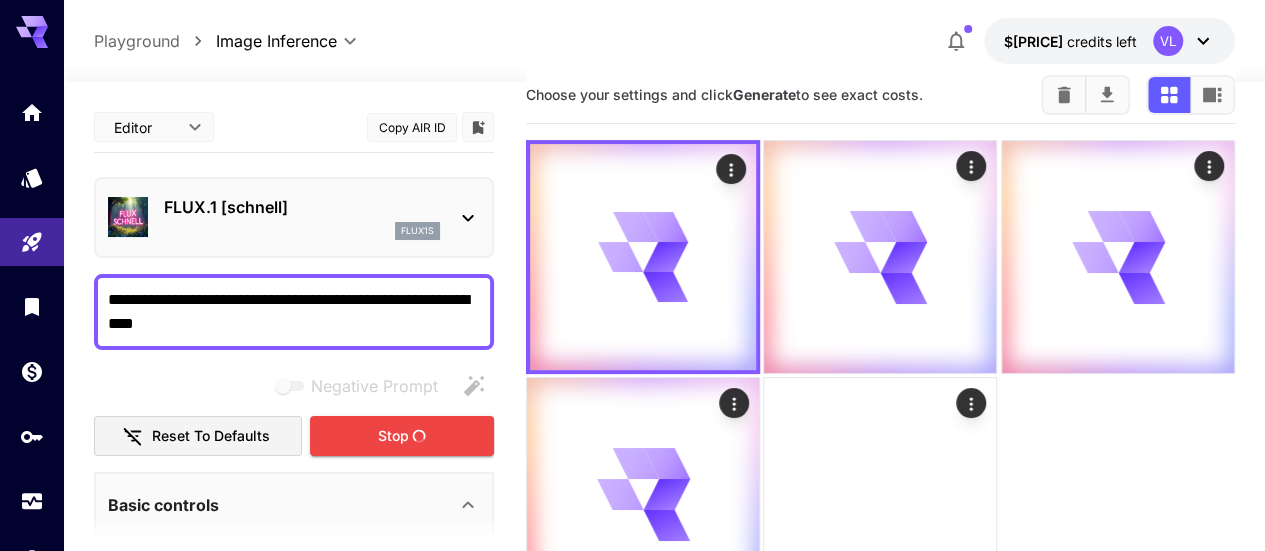 scroll, scrollTop: 0, scrollLeft: 0, axis: both 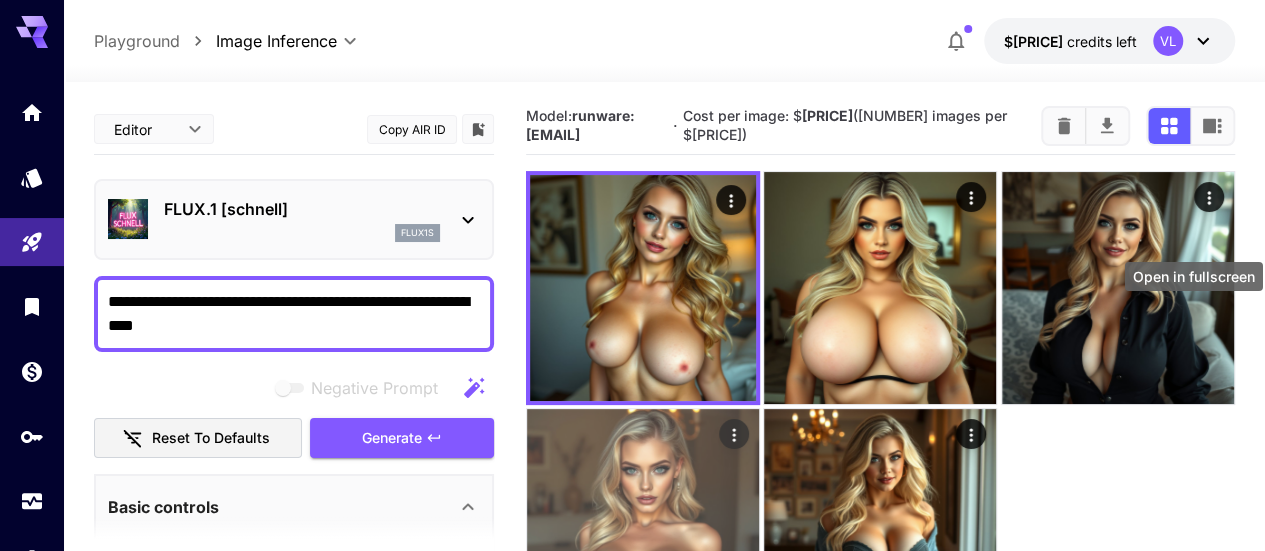 click at bounding box center (0, 0) 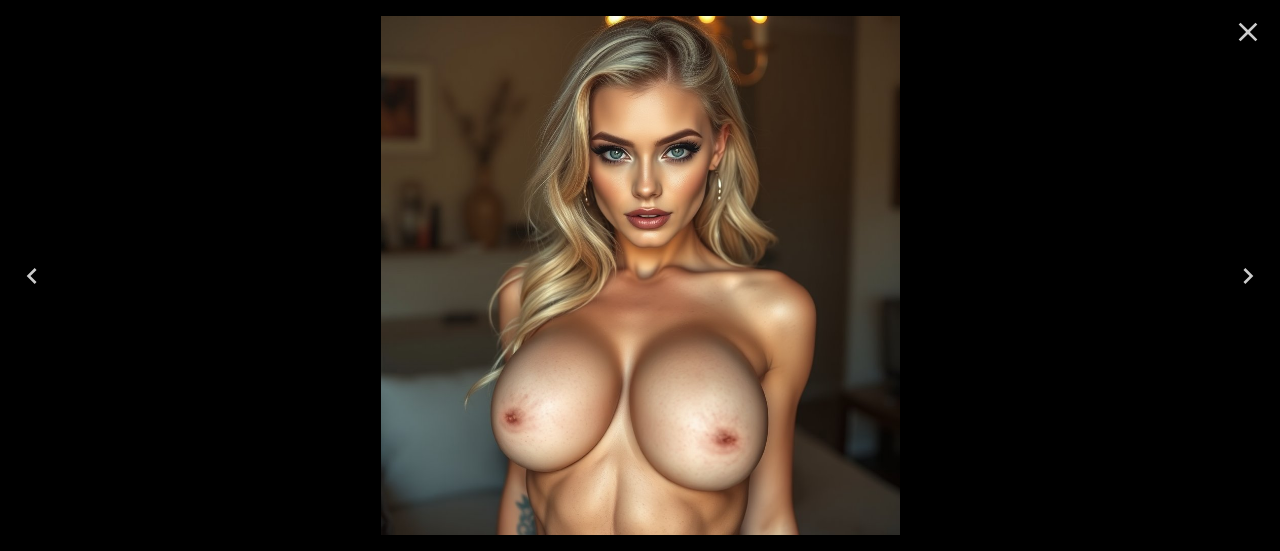 click at bounding box center (1248, 32) 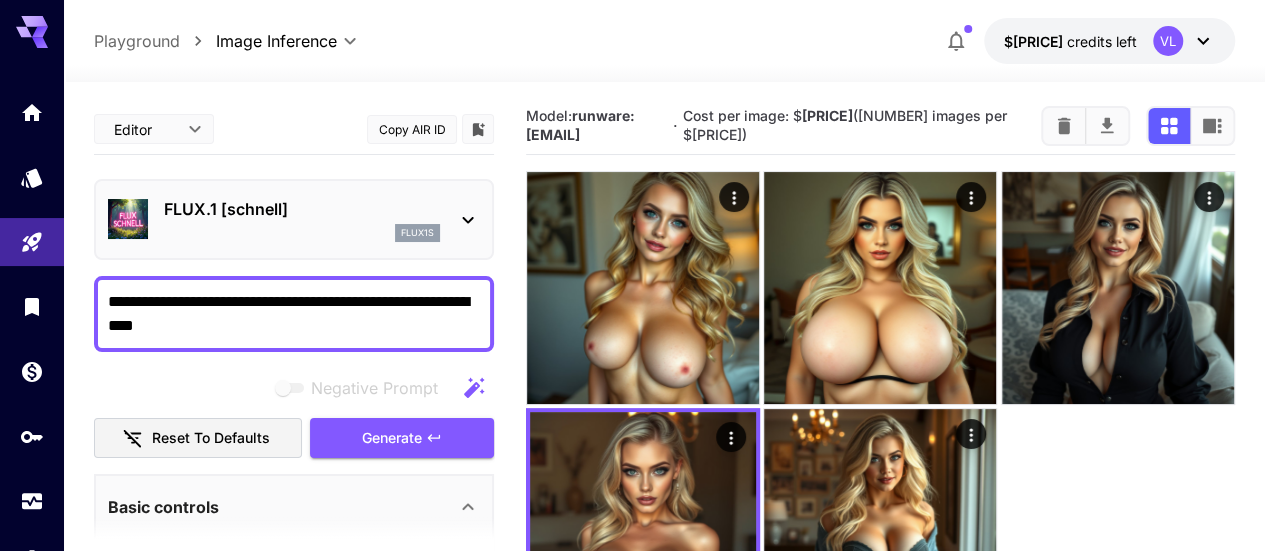 drag, startPoint x: 290, startPoint y: 331, endPoint x: 266, endPoint y: 304, distance: 36.124783 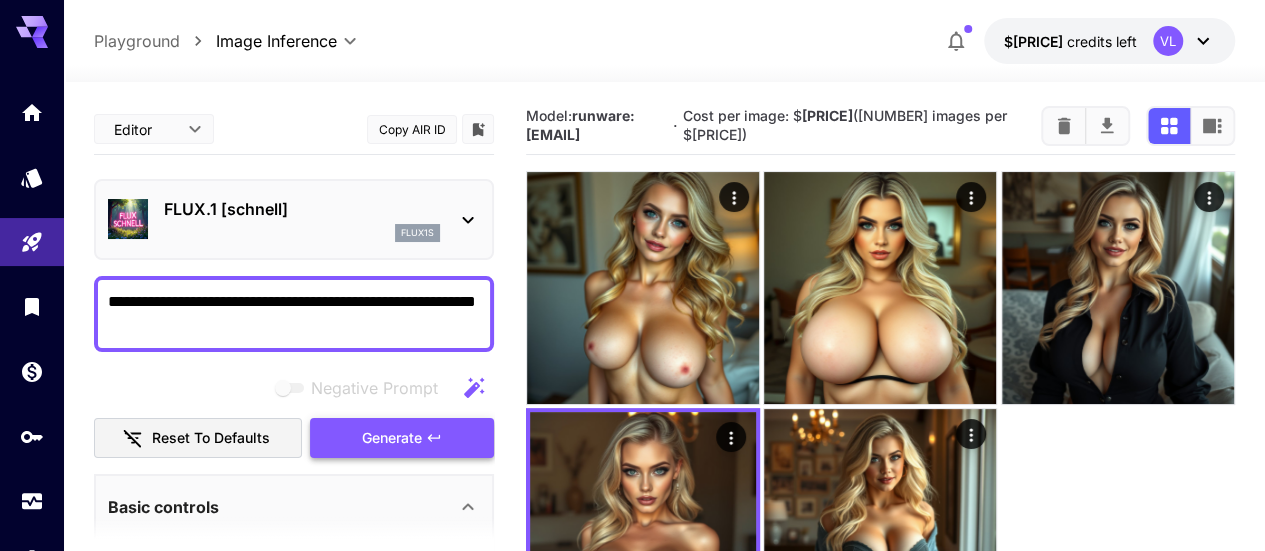 click on "Generate" at bounding box center [402, 438] 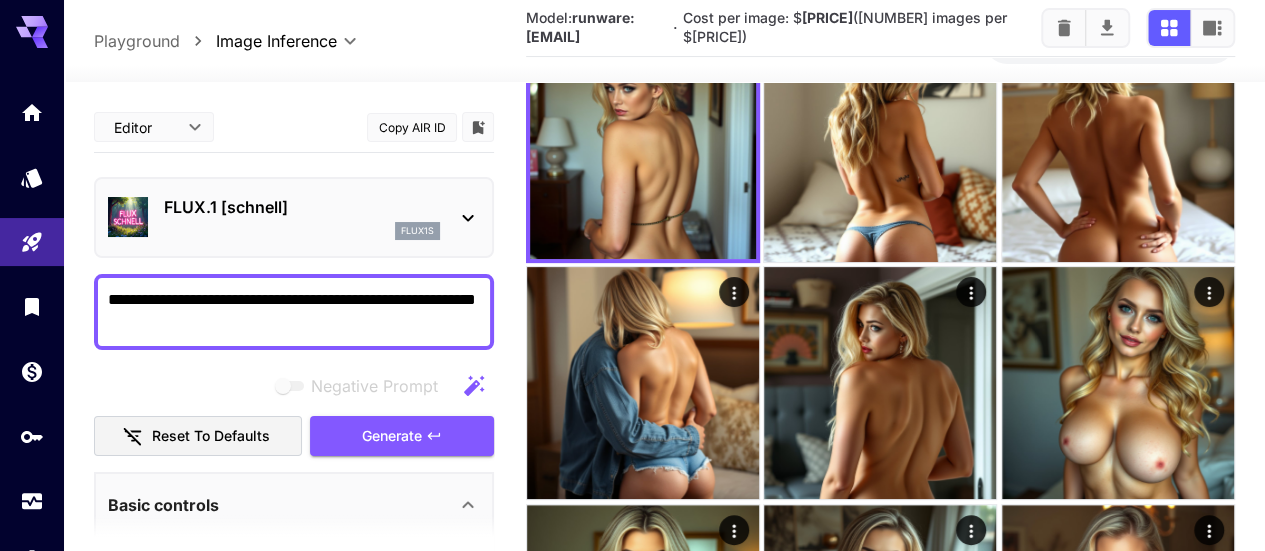 scroll, scrollTop: 100, scrollLeft: 0, axis: vertical 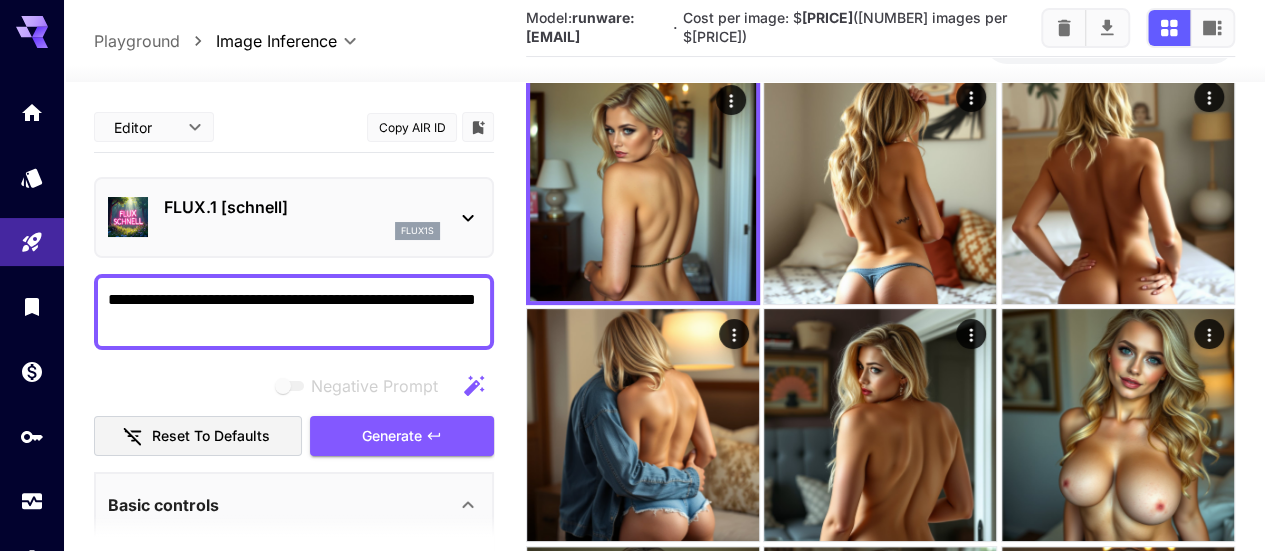 drag, startPoint x: 377, startPoint y: 325, endPoint x: 404, endPoint y: 293, distance: 41.868843 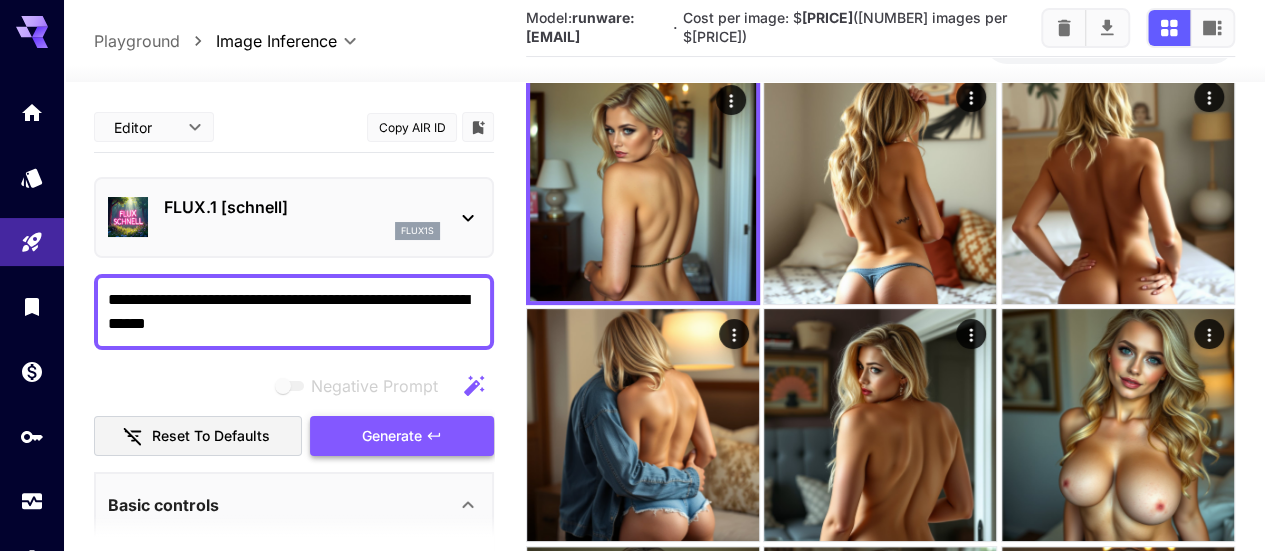 click on "Generate" at bounding box center (402, 436) 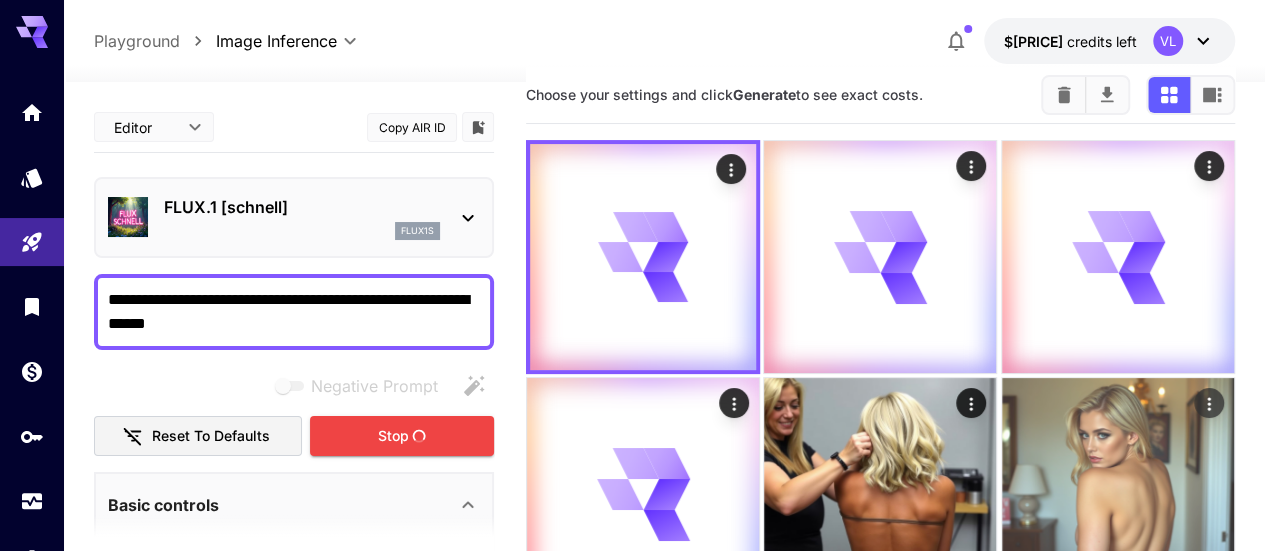 scroll, scrollTop: 0, scrollLeft: 0, axis: both 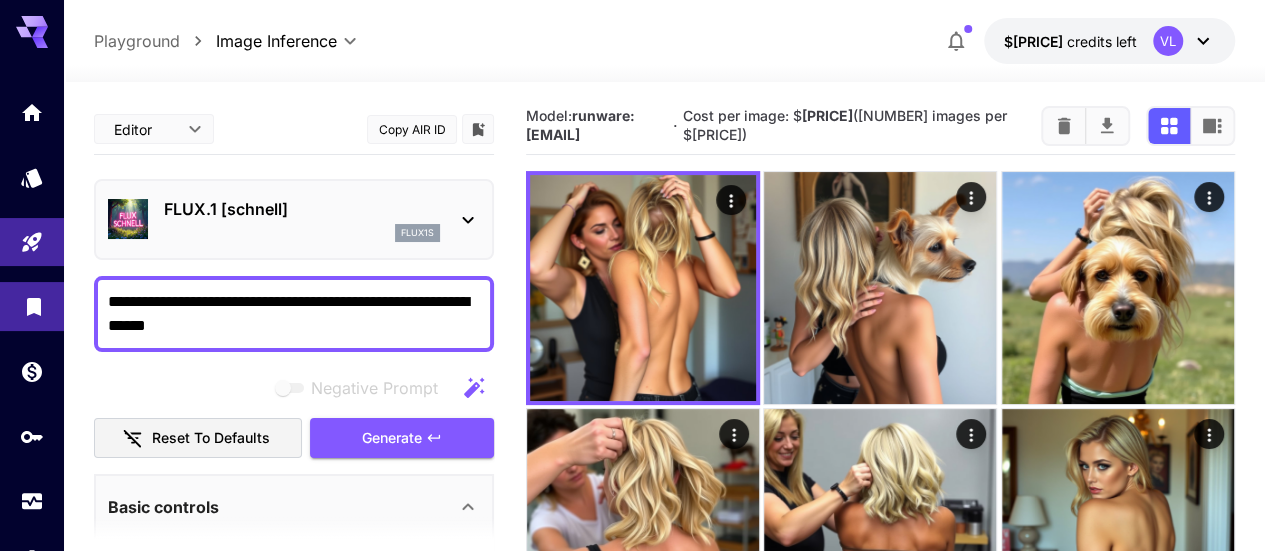 drag, startPoint x: 413, startPoint y: 324, endPoint x: 0, endPoint y: 288, distance: 414.56604 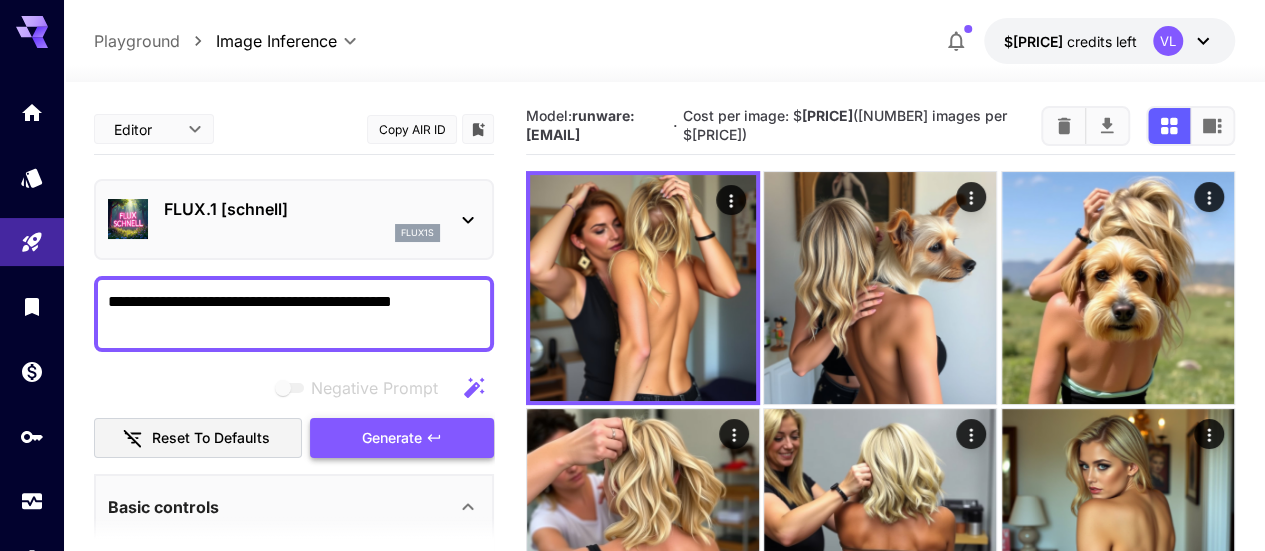 type on "**********" 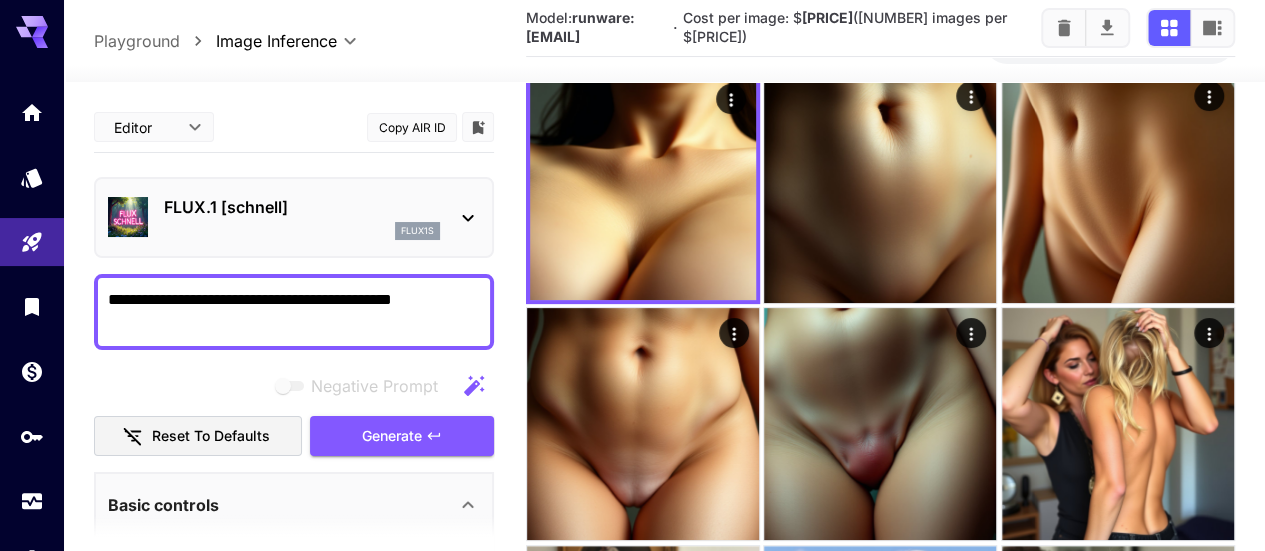 scroll, scrollTop: 0, scrollLeft: 0, axis: both 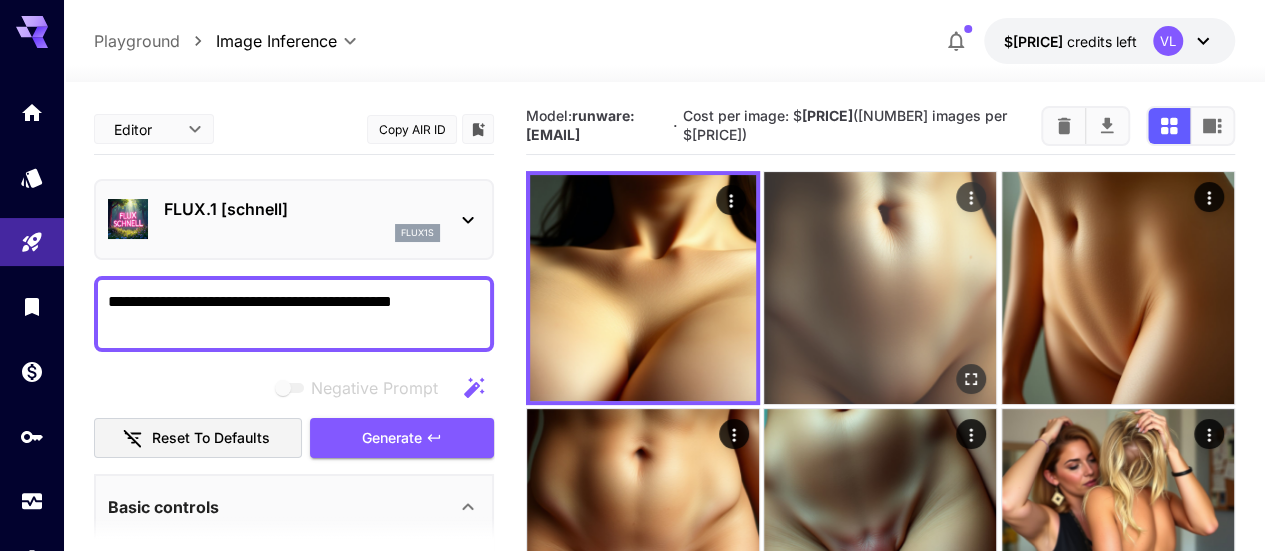 type 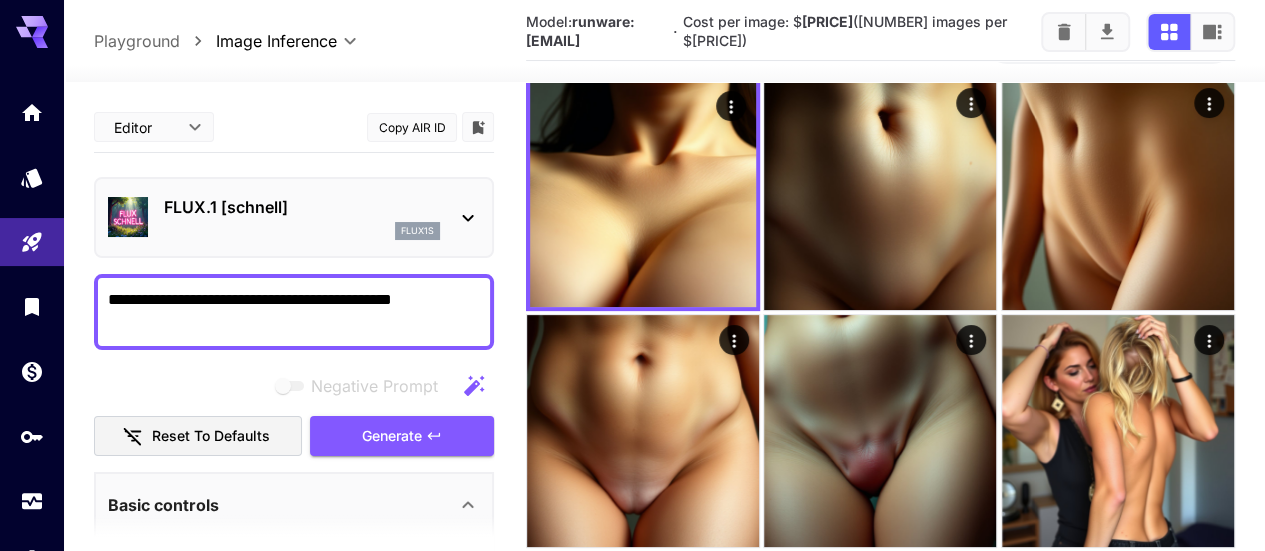 scroll, scrollTop: 0, scrollLeft: 0, axis: both 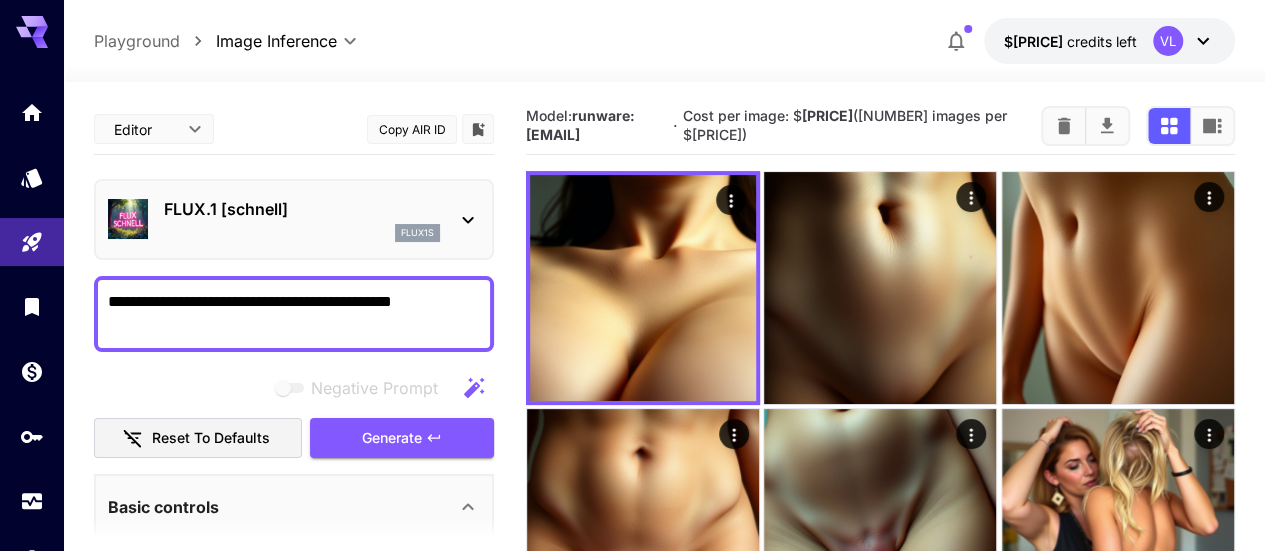 click on "**********" at bounding box center [294, 314] 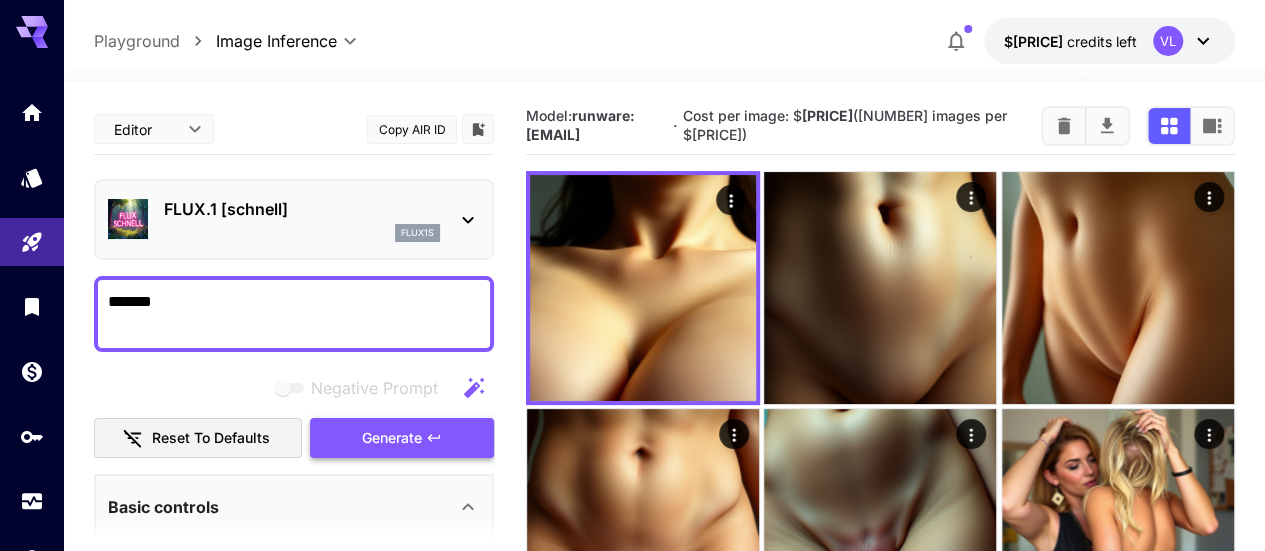 click on "Generate" at bounding box center [402, 438] 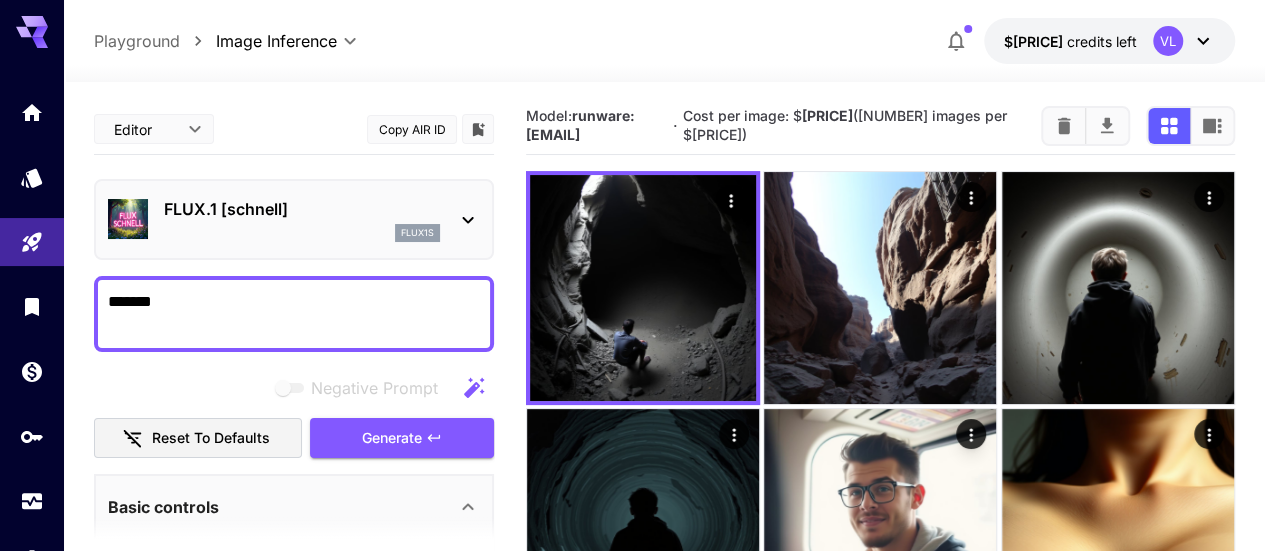 click on "*******" at bounding box center [294, 314] 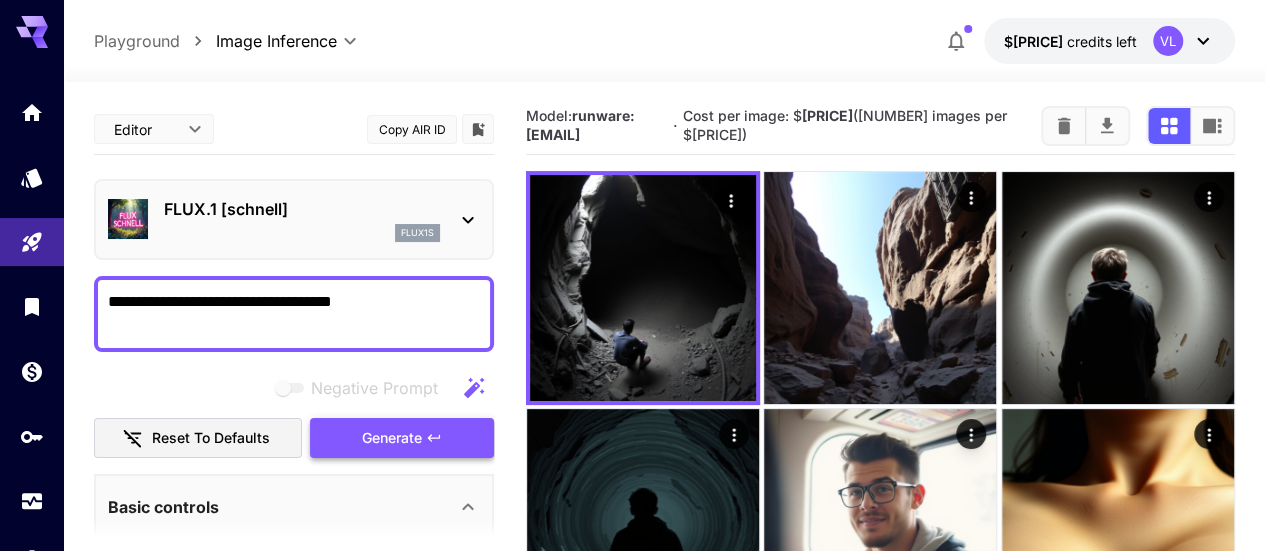 click on "Generate" at bounding box center [402, 438] 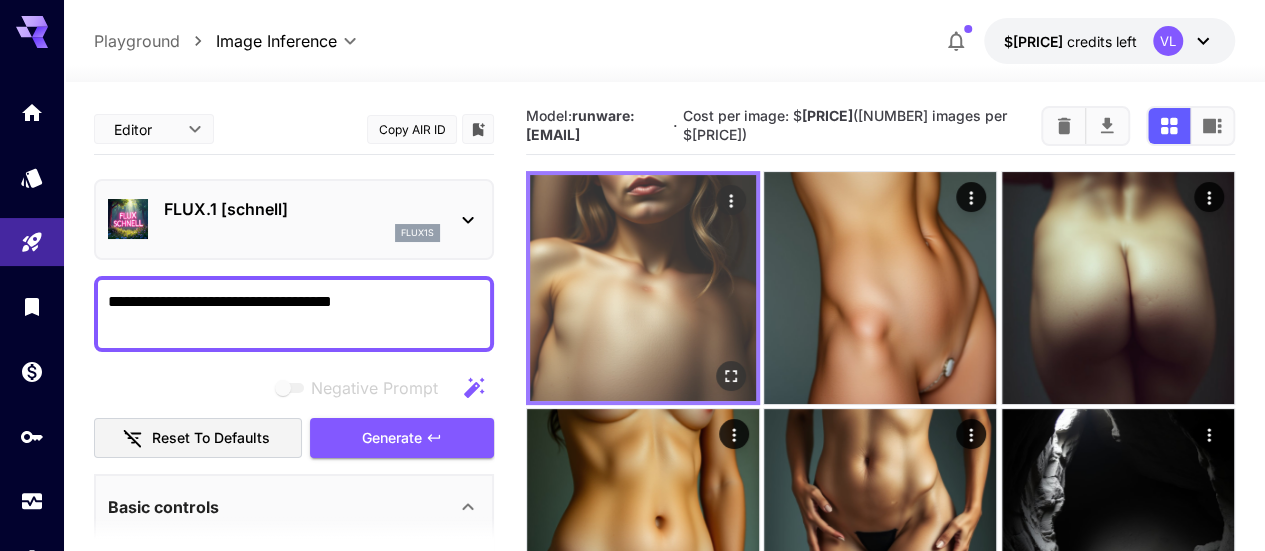 scroll, scrollTop: 100, scrollLeft: 0, axis: vertical 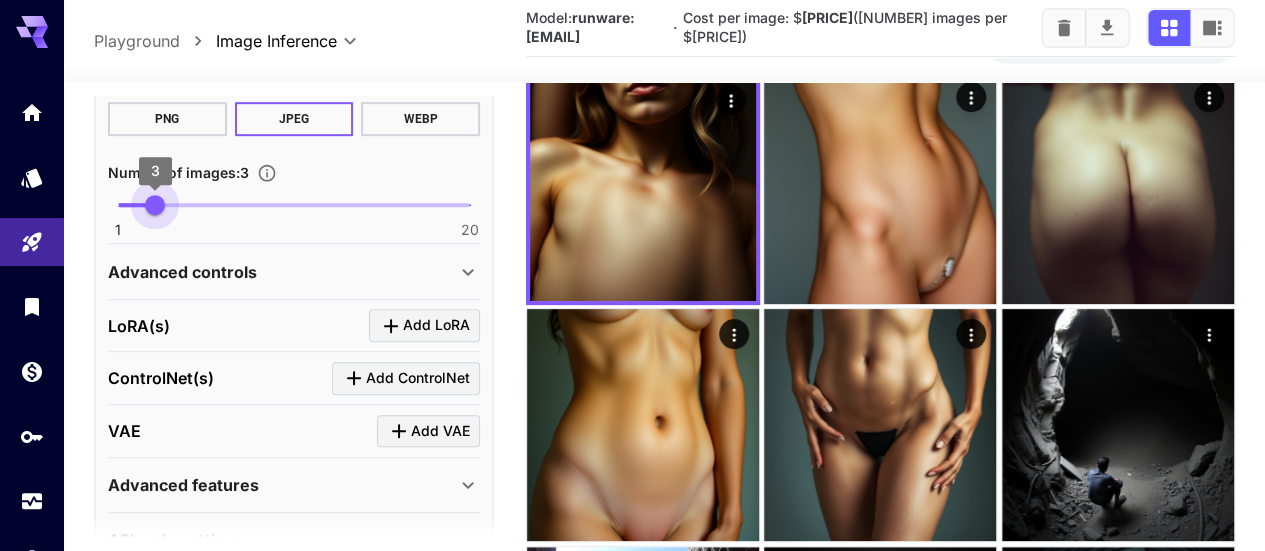 drag, startPoint x: 190, startPoint y: 204, endPoint x: 146, endPoint y: 205, distance: 44.011364 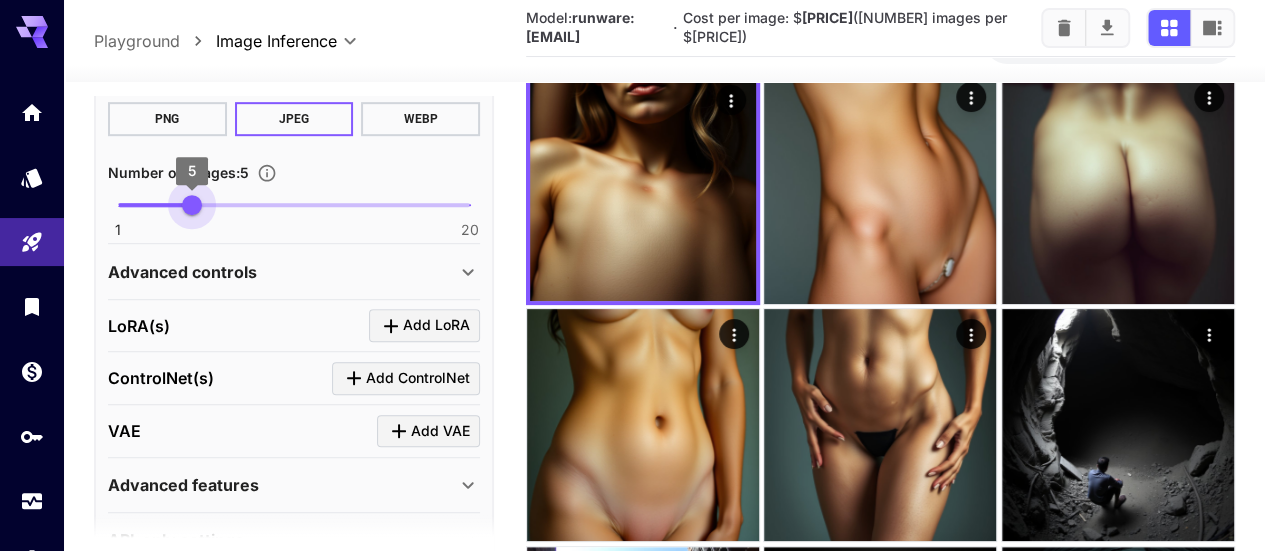 drag, startPoint x: 160, startPoint y: 202, endPoint x: 206, endPoint y: 209, distance: 46.52956 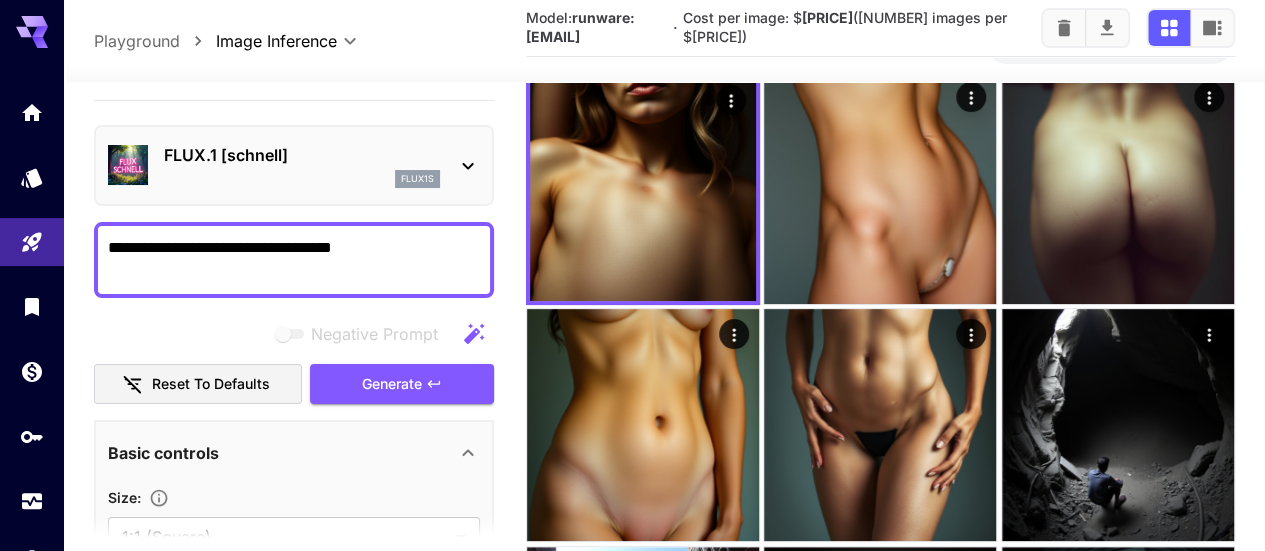 scroll, scrollTop: 0, scrollLeft: 0, axis: both 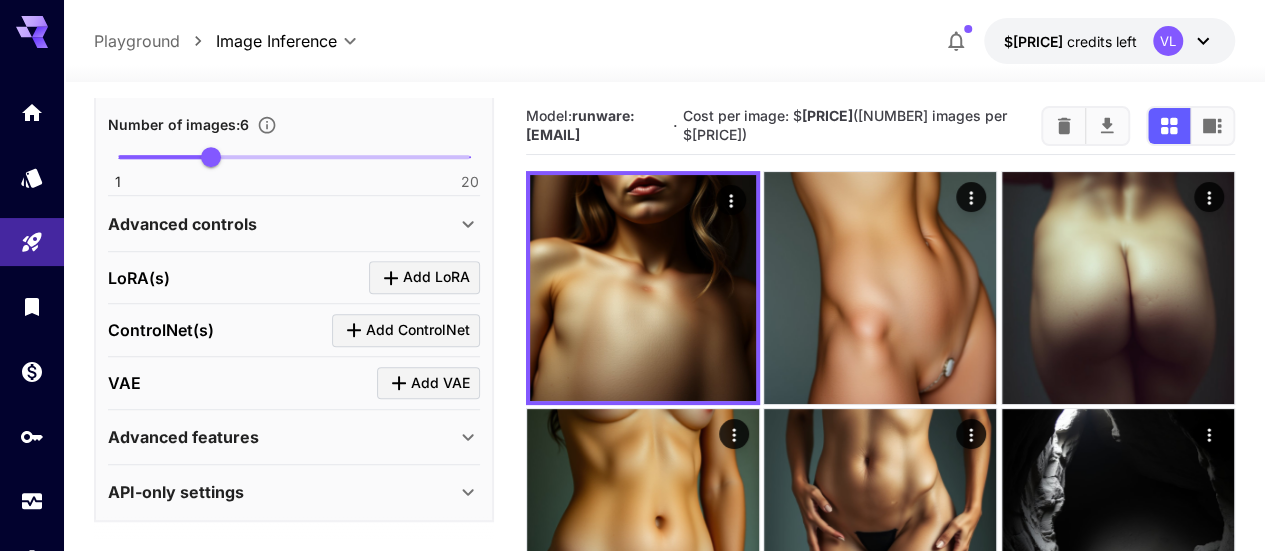 click on "LoRA(s) Add LoRA" at bounding box center (294, 277) 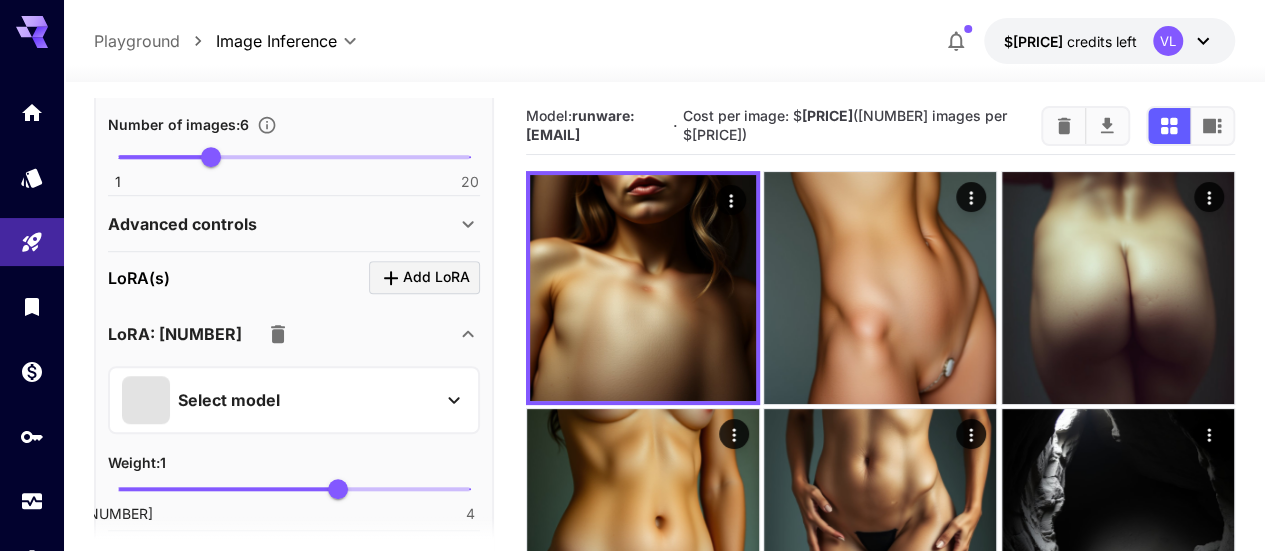 scroll, scrollTop: 750, scrollLeft: 0, axis: vertical 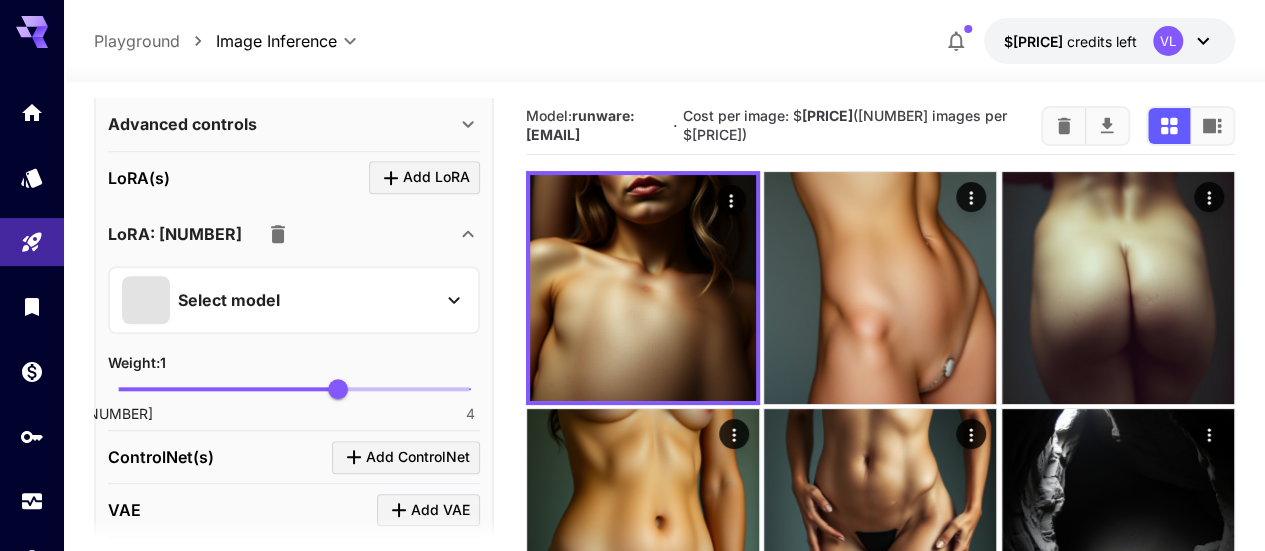click on "Select model" at bounding box center (278, 300) 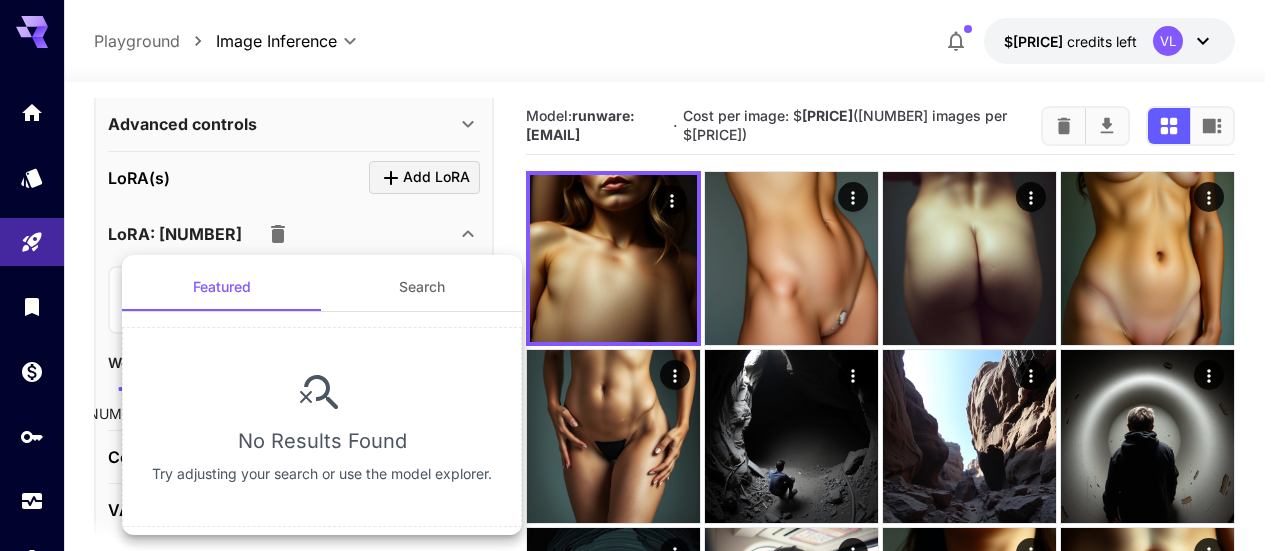 click at bounding box center (640, 275) 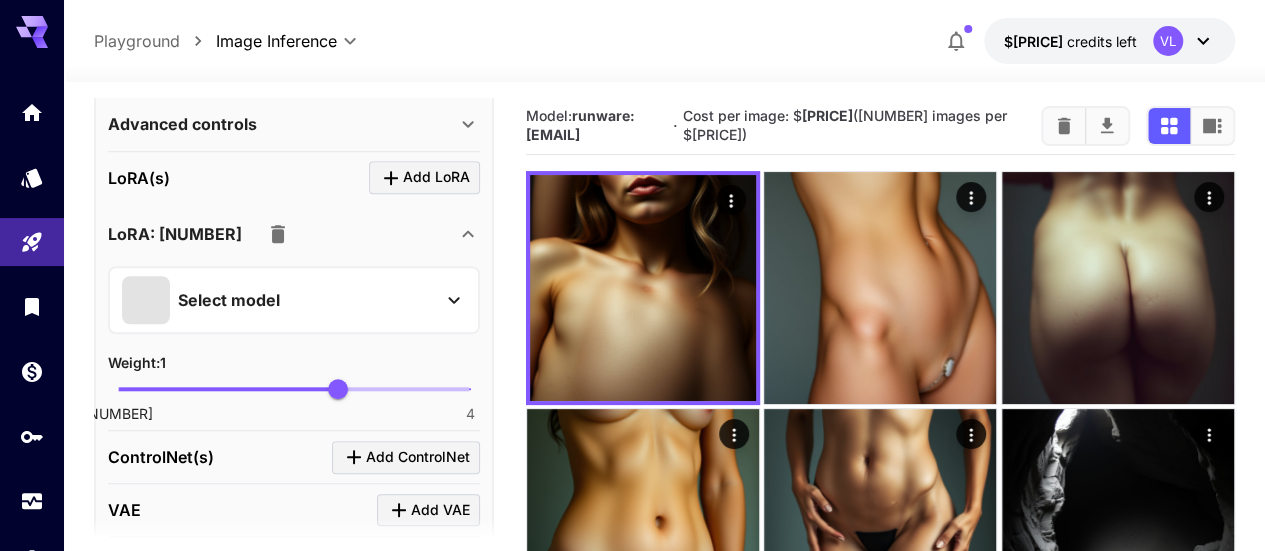 click on "LoRA: [NUMBER]" at bounding box center (175, 234) 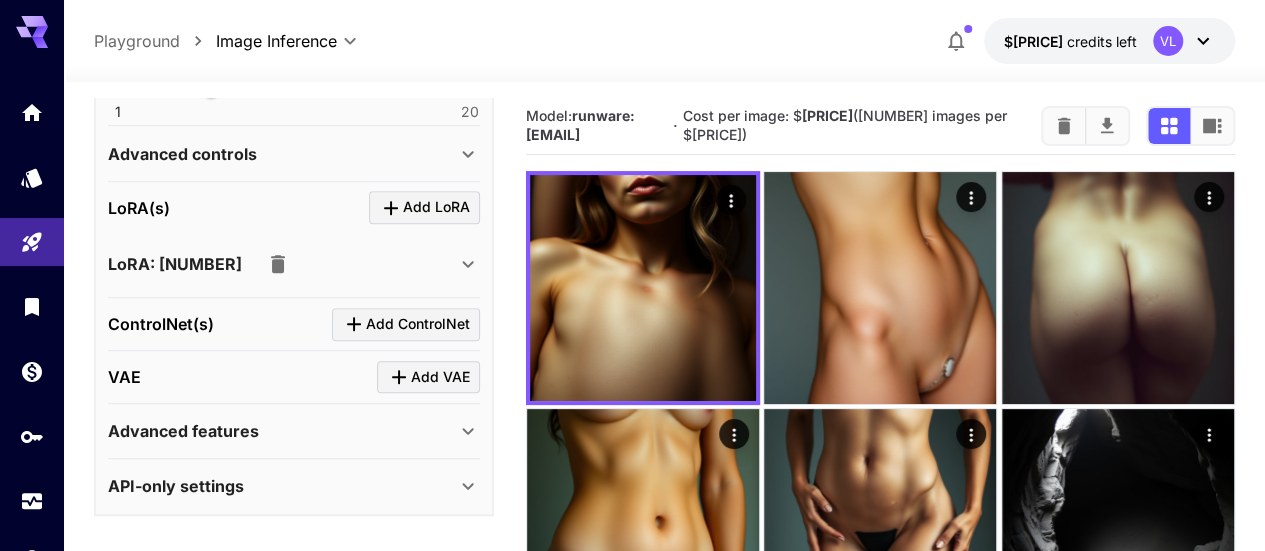 click on "LoRA: [NUMBER]" at bounding box center (175, 264) 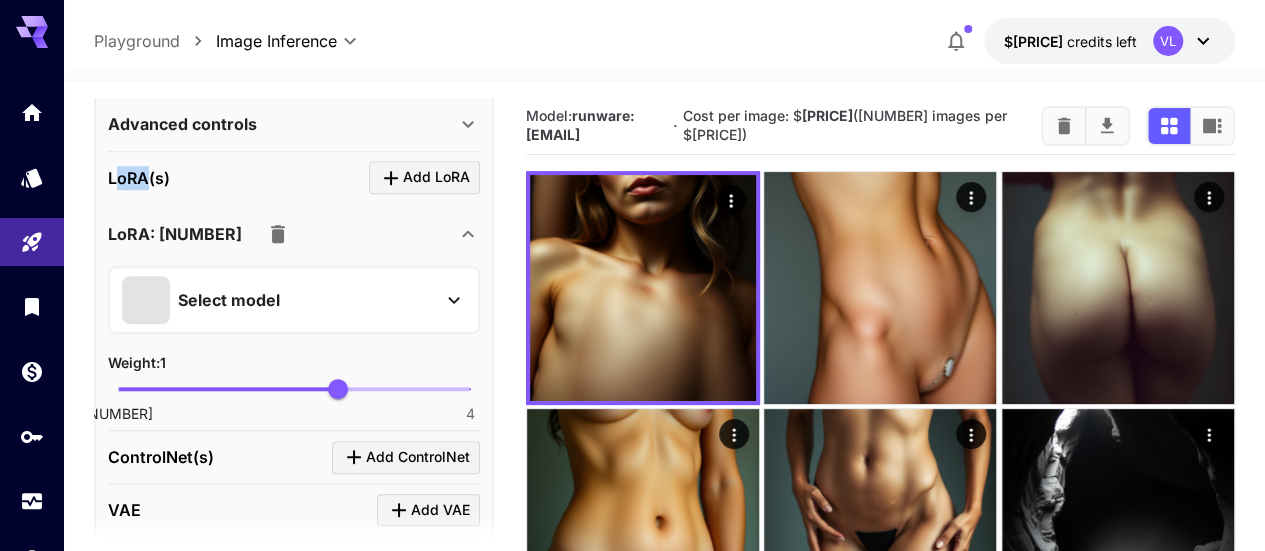 drag, startPoint x: 144, startPoint y: 181, endPoint x: 119, endPoint y: 183, distance: 25.079872 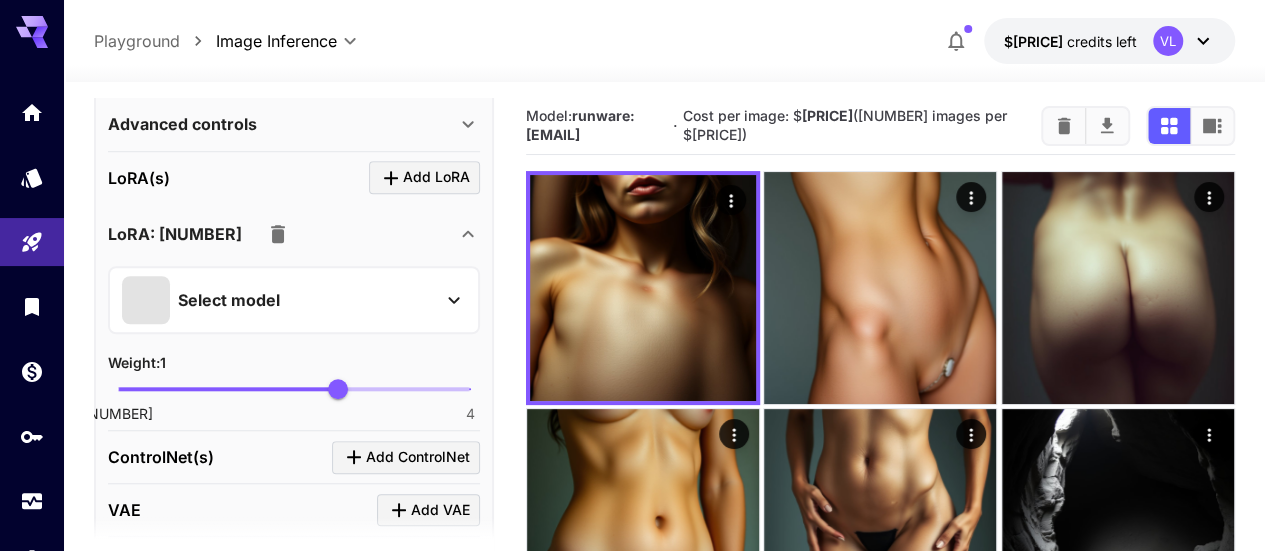 click on "**********" at bounding box center [294, 186] 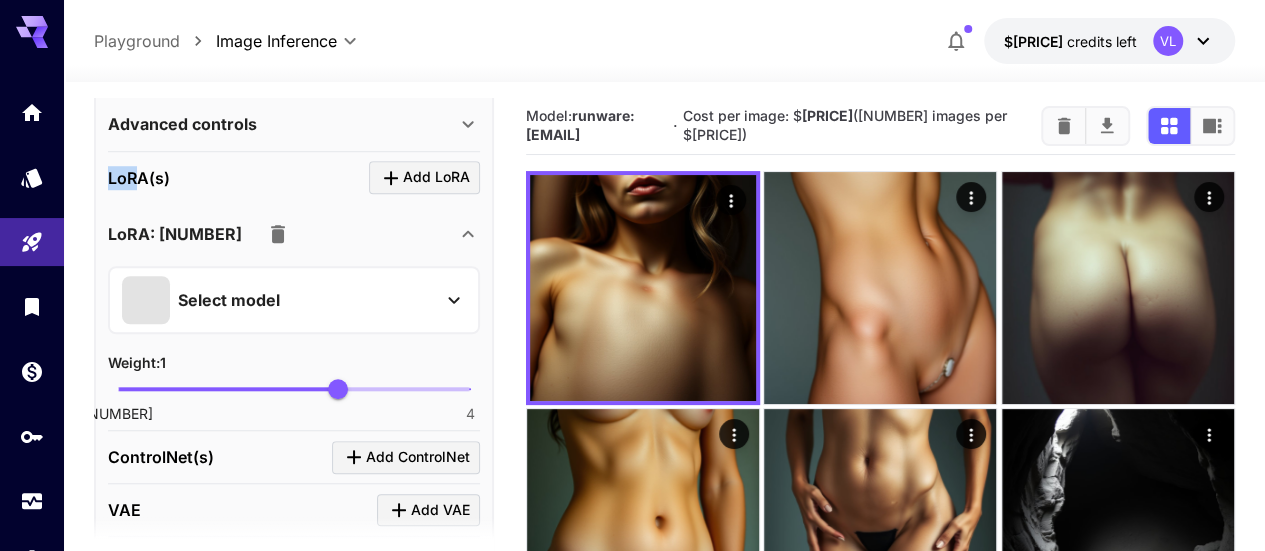 drag, startPoint x: 109, startPoint y: 174, endPoint x: 142, endPoint y: 177, distance: 33.13608 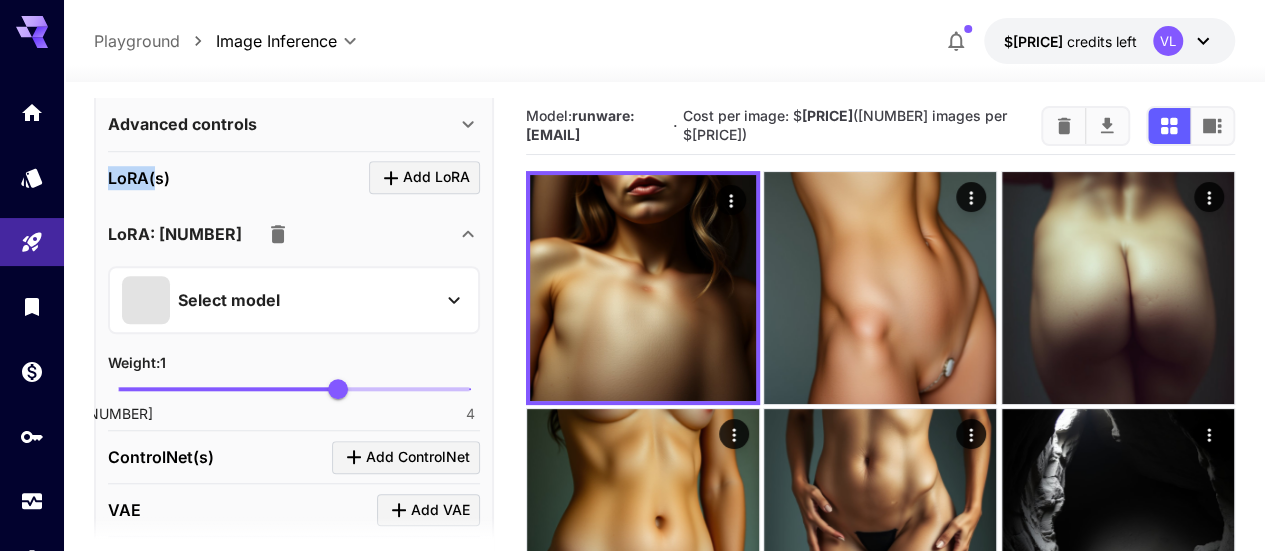 drag, startPoint x: 154, startPoint y: 178, endPoint x: 108, endPoint y: 179, distance: 46.010868 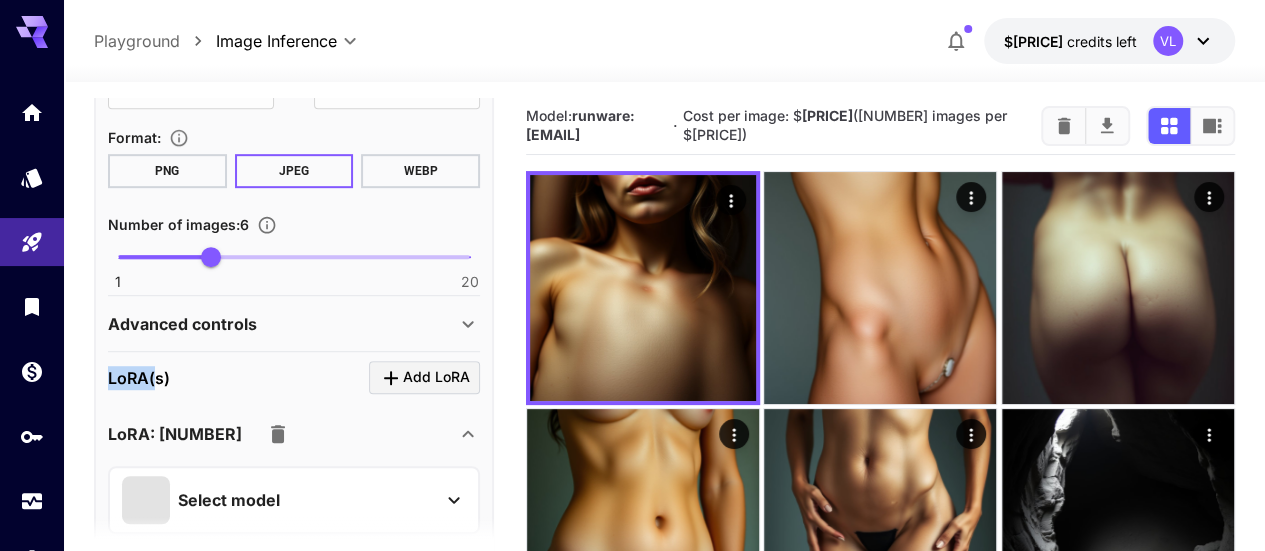 scroll, scrollTop: 250, scrollLeft: 0, axis: vertical 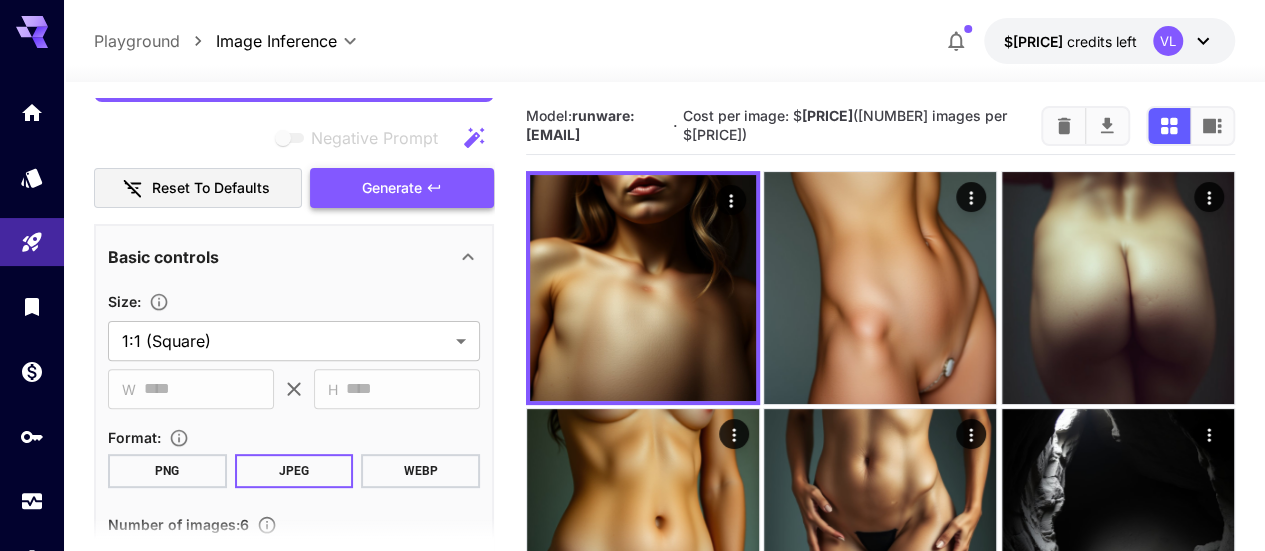 click on "Generate" at bounding box center [392, 188] 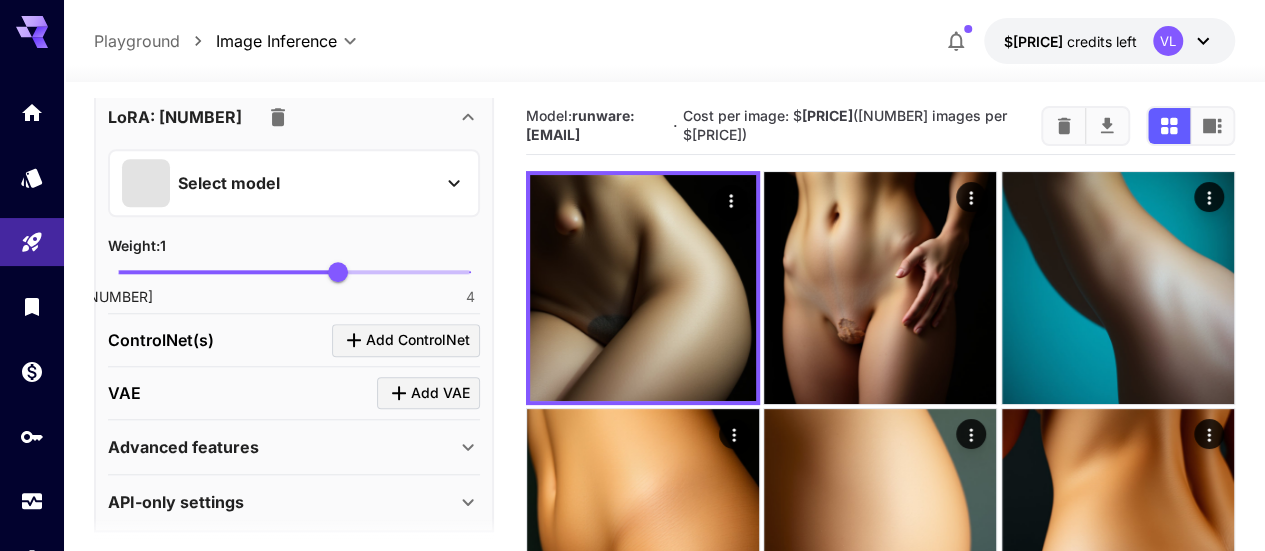 scroll, scrollTop: 876, scrollLeft: 0, axis: vertical 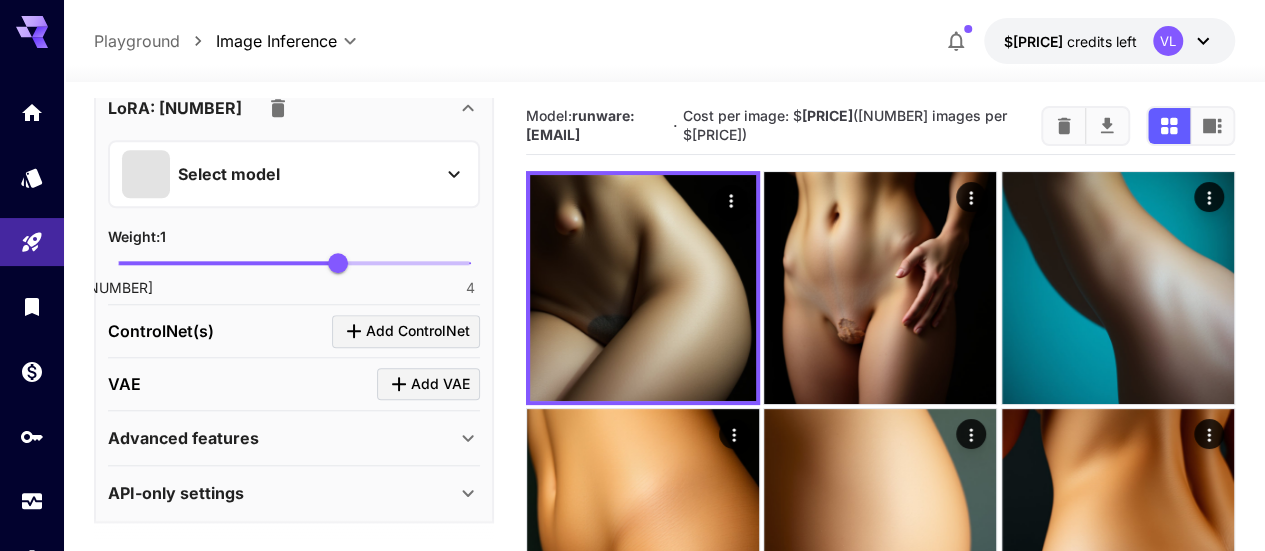 click on "VAE Add VAE" at bounding box center [294, 51] 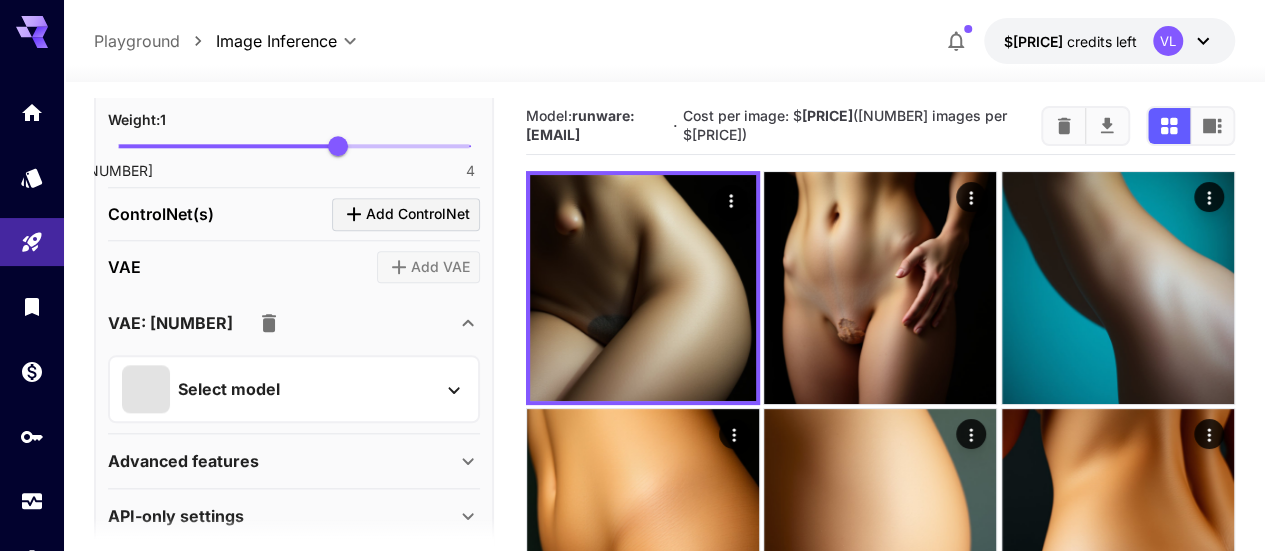 scroll, scrollTop: 1016, scrollLeft: 0, axis: vertical 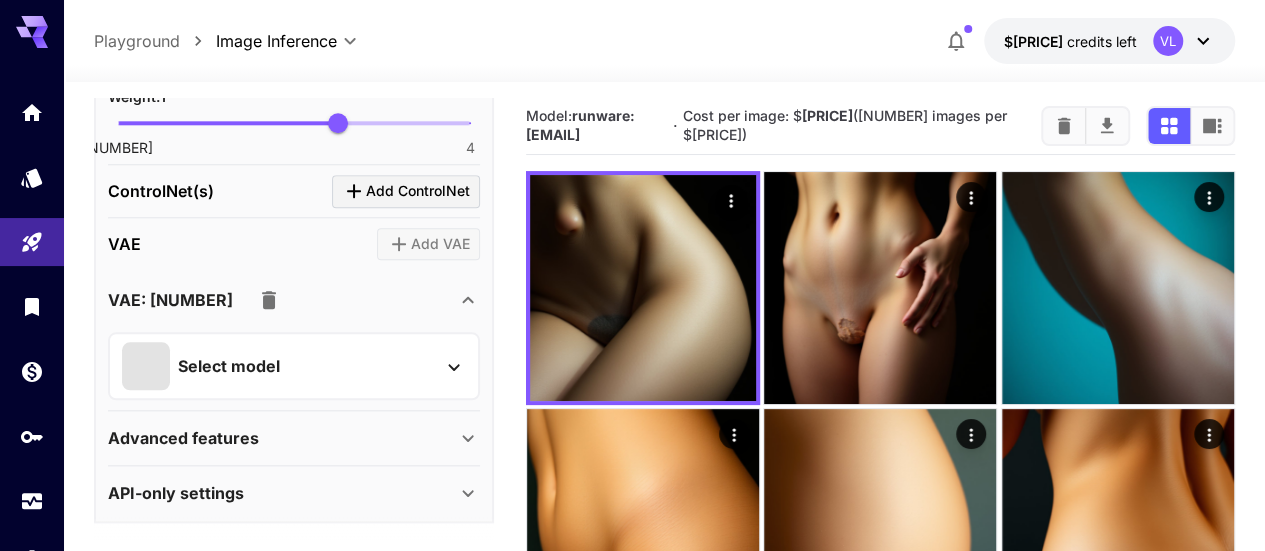 click on "Select model" at bounding box center [229, 34] 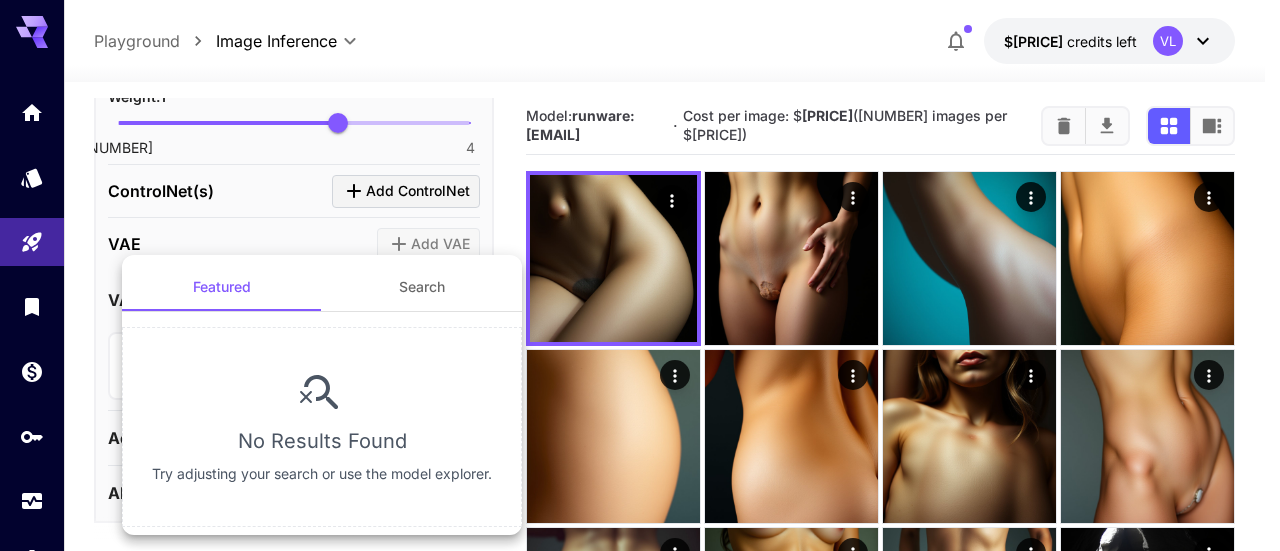 click at bounding box center (640, 275) 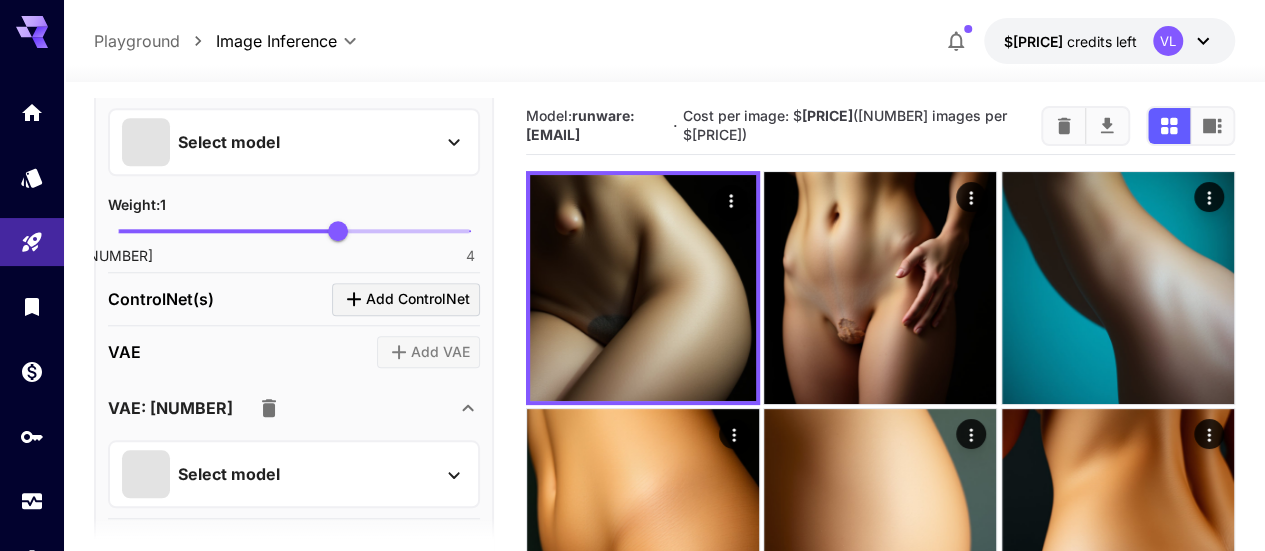 scroll, scrollTop: 816, scrollLeft: 0, axis: vertical 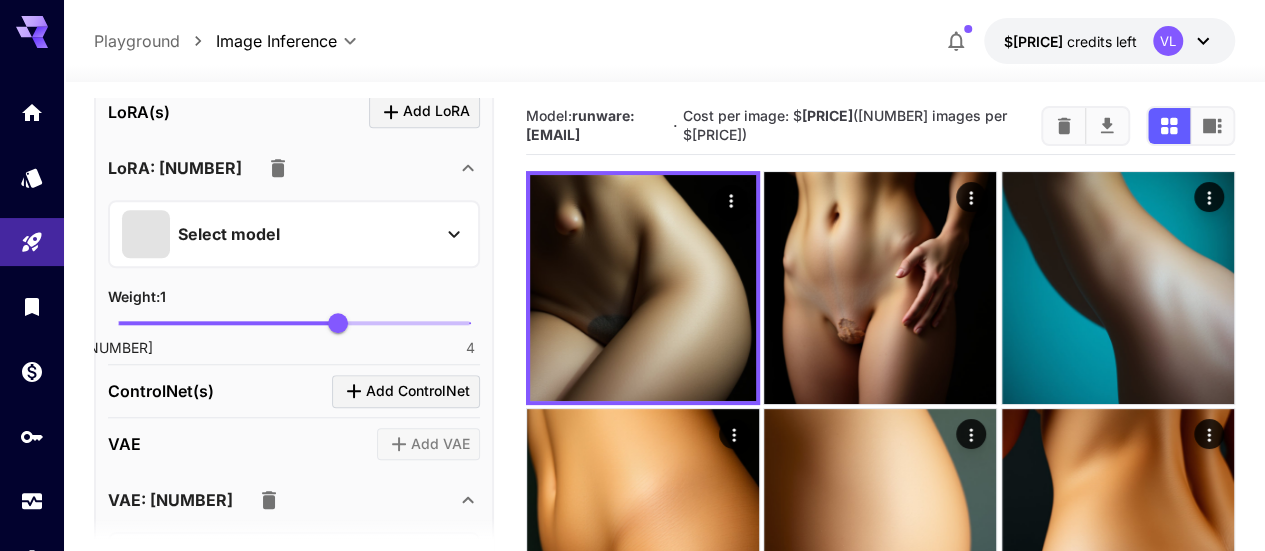 click on "Select model" at bounding box center (278, 234) 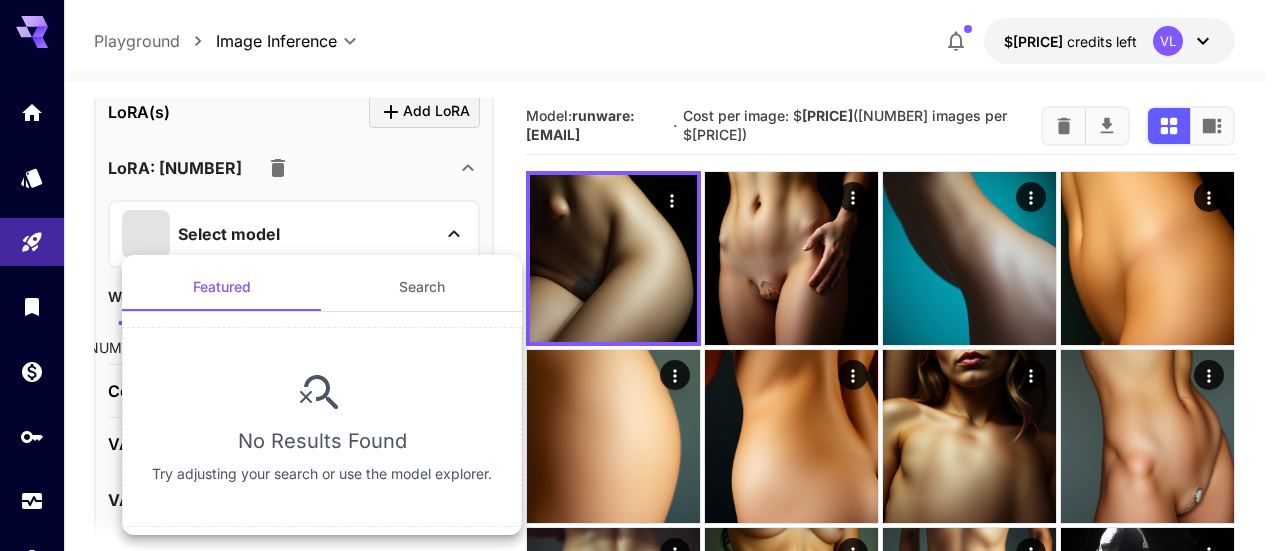 click on "Search" at bounding box center (422, 287) 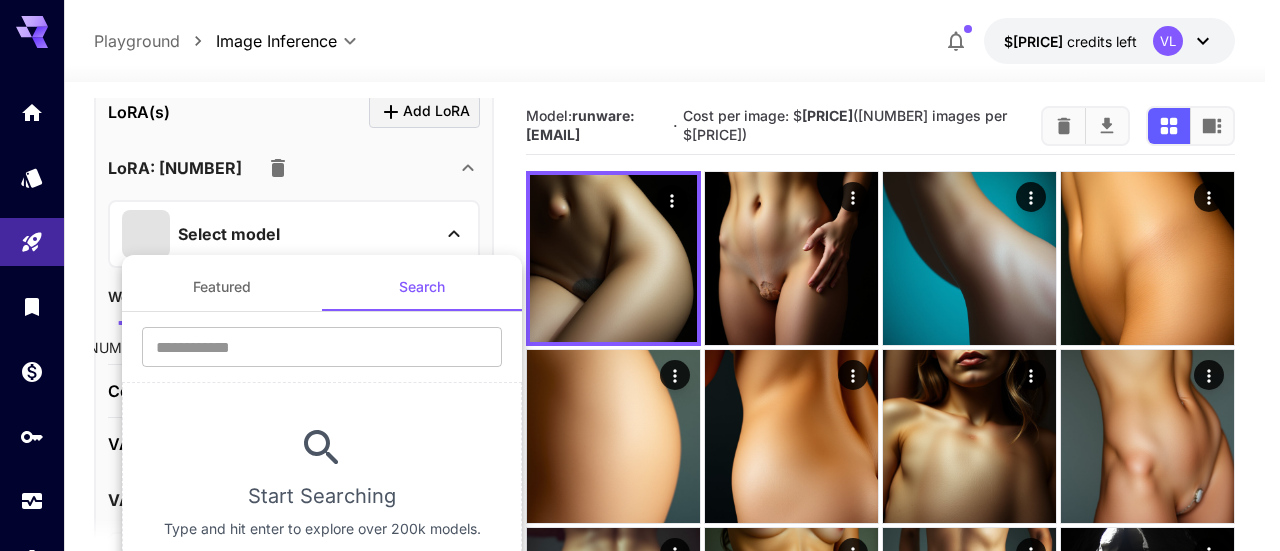 click on "Featured" at bounding box center [222, 287] 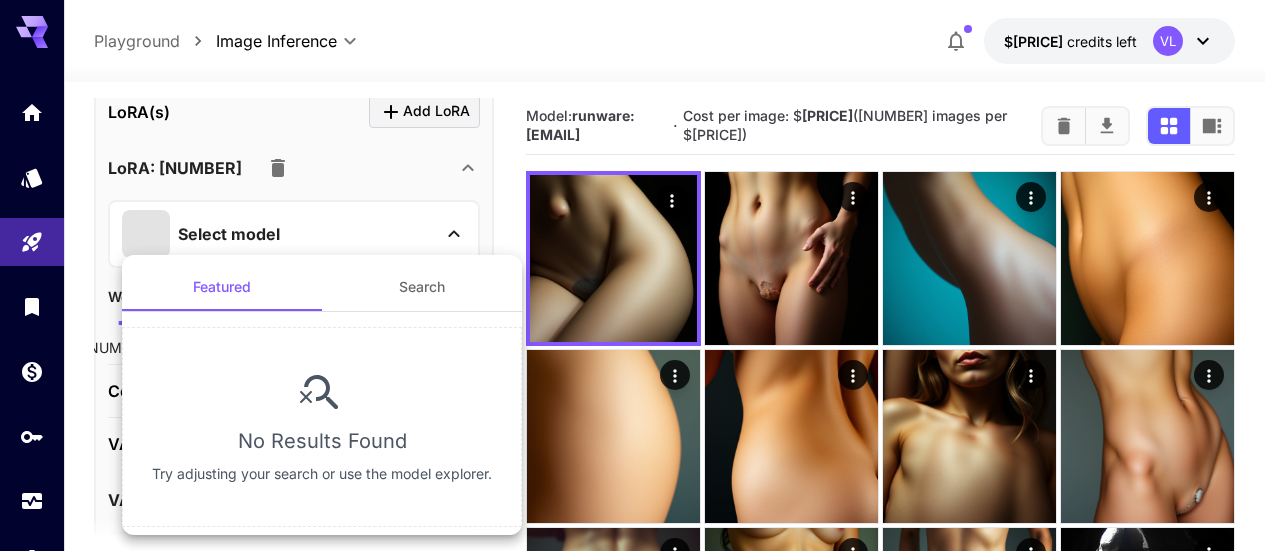 click at bounding box center [640, 275] 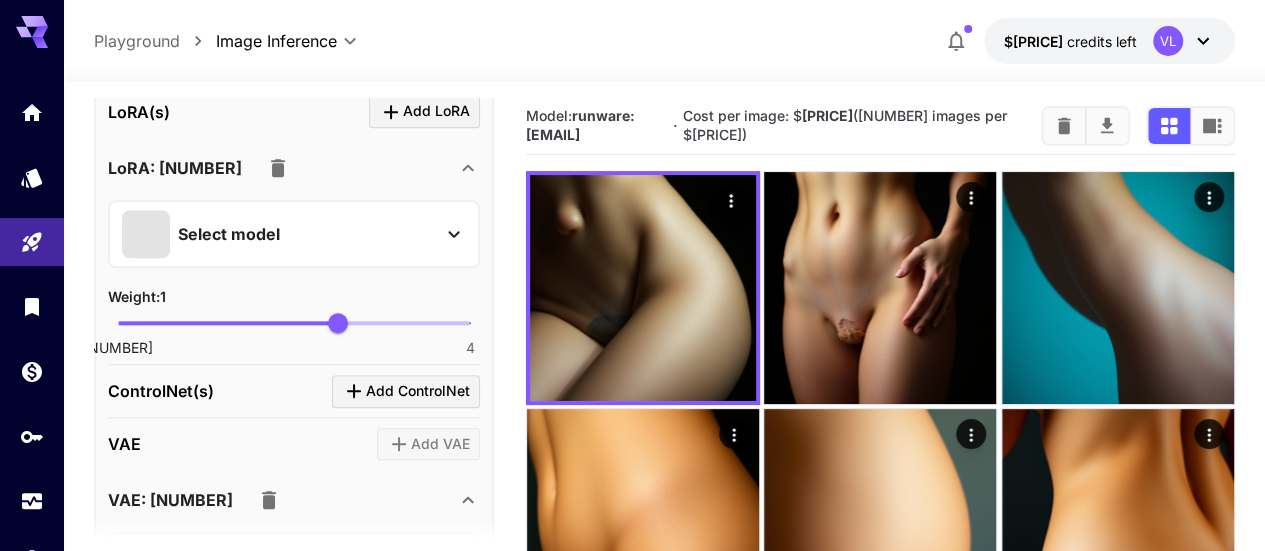 click at bounding box center (278, 168) 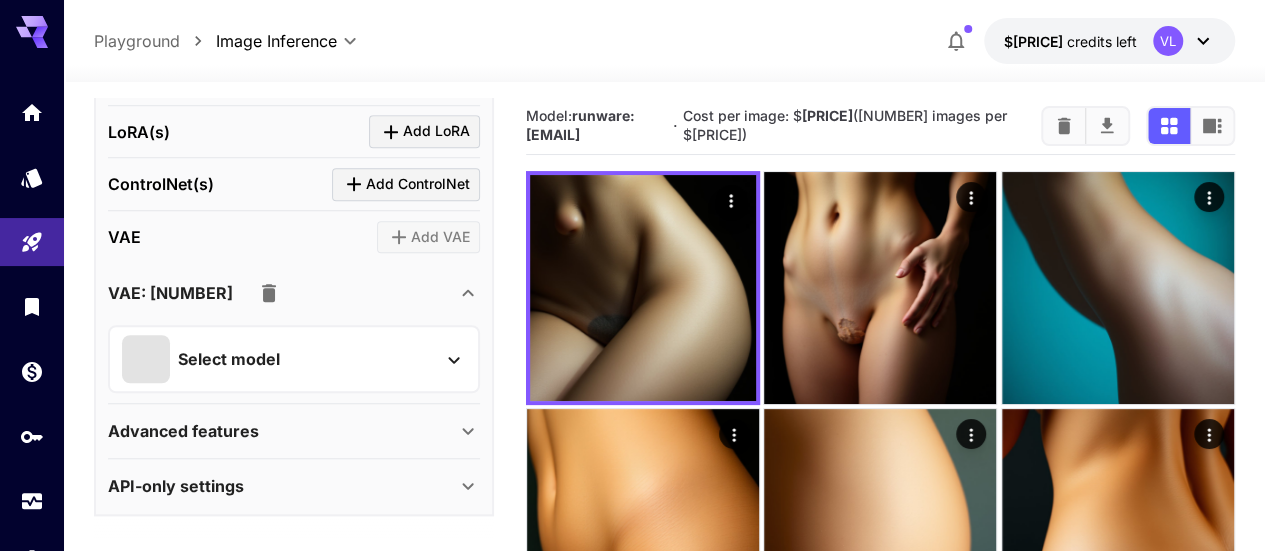 scroll, scrollTop: 790, scrollLeft: 0, axis: vertical 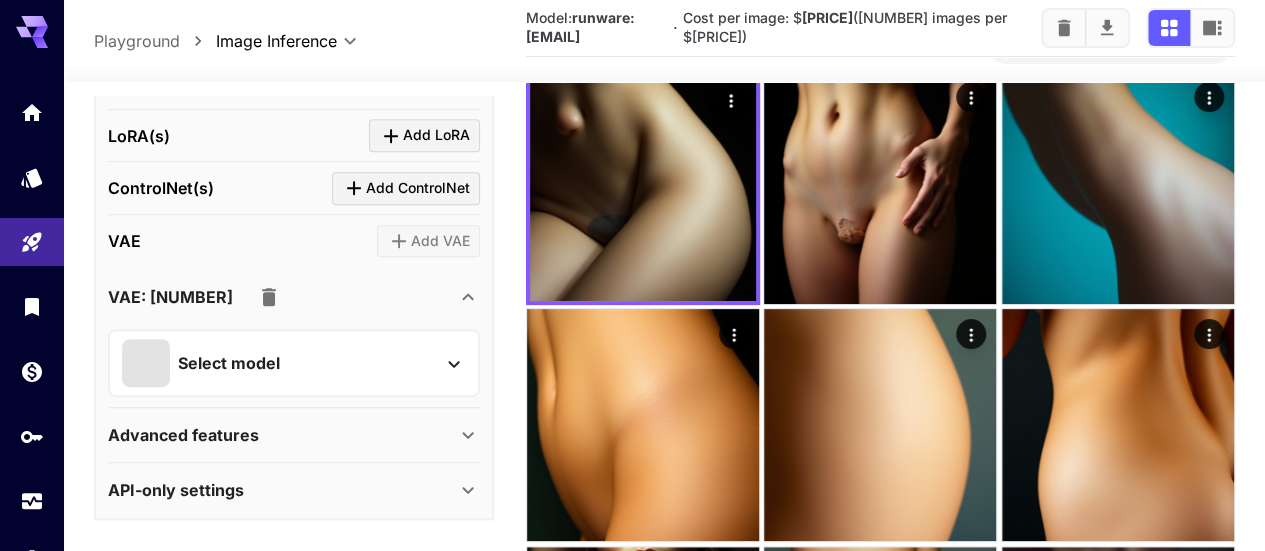 click at bounding box center (269, 297) 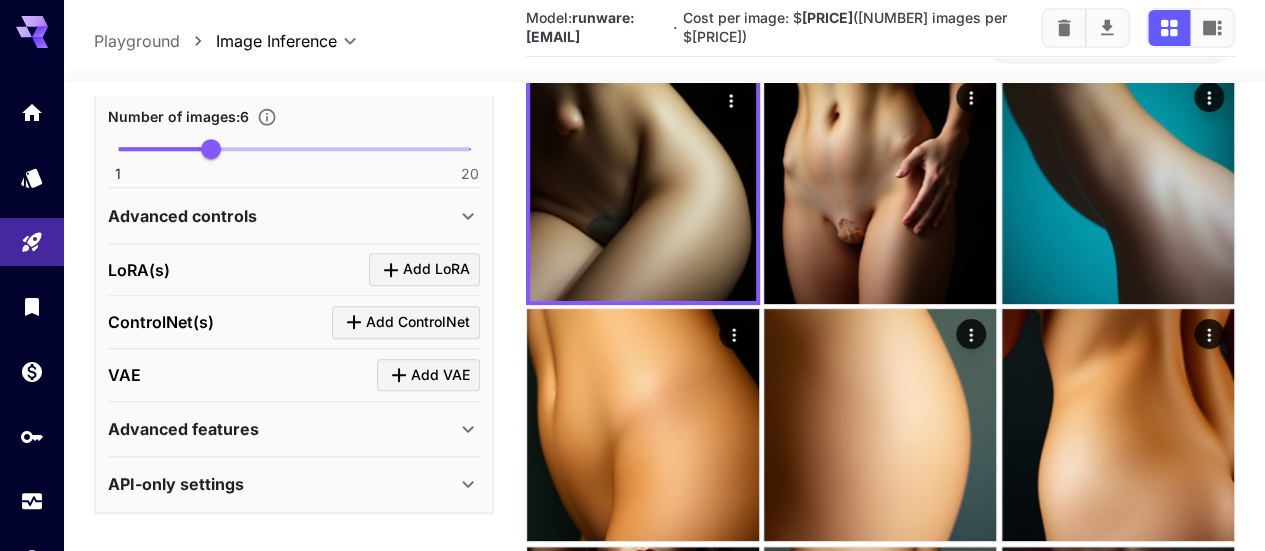 scroll, scrollTop: 650, scrollLeft: 0, axis: vertical 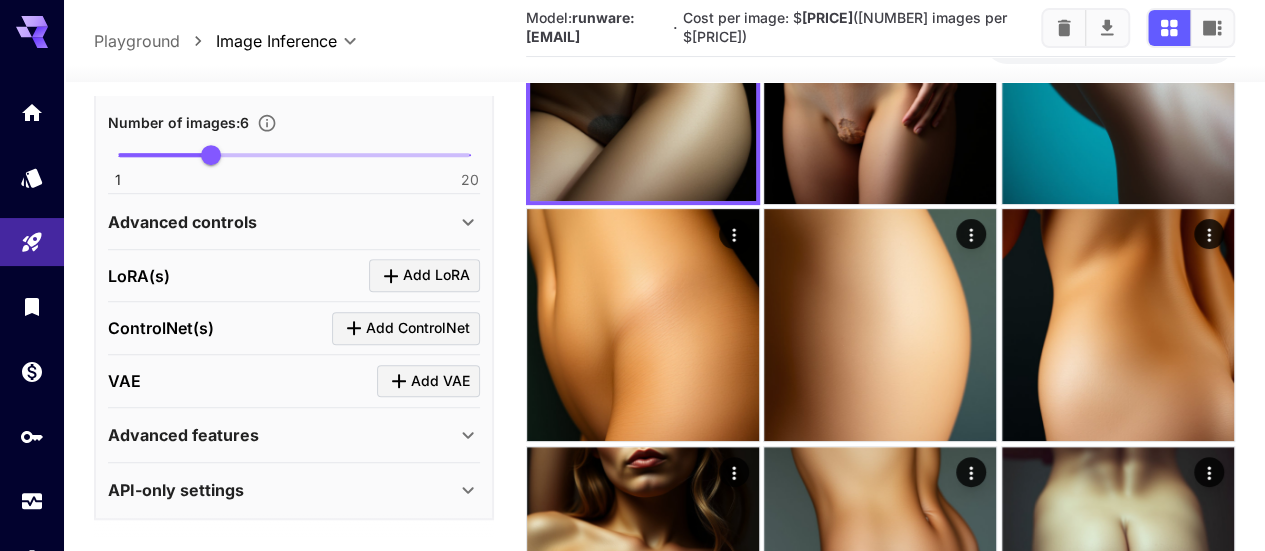 click on "Advanced features" at bounding box center (183, 435) 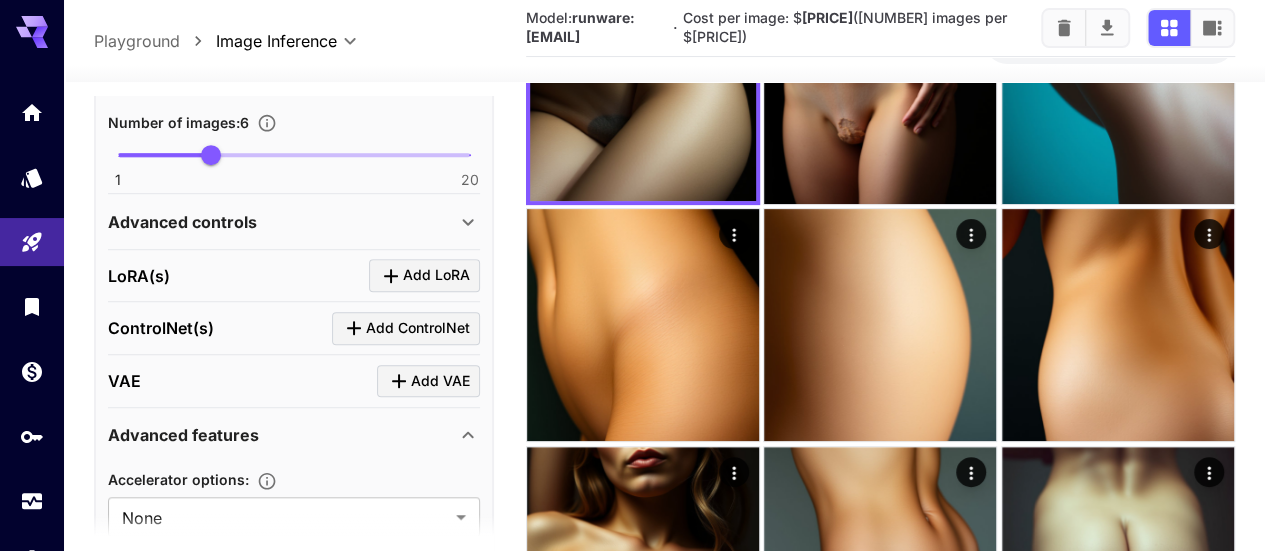 scroll, scrollTop: 816, scrollLeft: 0, axis: vertical 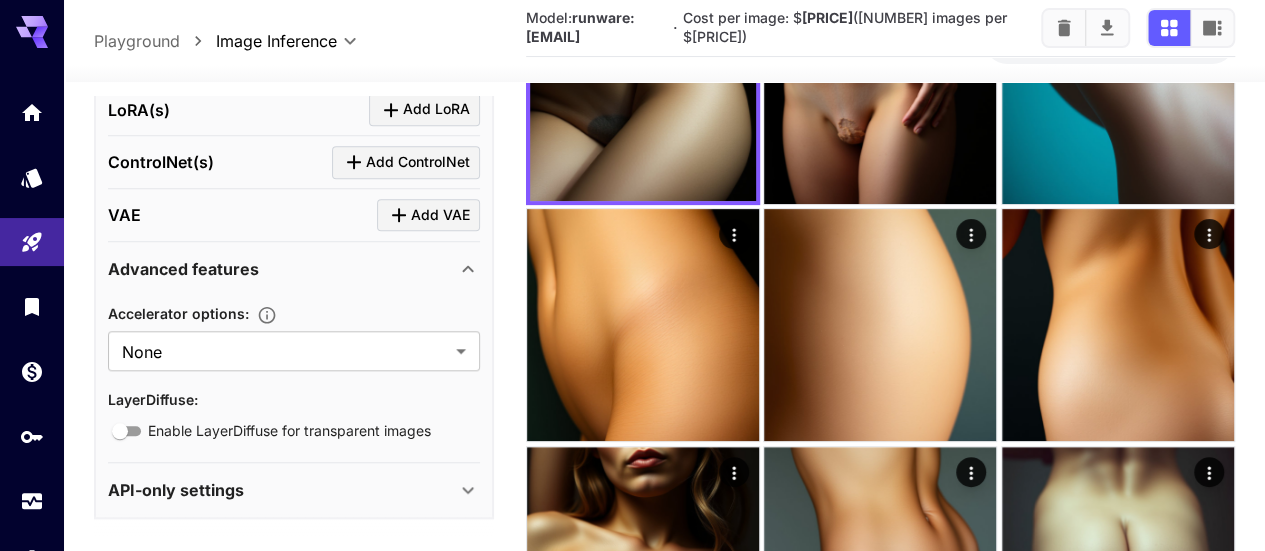click on "Advanced features" at bounding box center (294, 269) 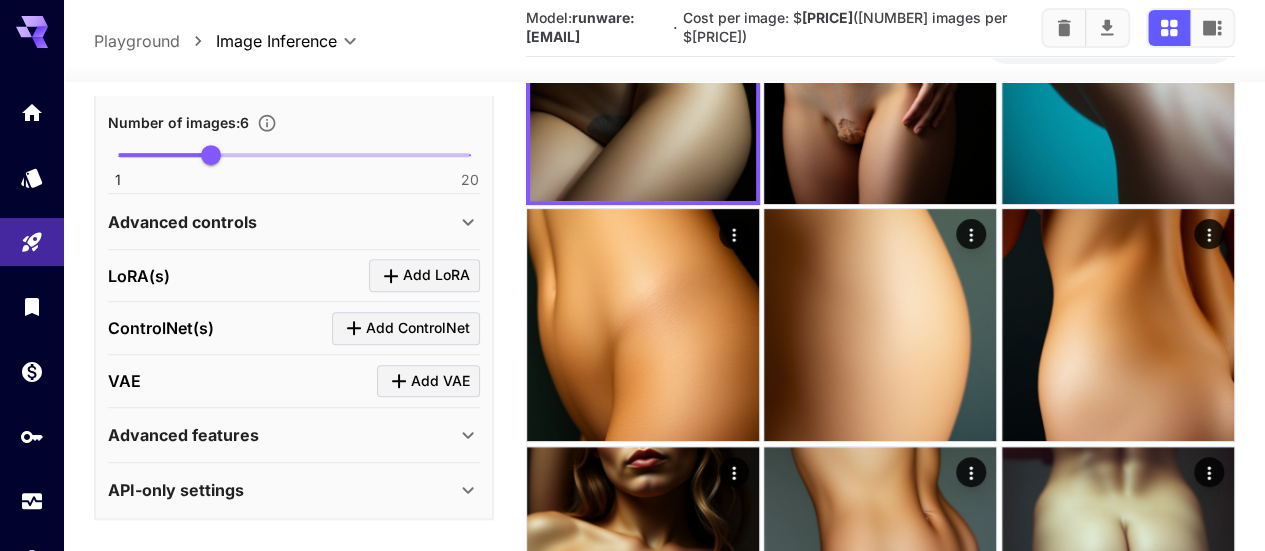 click on "Advanced features" at bounding box center (183, 435) 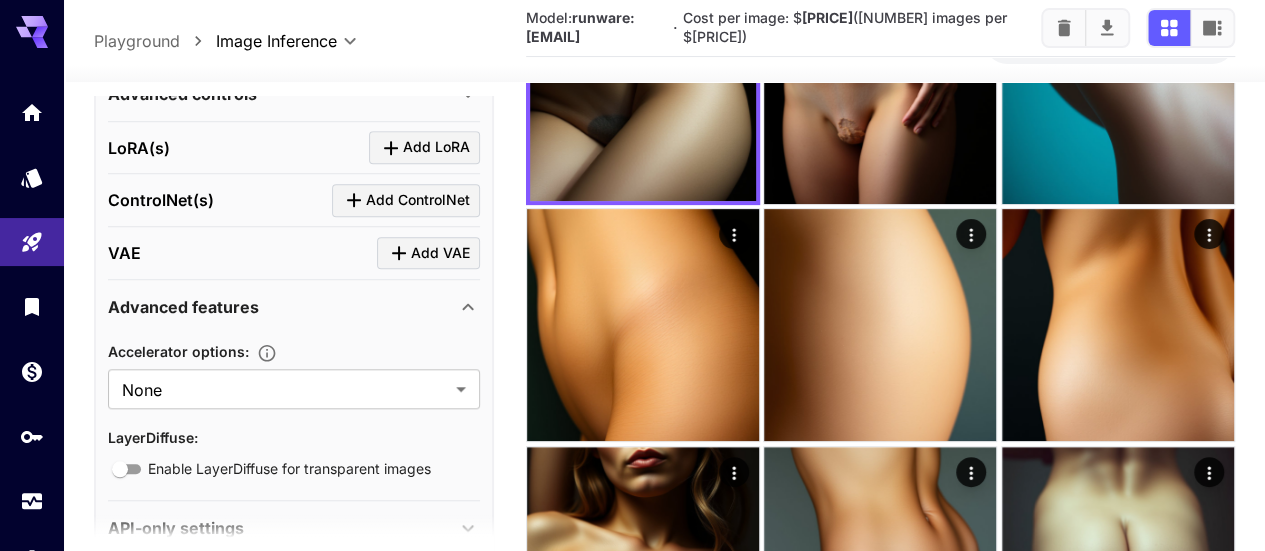scroll, scrollTop: 816, scrollLeft: 0, axis: vertical 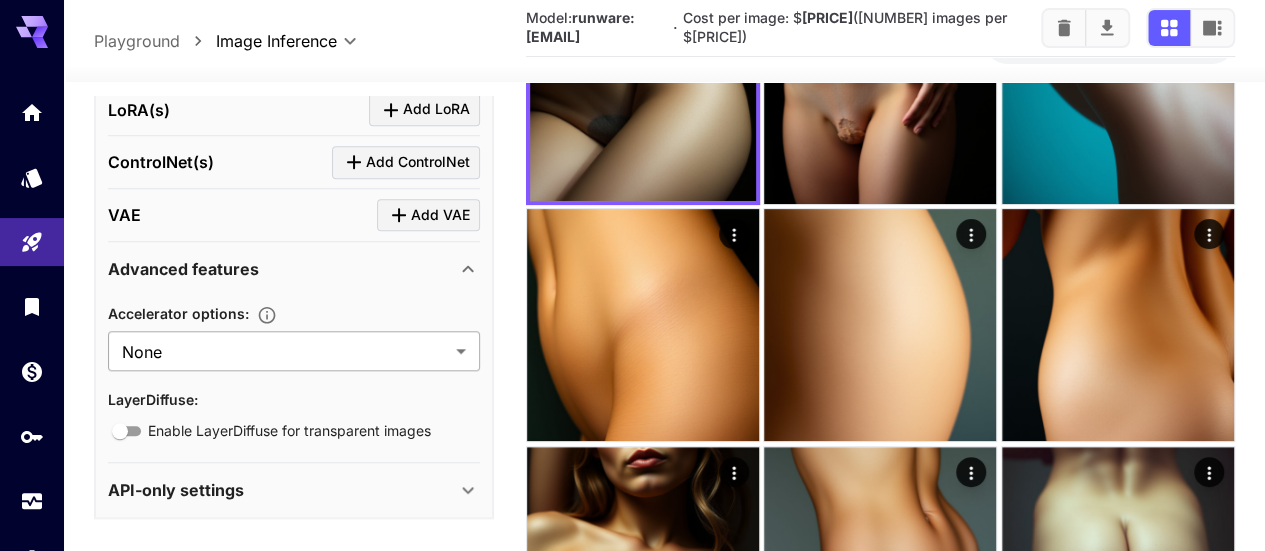 click on "**********" at bounding box center (632, 1338) 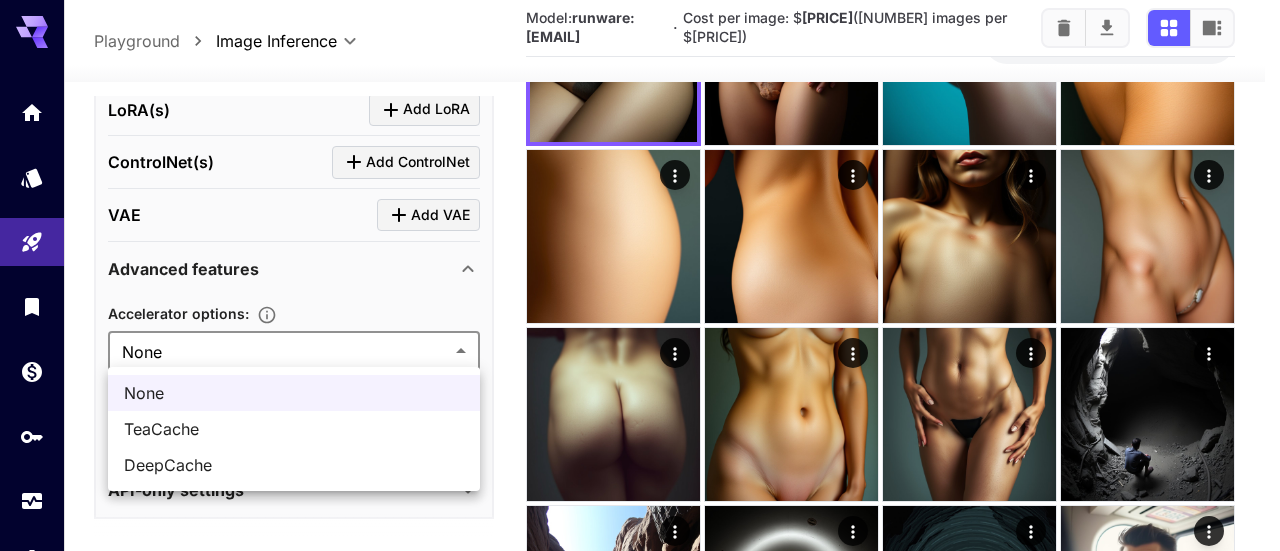 click on "DeepCache" at bounding box center [294, 393] 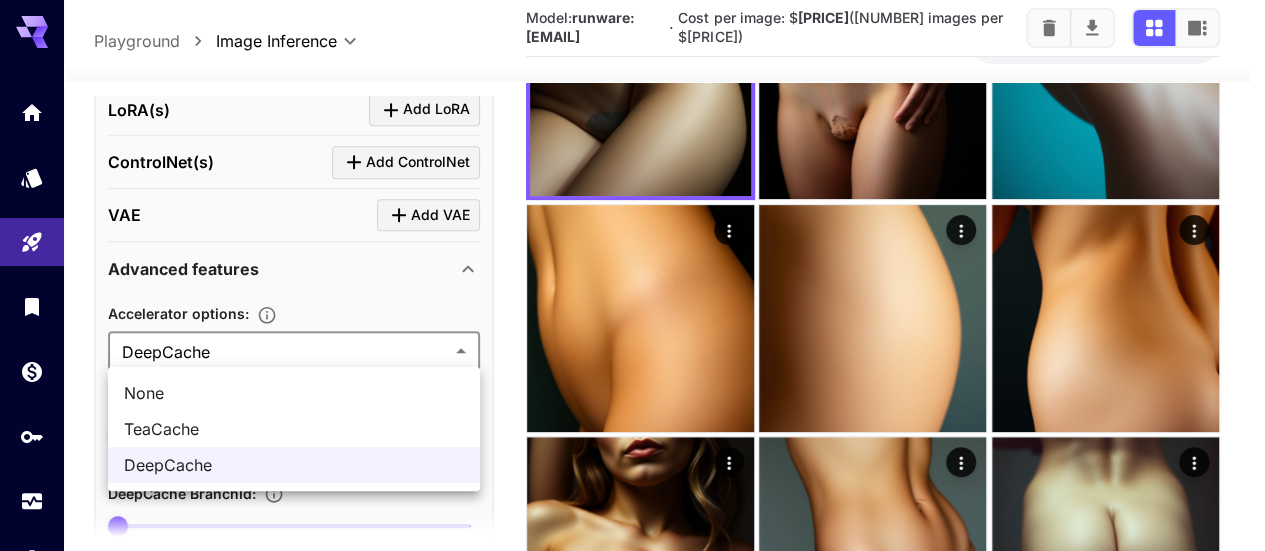 click on "**********" at bounding box center (632, 1326) 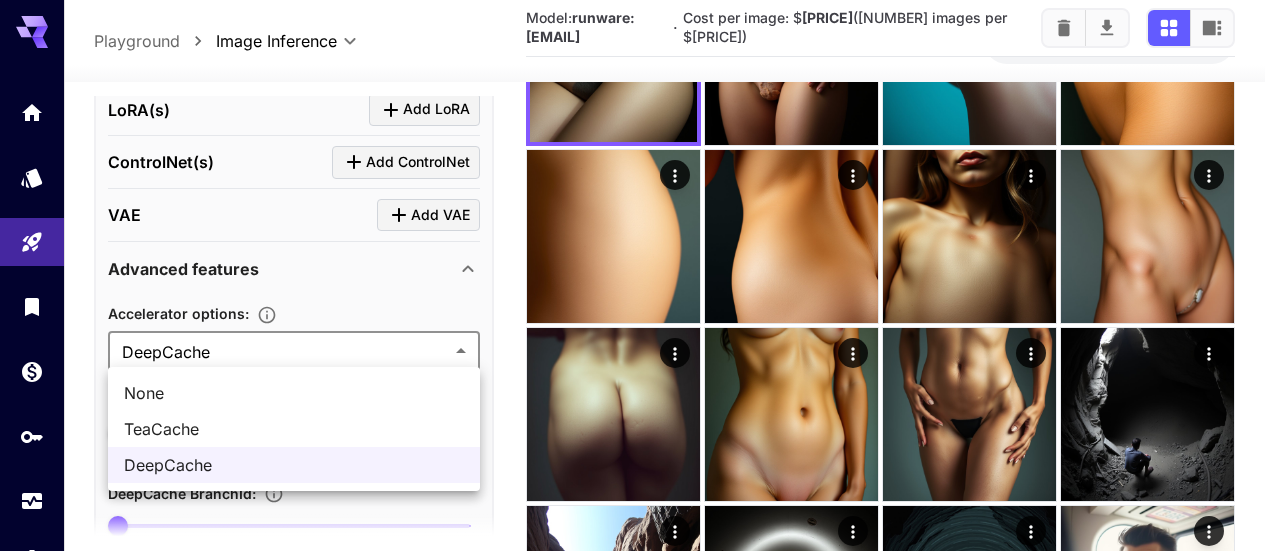 click on "None" at bounding box center (294, 393) 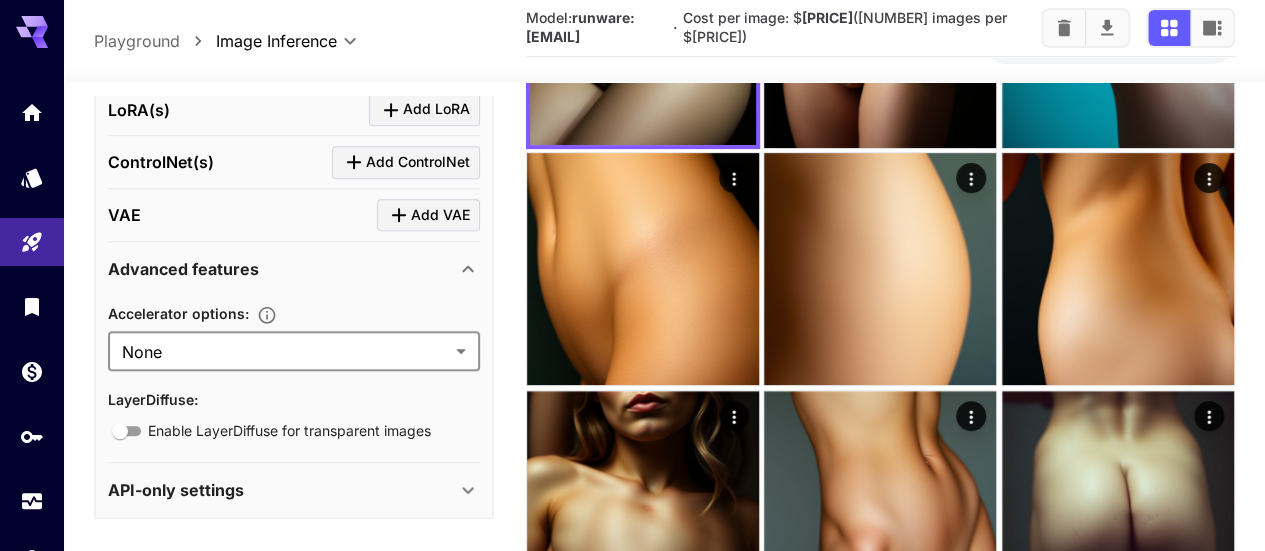 scroll, scrollTop: 400, scrollLeft: 0, axis: vertical 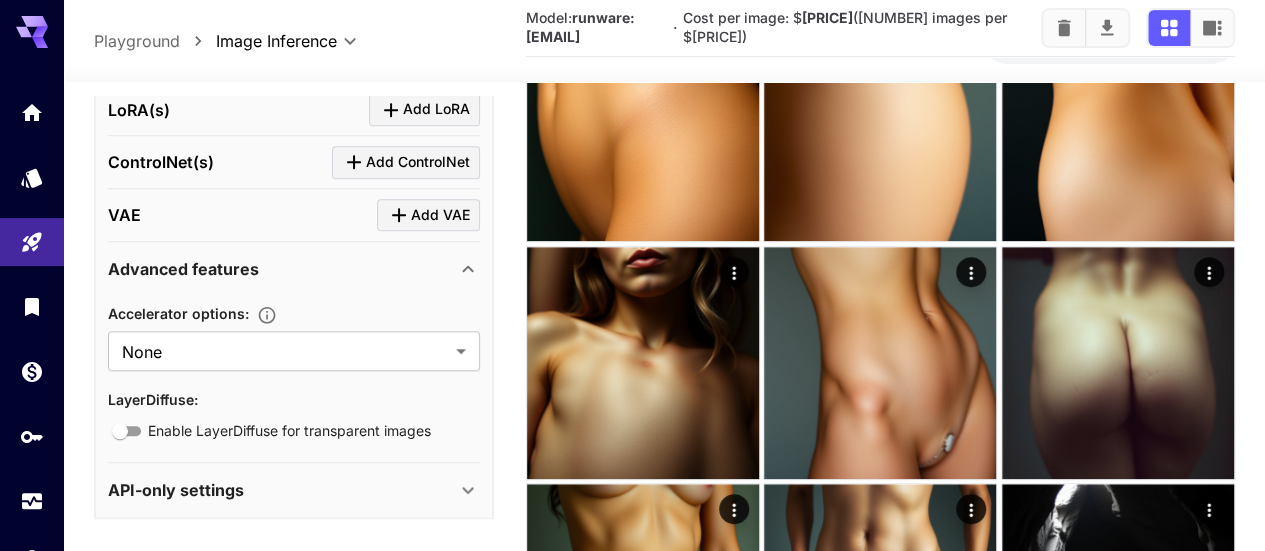 click on "API-only settings" at bounding box center (183, 269) 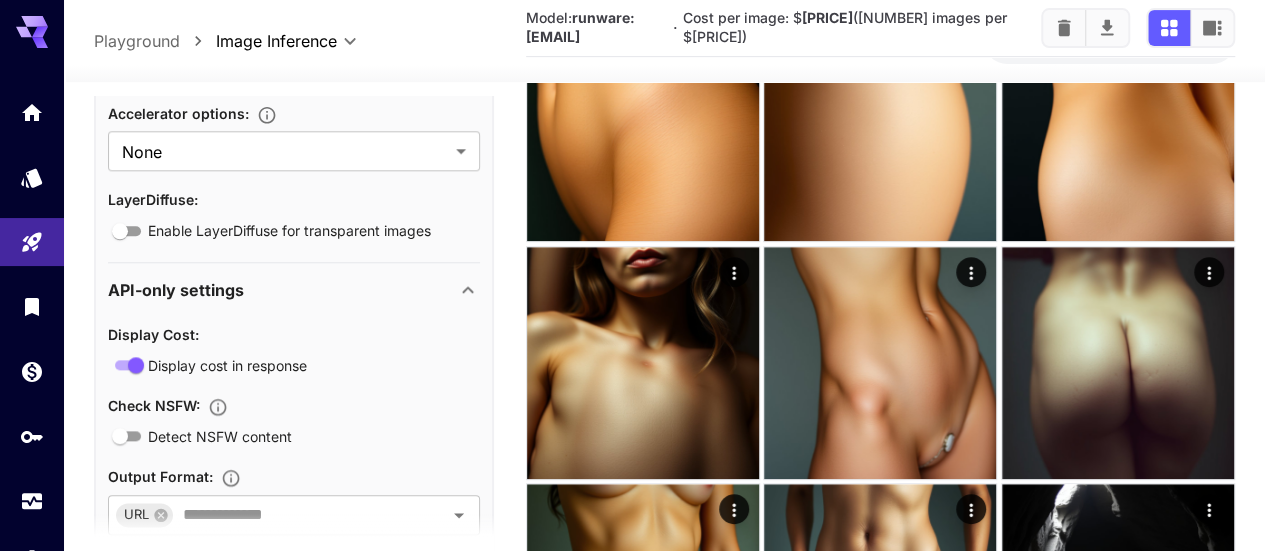 click on "API-only settings" at bounding box center (183, 69) 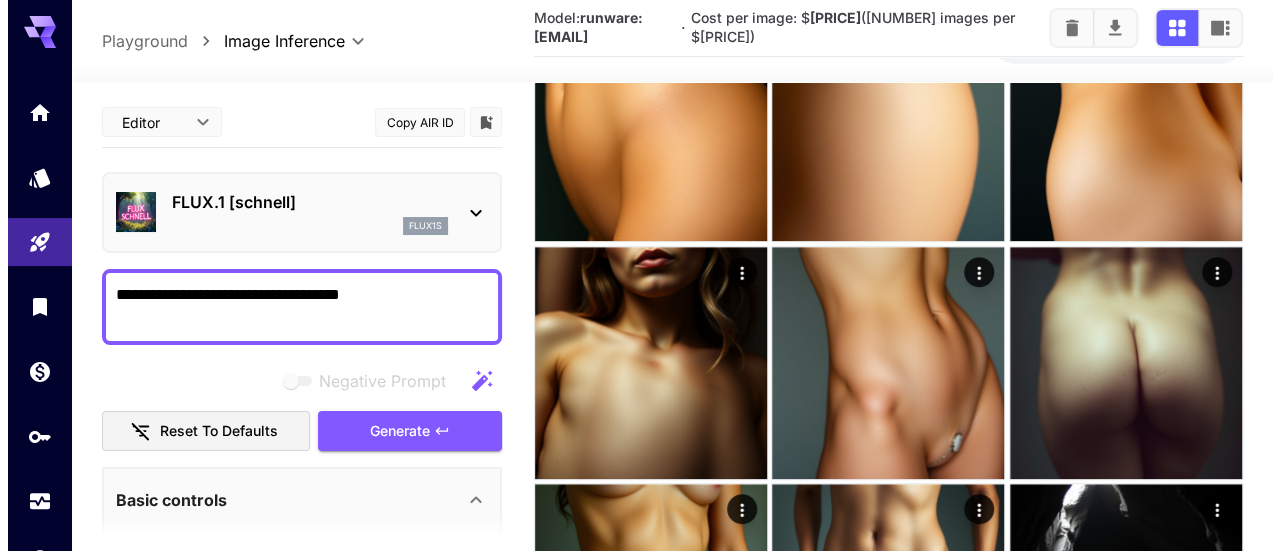 scroll, scrollTop: 0, scrollLeft: 0, axis: both 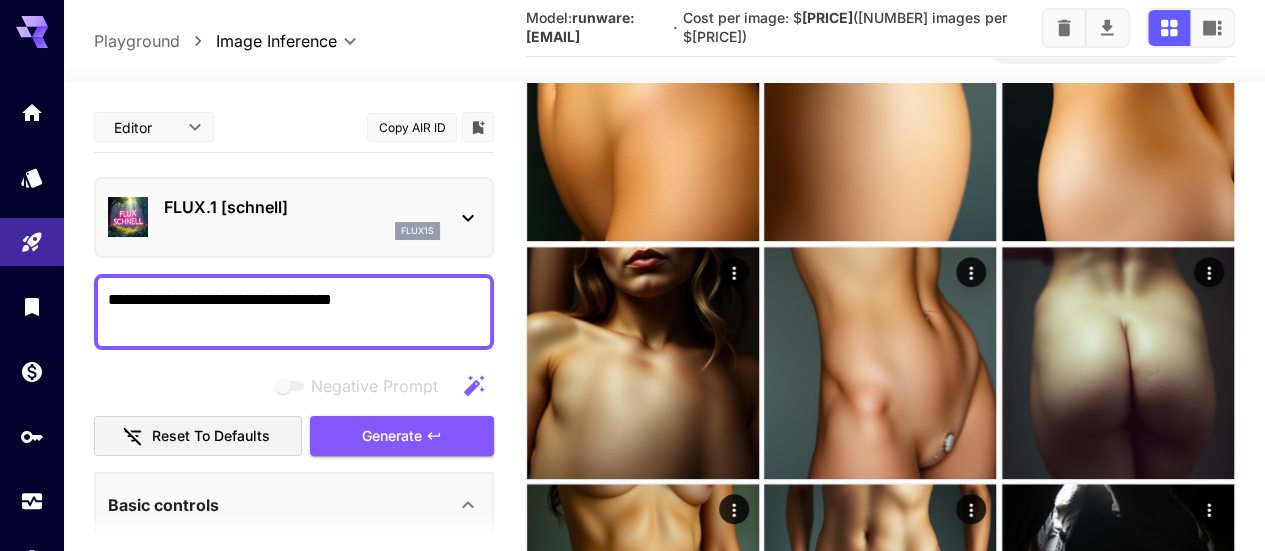 click on "flux1s" at bounding box center (302, 231) 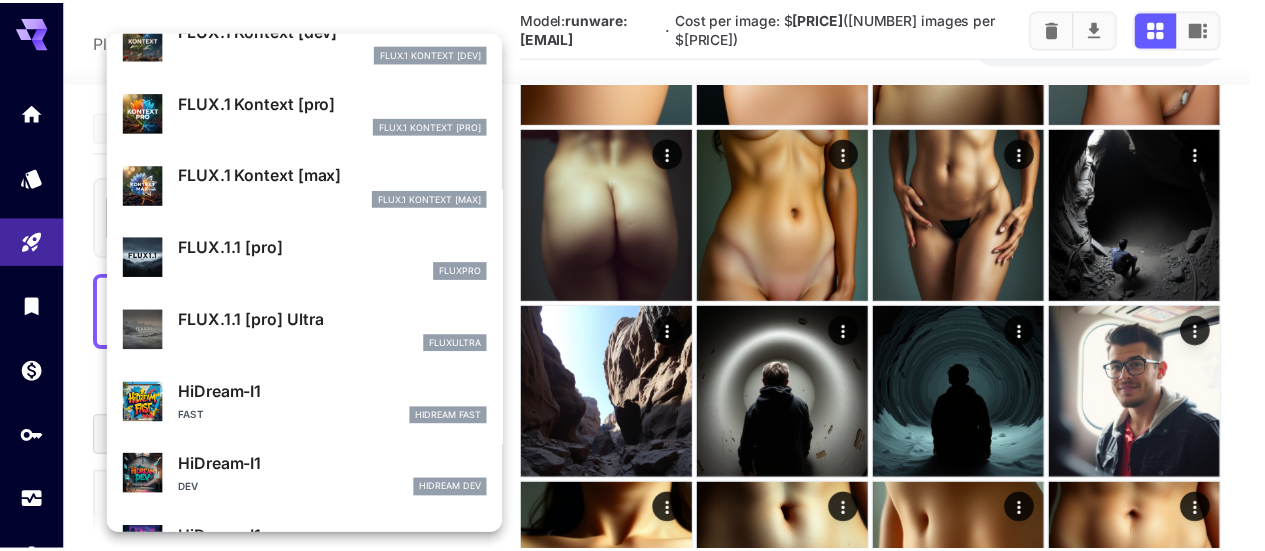 scroll, scrollTop: 200, scrollLeft: 0, axis: vertical 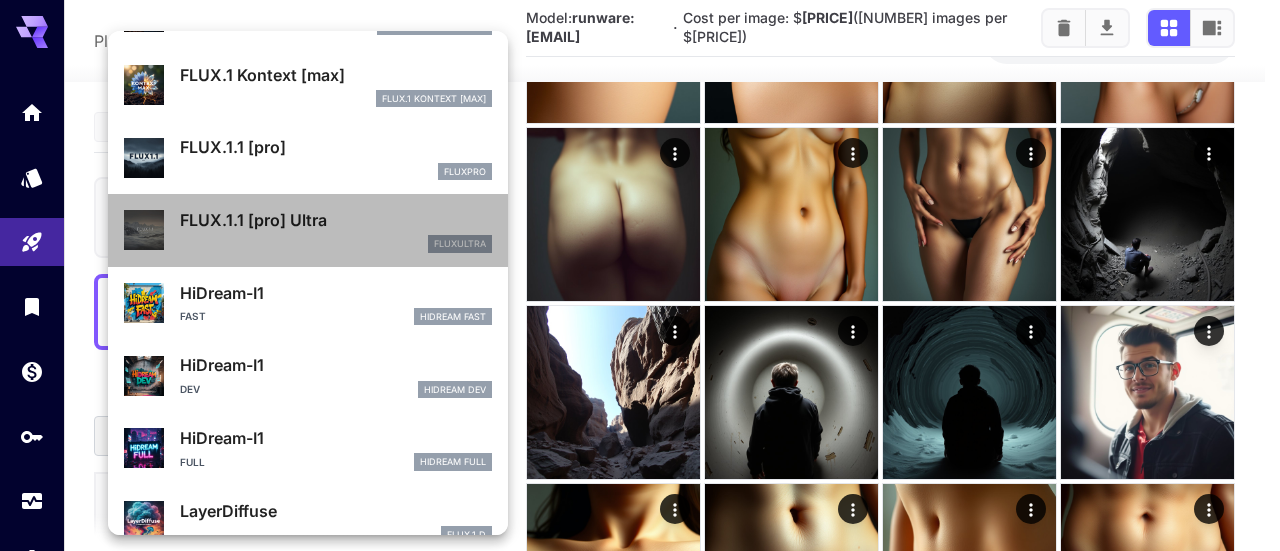 click on "FLUX.1.1 [pro] Ultra" at bounding box center [336, 2] 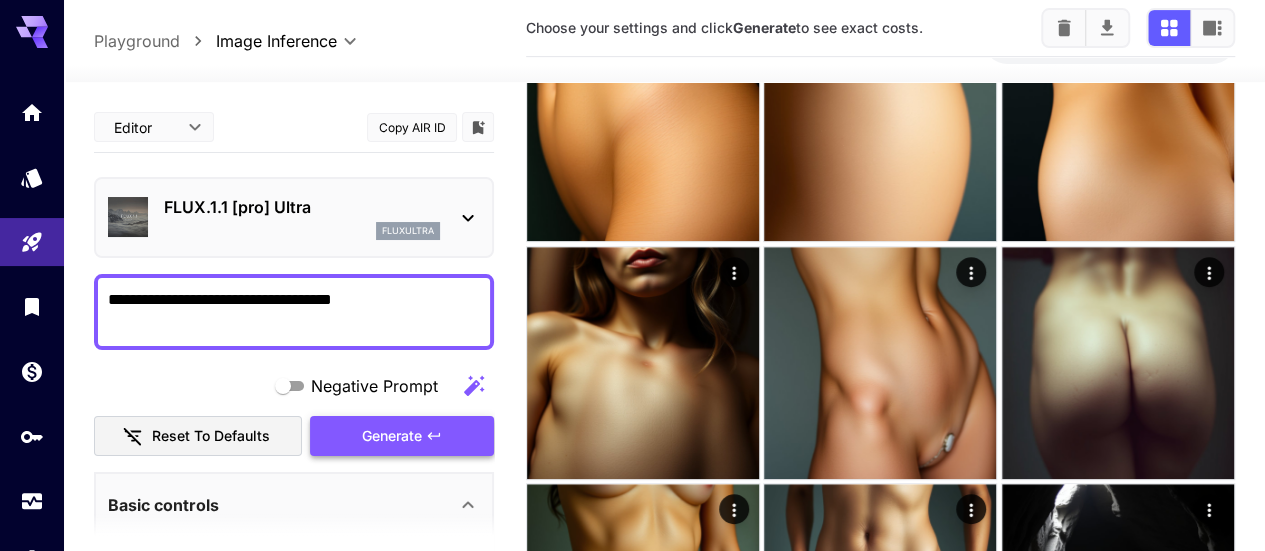 click on "Generate" at bounding box center (402, 436) 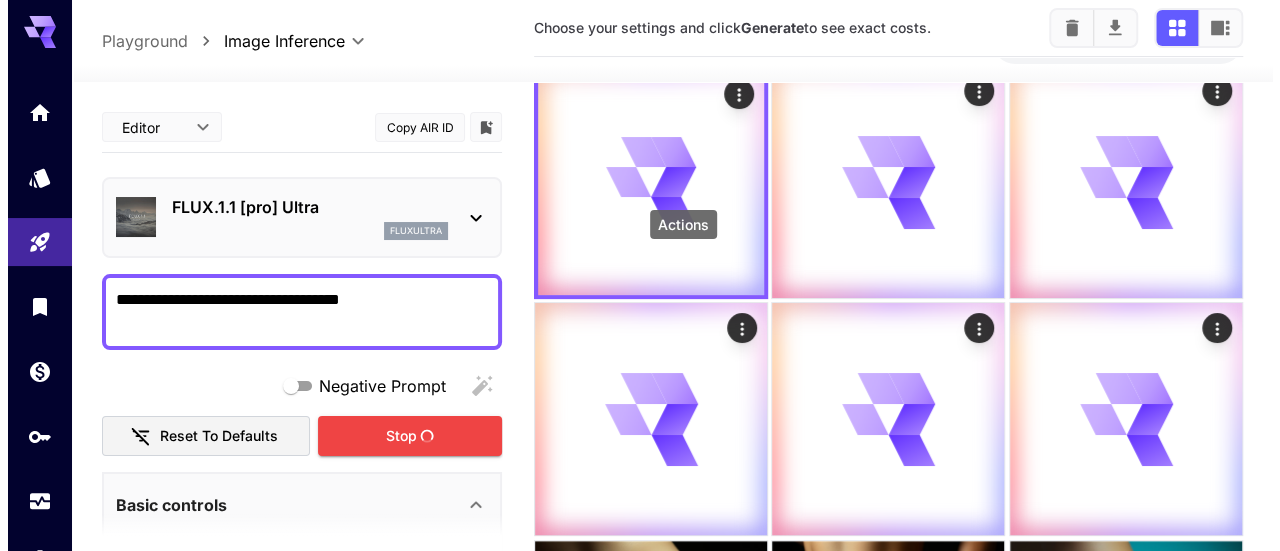 scroll, scrollTop: 0, scrollLeft: 0, axis: both 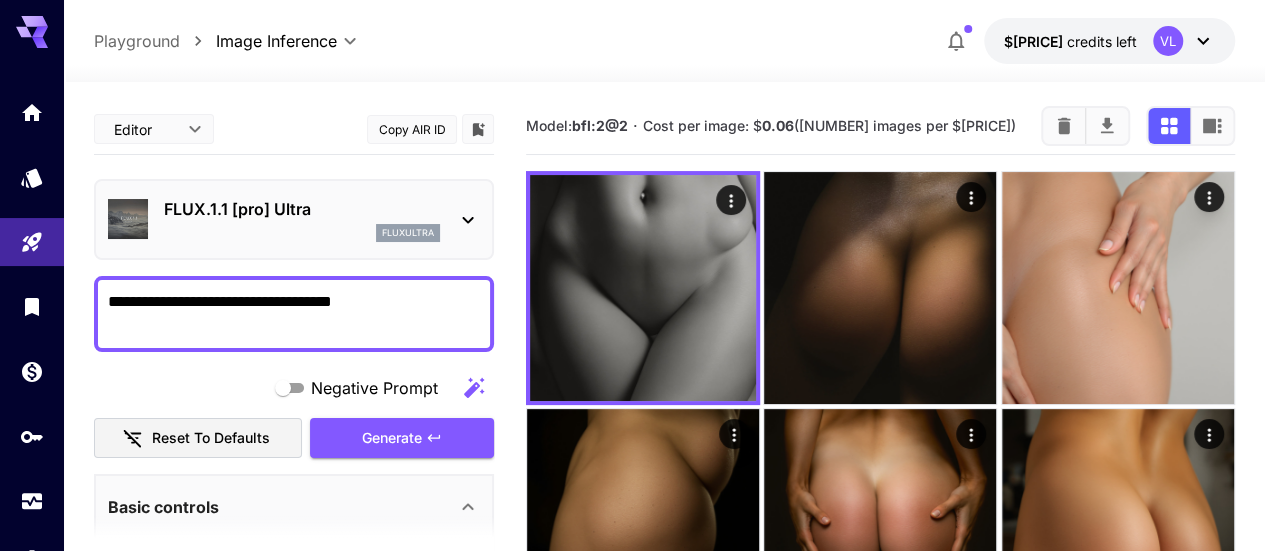 click on "FLUX.1.1 [pro] Ultra fluxultra" at bounding box center (302, 219) 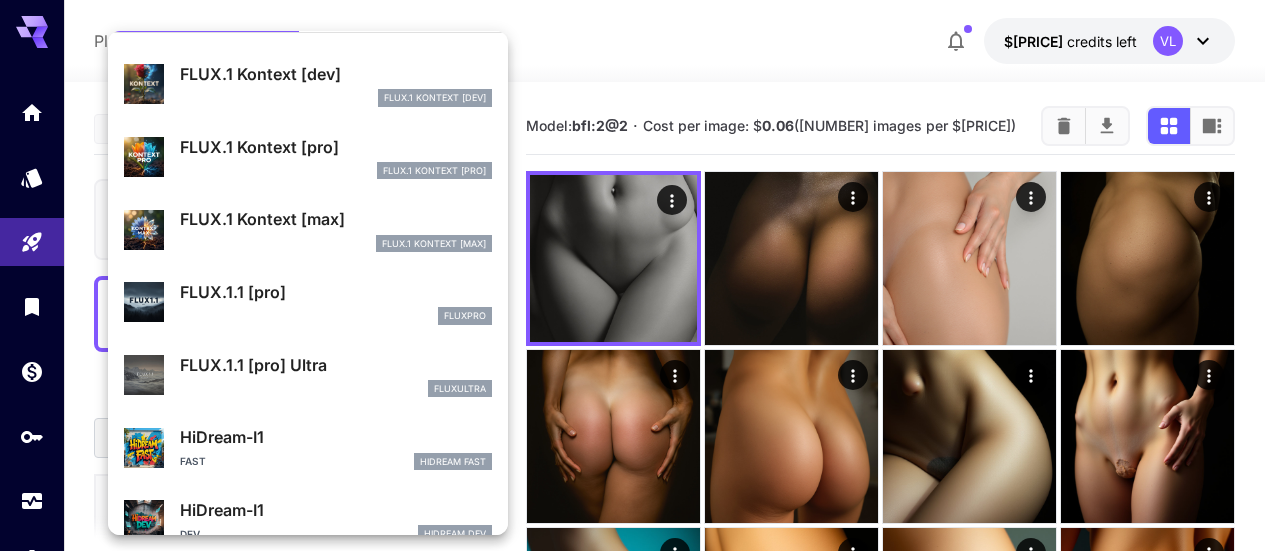 scroll, scrollTop: 0, scrollLeft: 0, axis: both 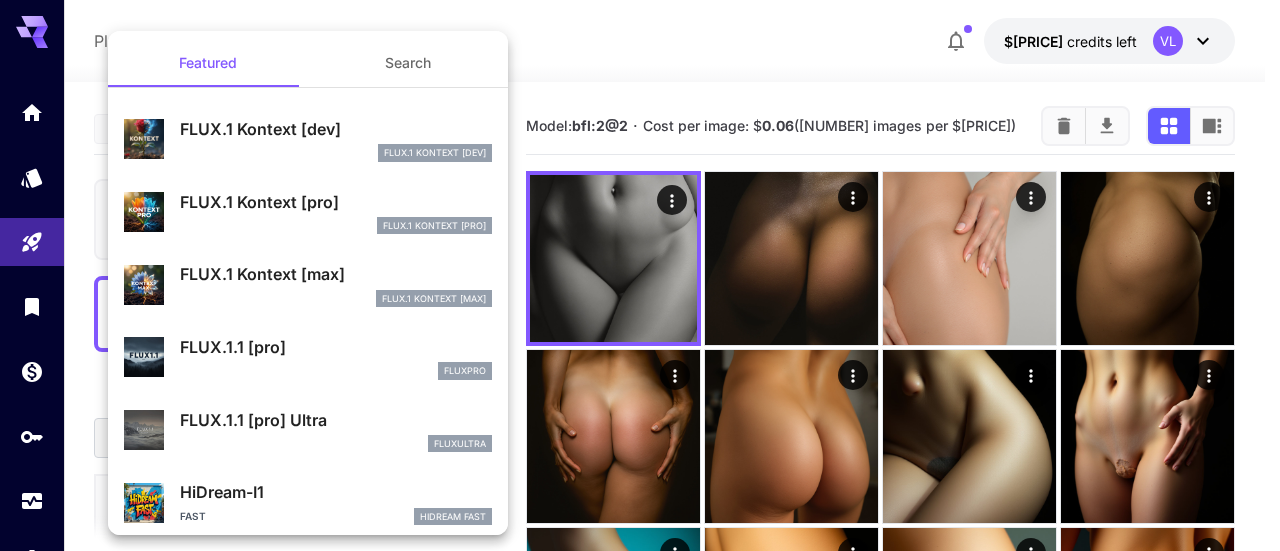 click on "Search" at bounding box center [408, 63] 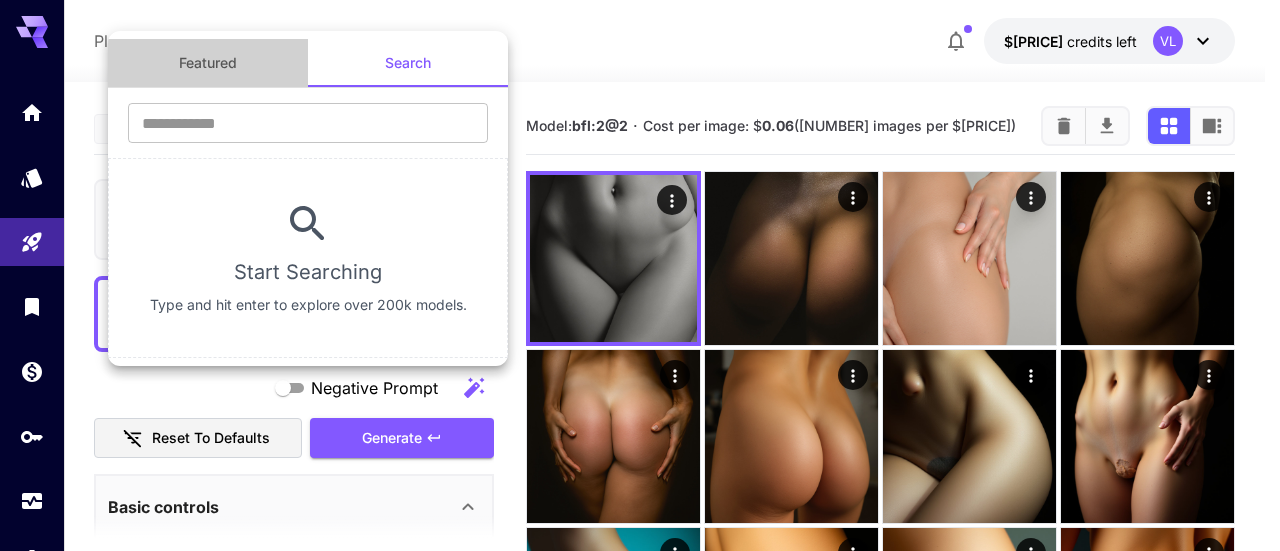 click on "Featured" at bounding box center (208, 63) 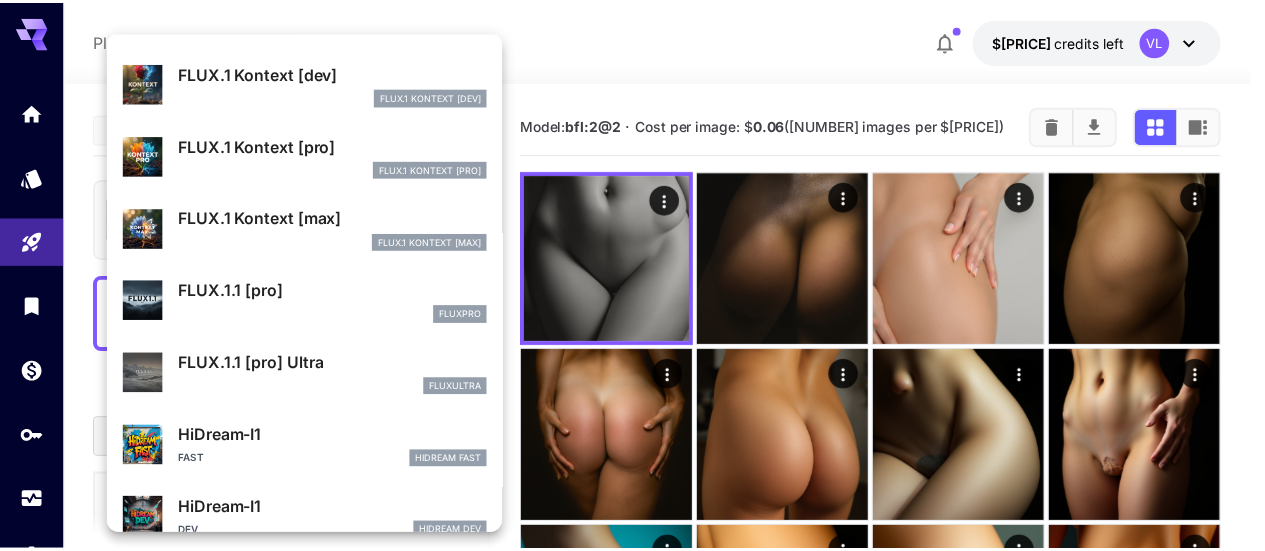 scroll, scrollTop: 100, scrollLeft: 0, axis: vertical 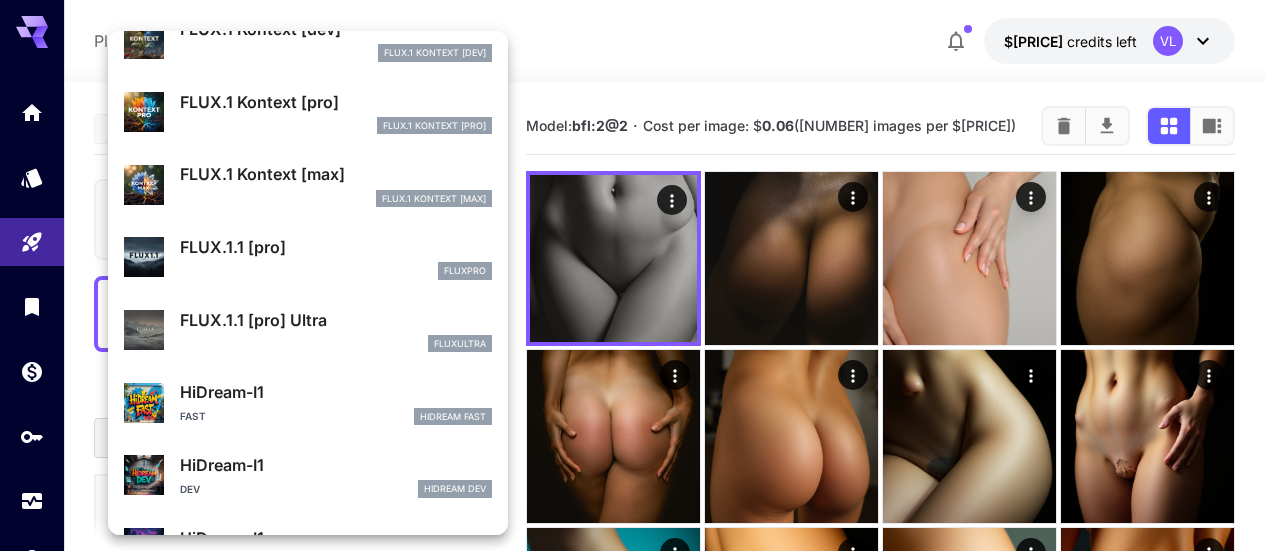 click on "fluxultra" at bounding box center [336, 53] 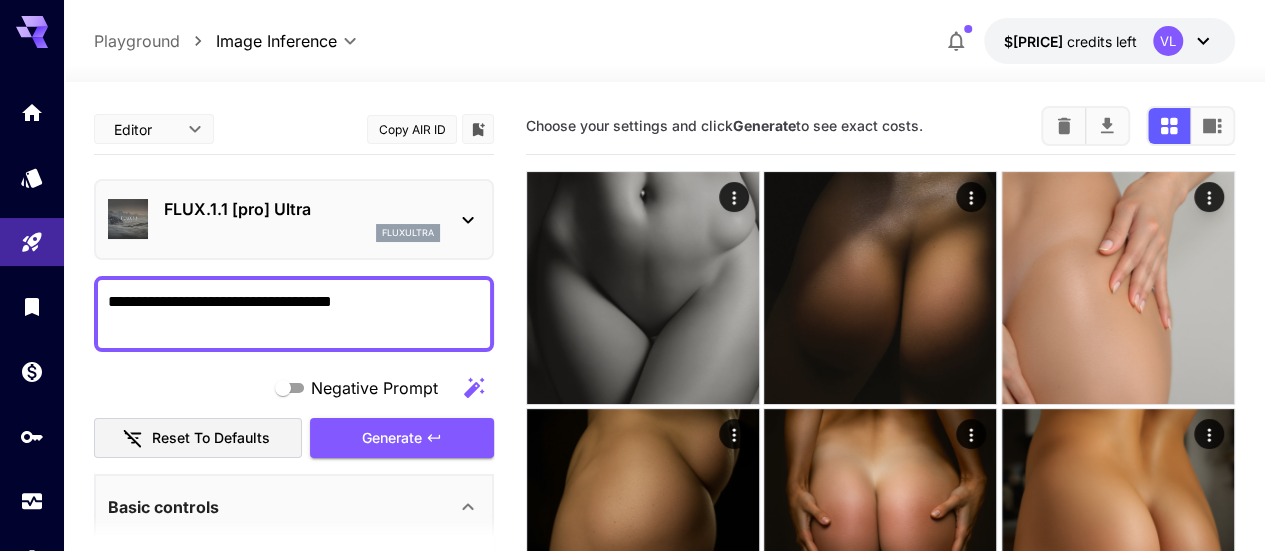 click on "**********" at bounding box center [294, 314] 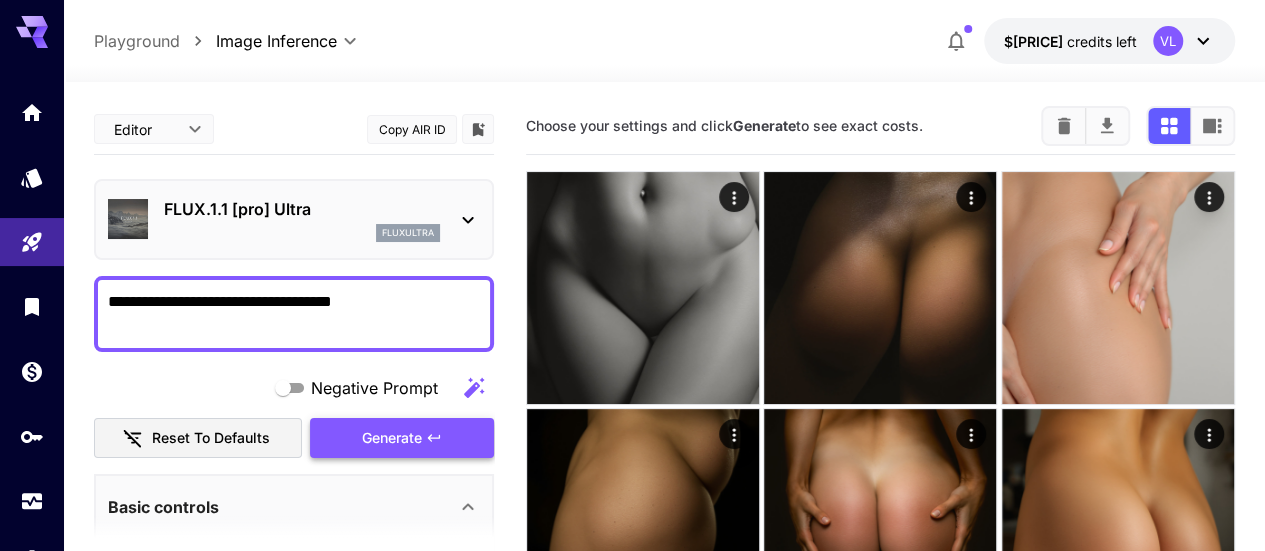 type on "**********" 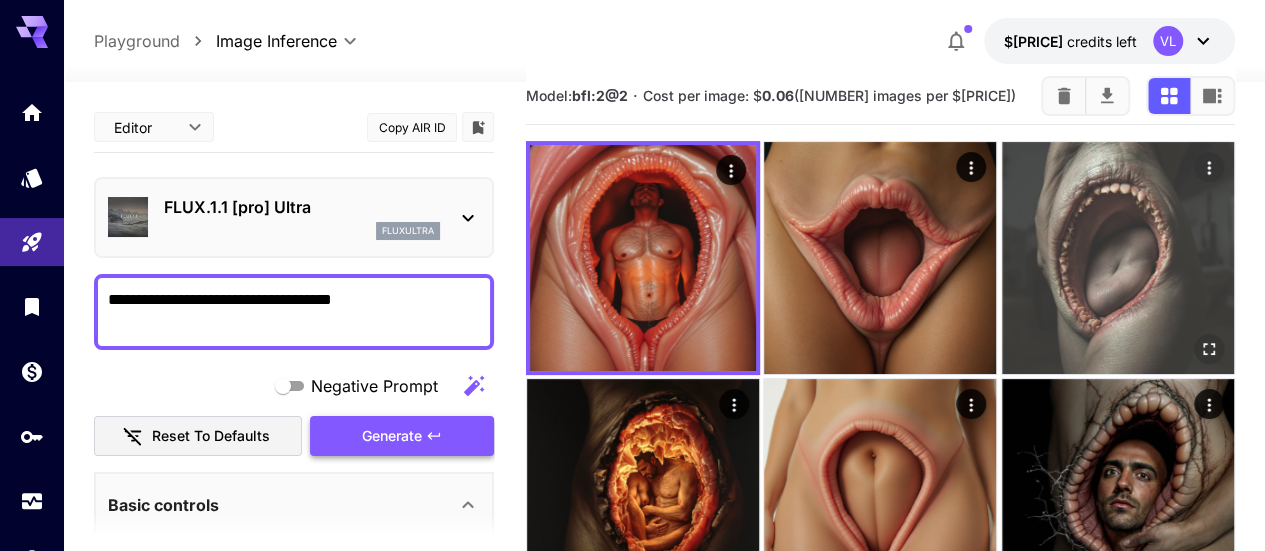 scroll, scrollTop: 0, scrollLeft: 0, axis: both 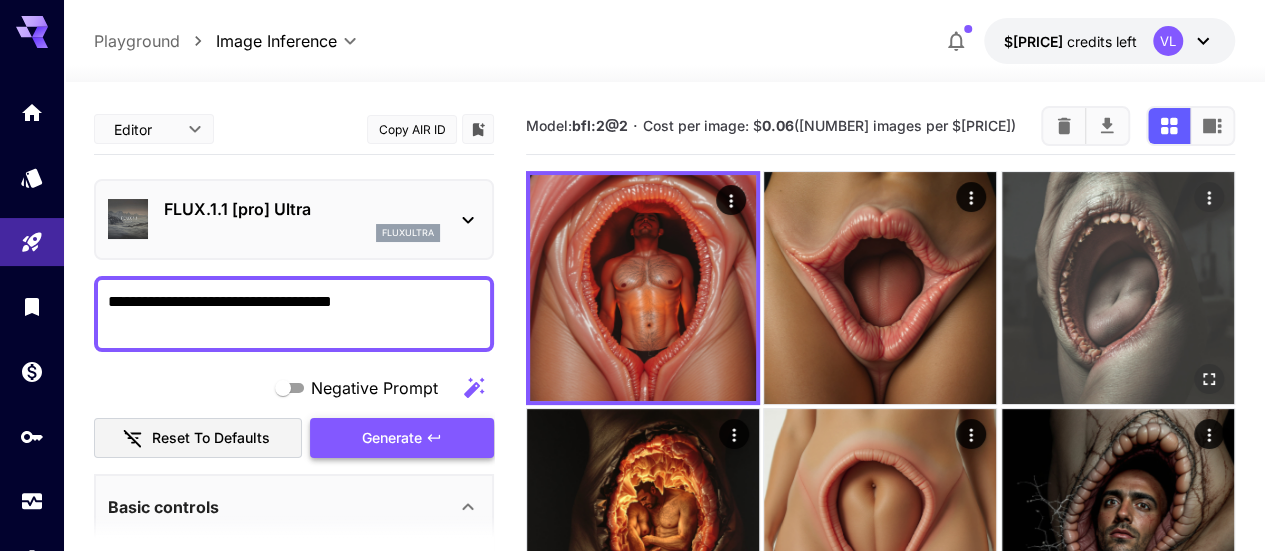 click at bounding box center [643, 288] 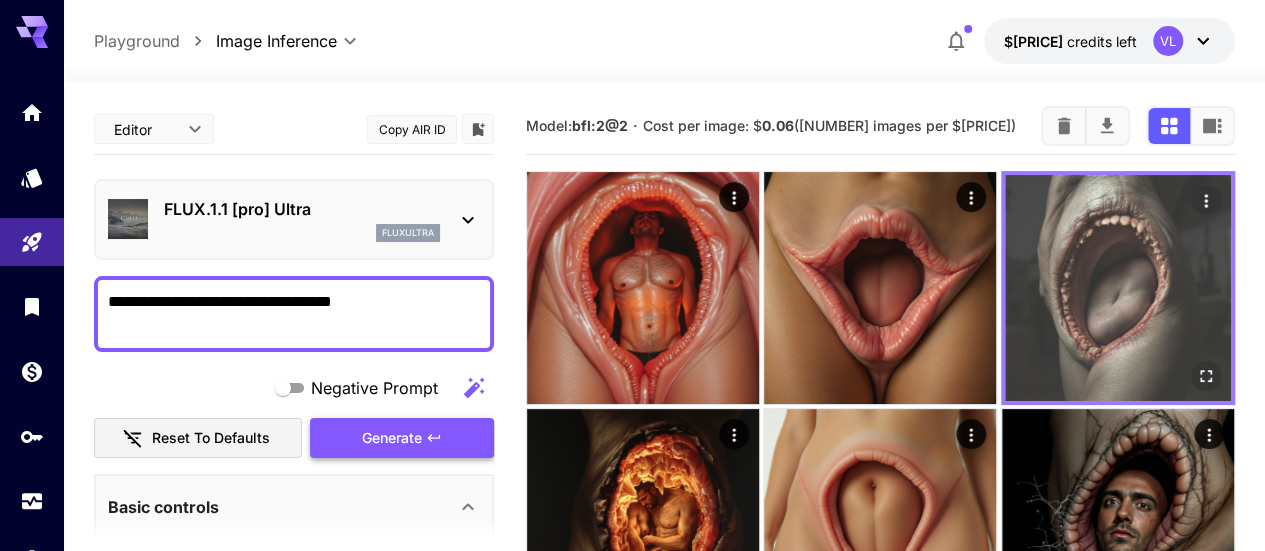 click at bounding box center (1206, 376) 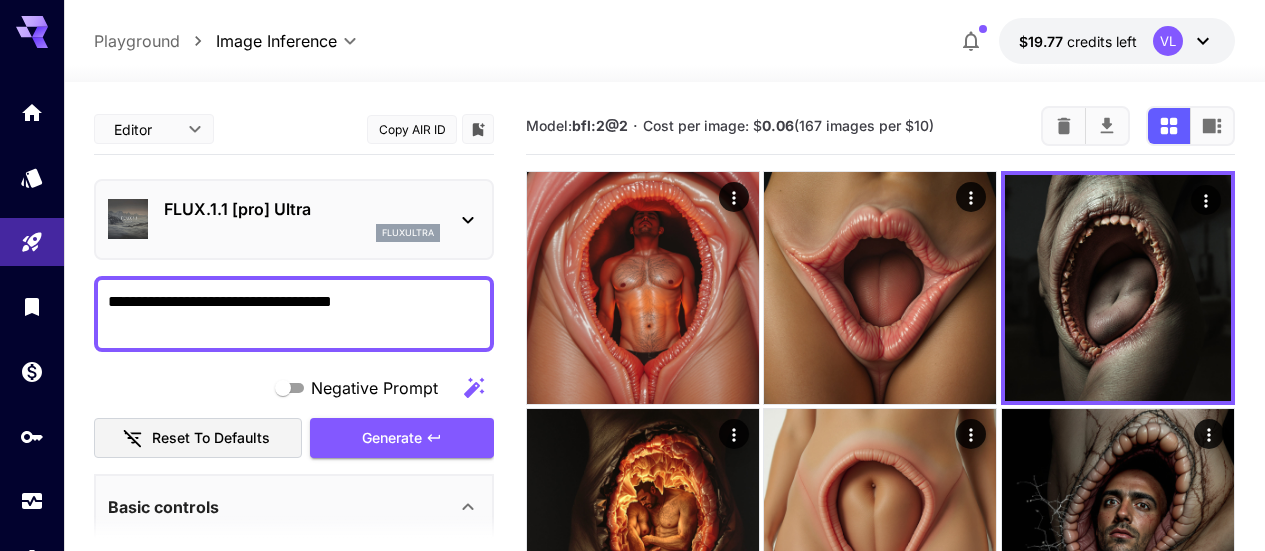 scroll, scrollTop: 0, scrollLeft: 0, axis: both 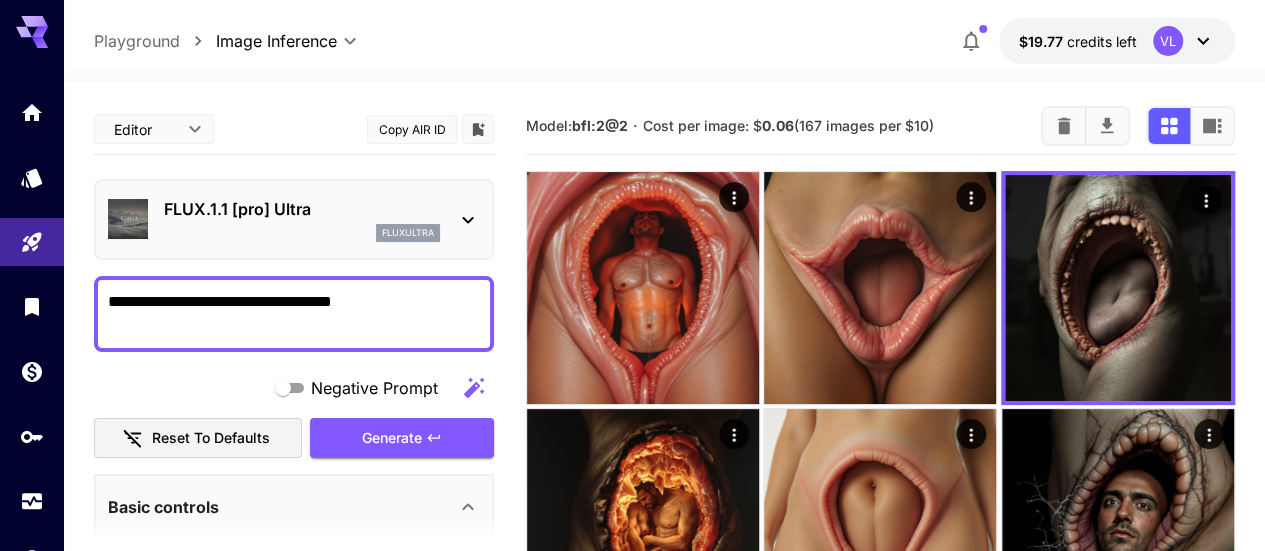 click on "**********" at bounding box center (294, 314) 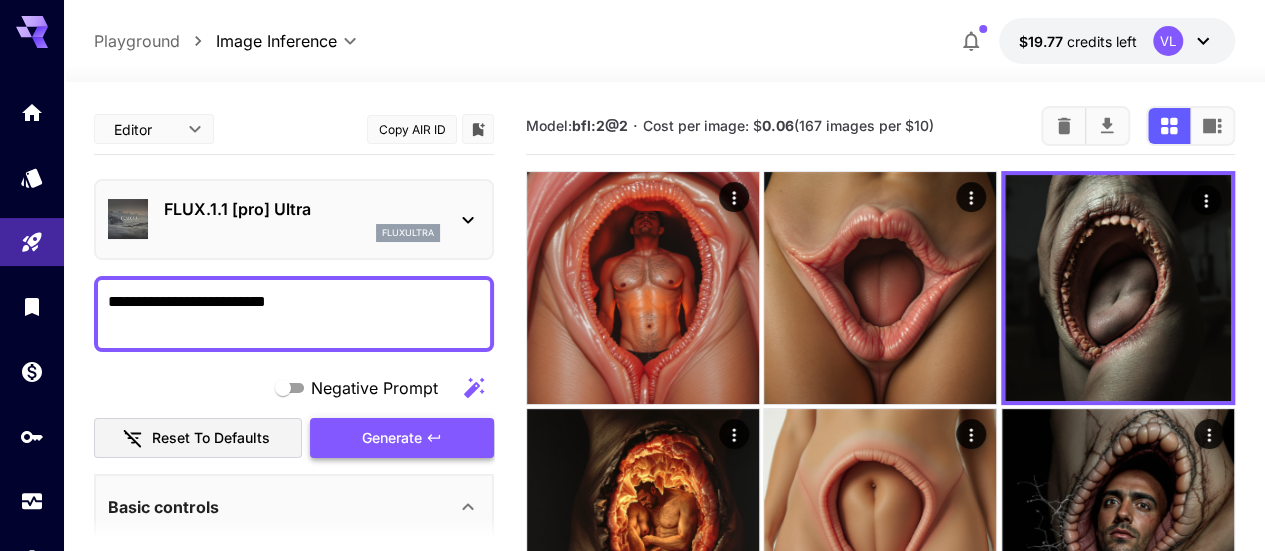 click on "Generate" at bounding box center (402, 438) 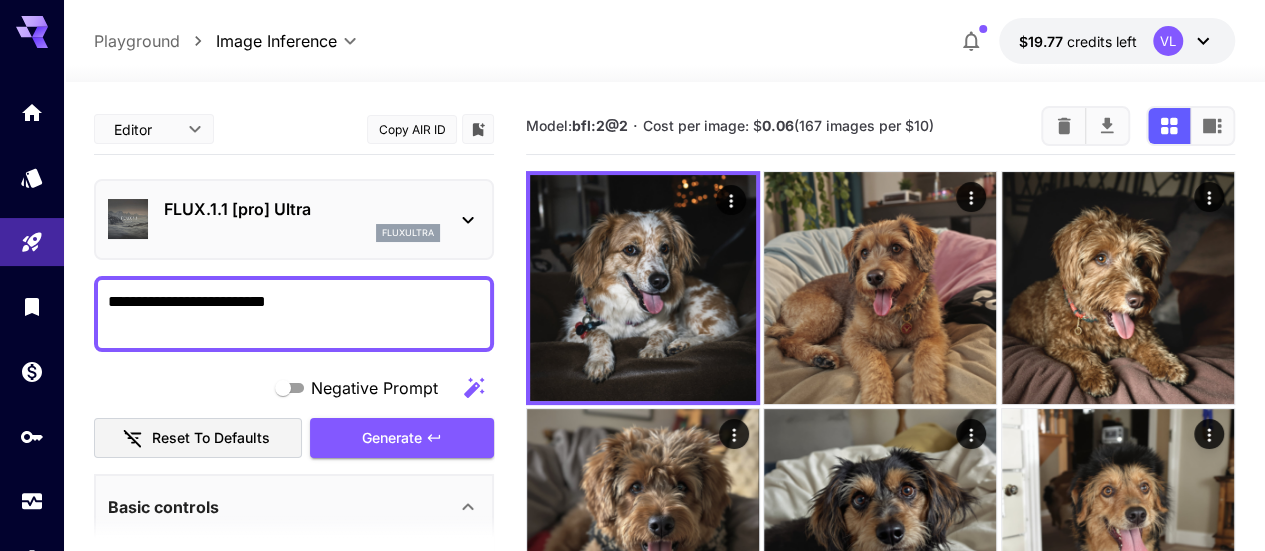 click on "**********" at bounding box center [294, 314] 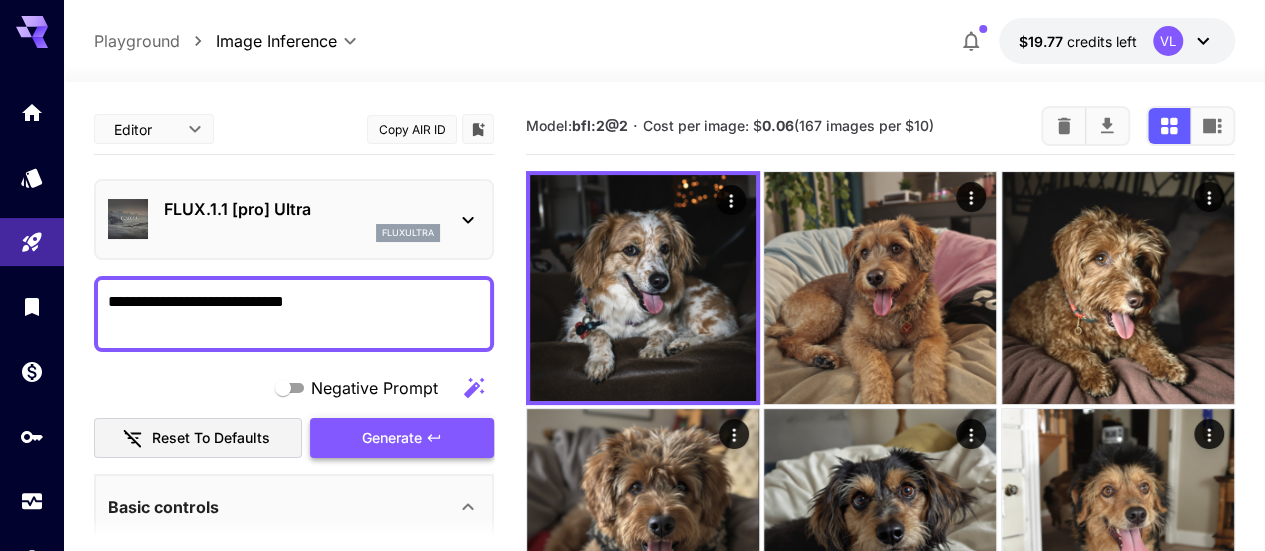click on "Generate" at bounding box center [402, 438] 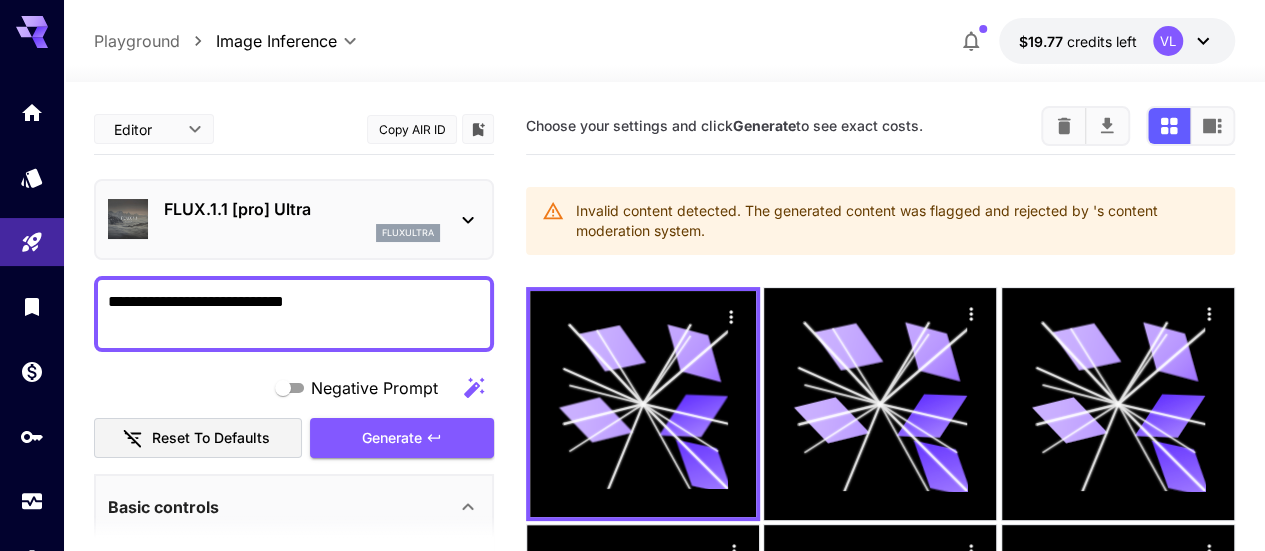 click on "**********" at bounding box center [294, 314] 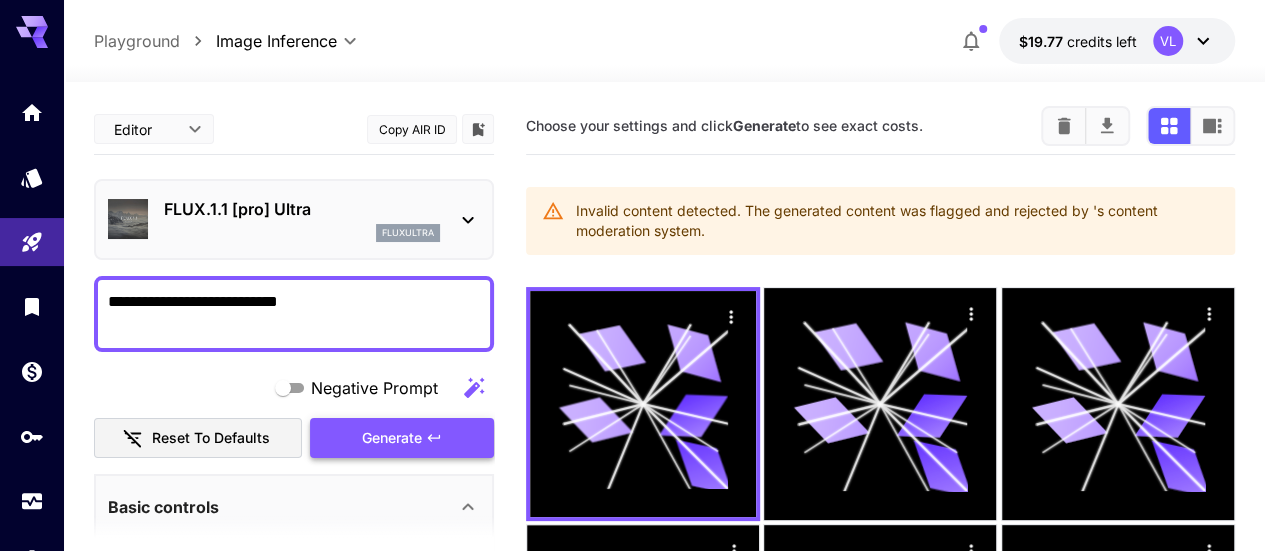 click on "Generate" at bounding box center [392, 438] 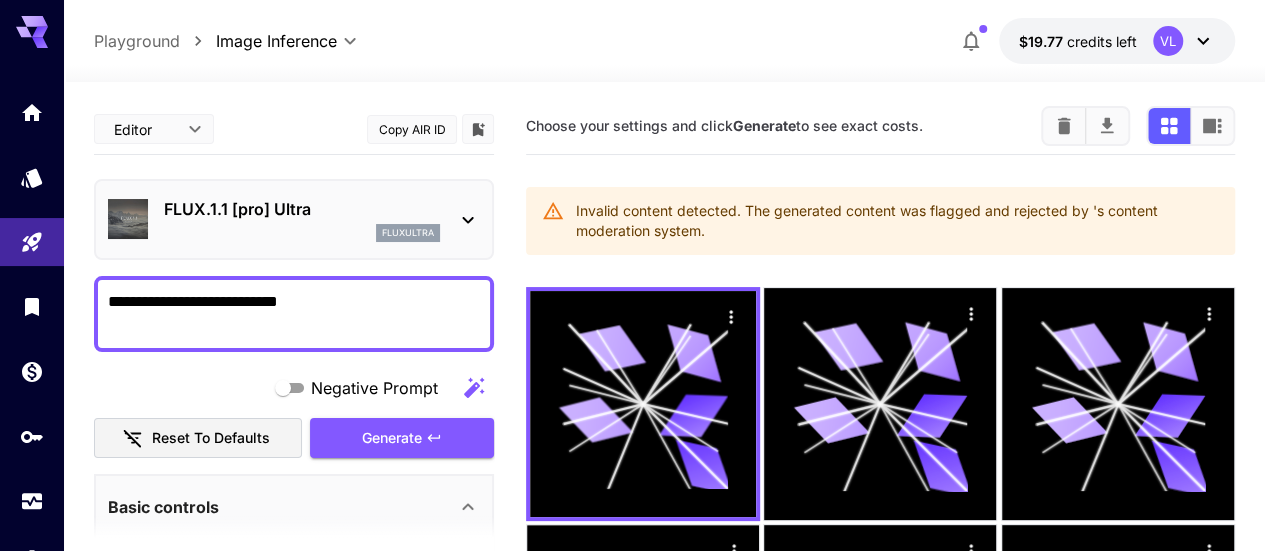 click on "**********" at bounding box center (294, 314) 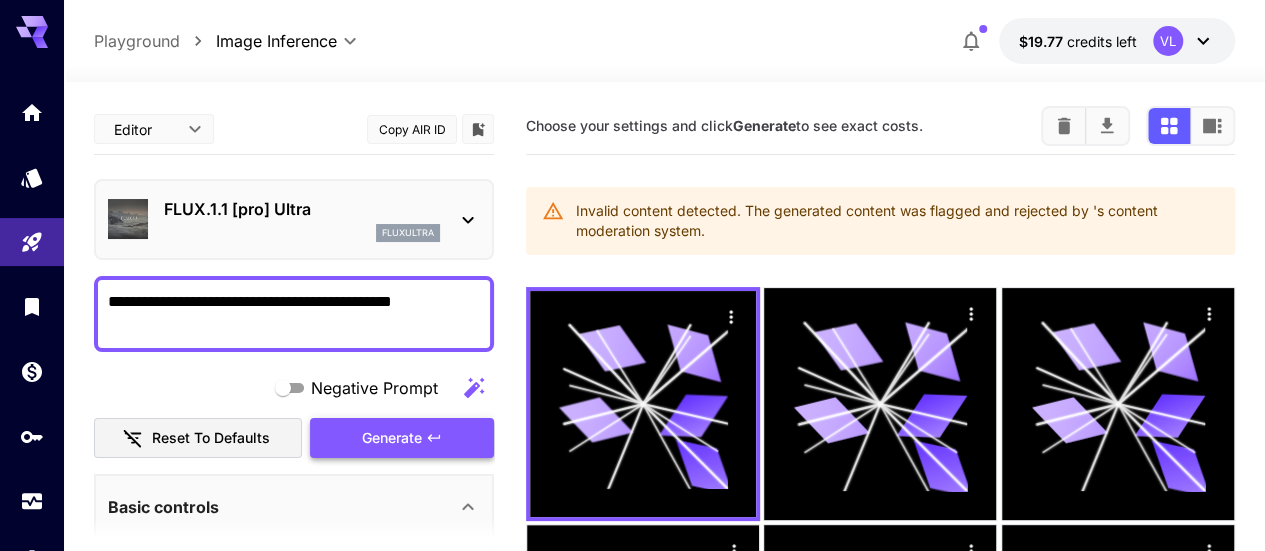 type on "**********" 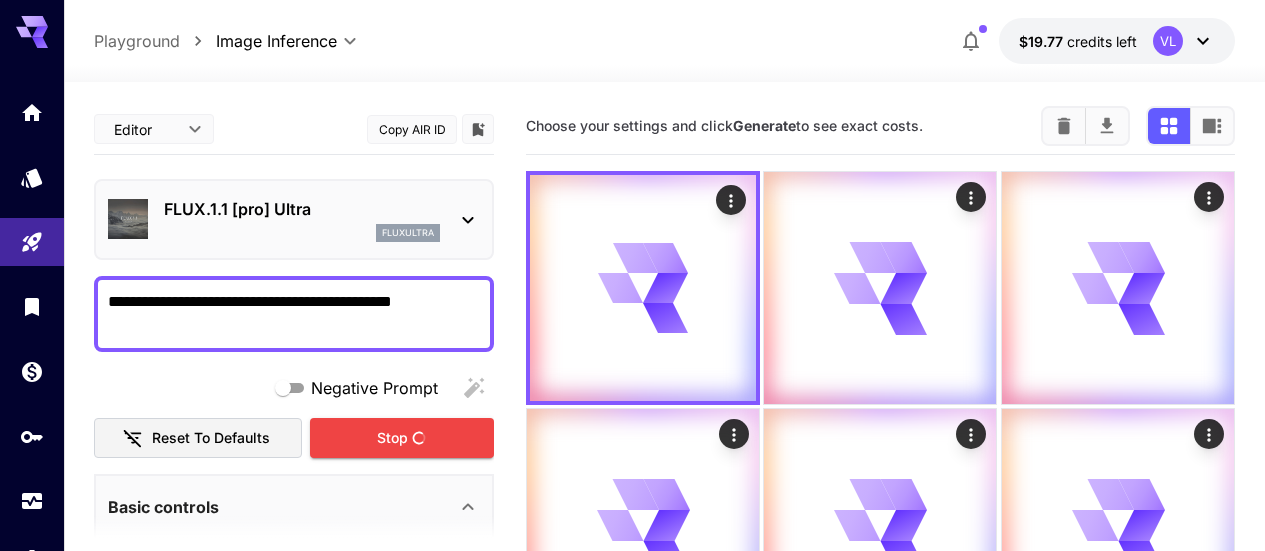scroll, scrollTop: 0, scrollLeft: 0, axis: both 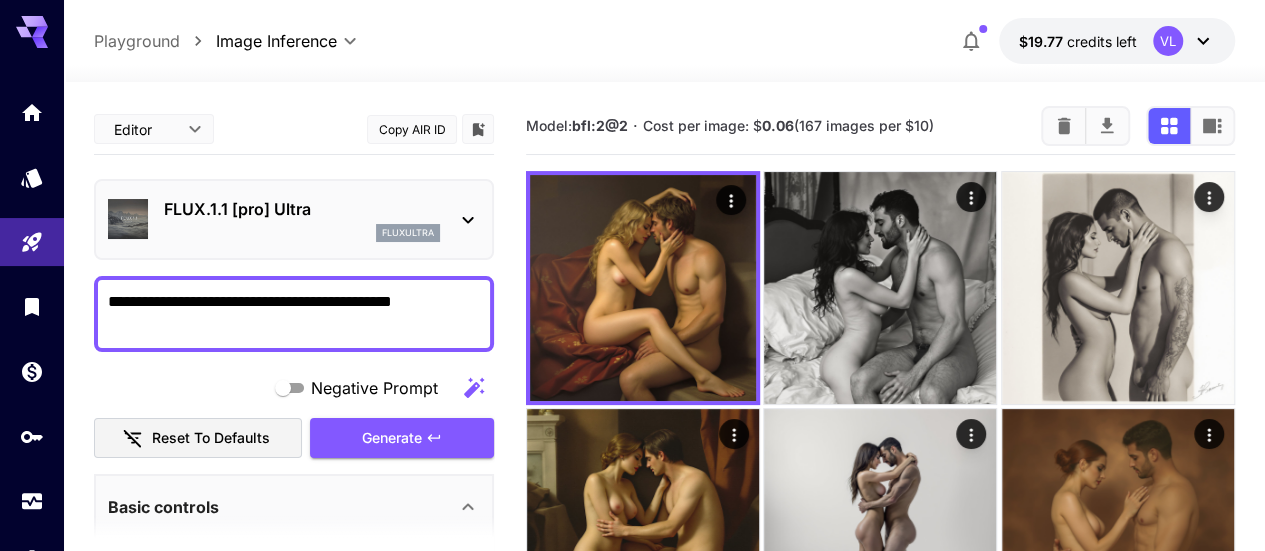 click at bounding box center (643, 763) 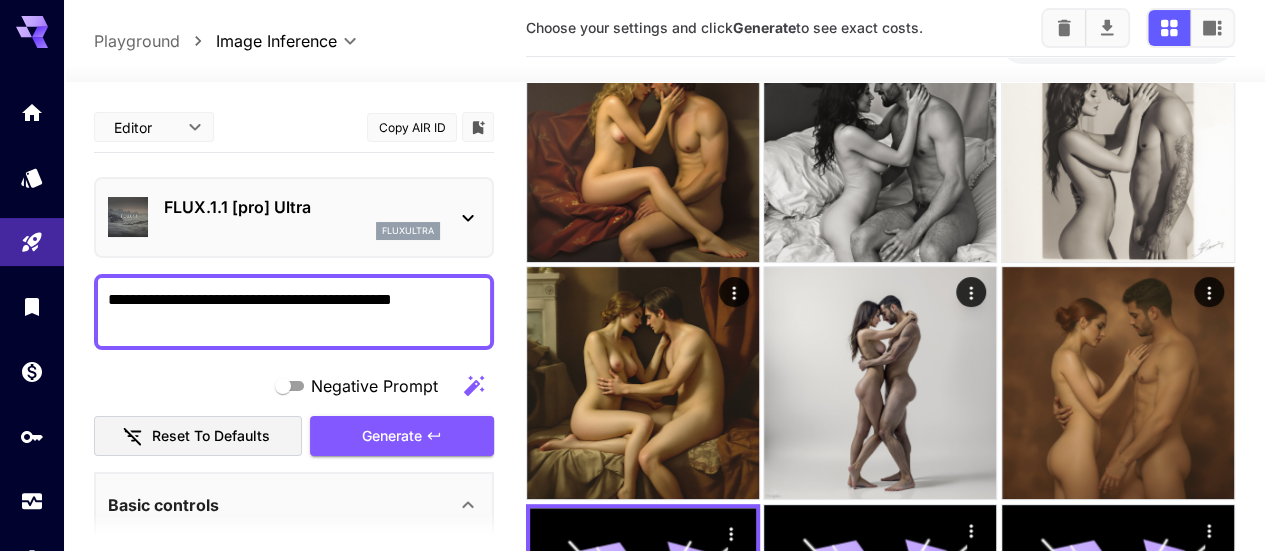 scroll, scrollTop: 0, scrollLeft: 0, axis: both 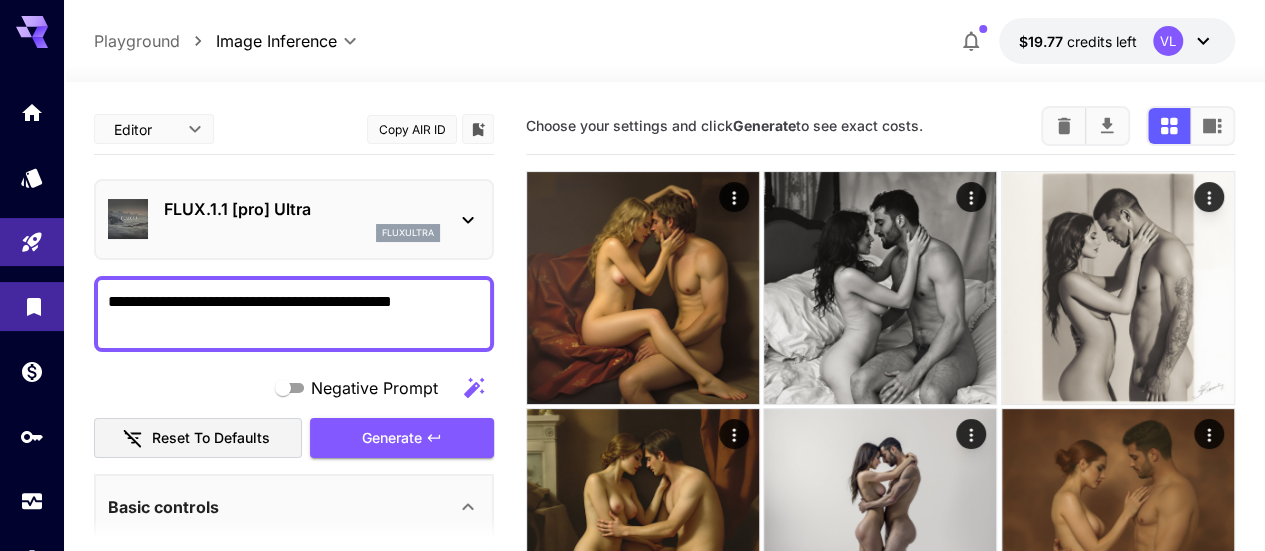 drag, startPoint x: 475, startPoint y: 300, endPoint x: 0, endPoint y: 288, distance: 475.15155 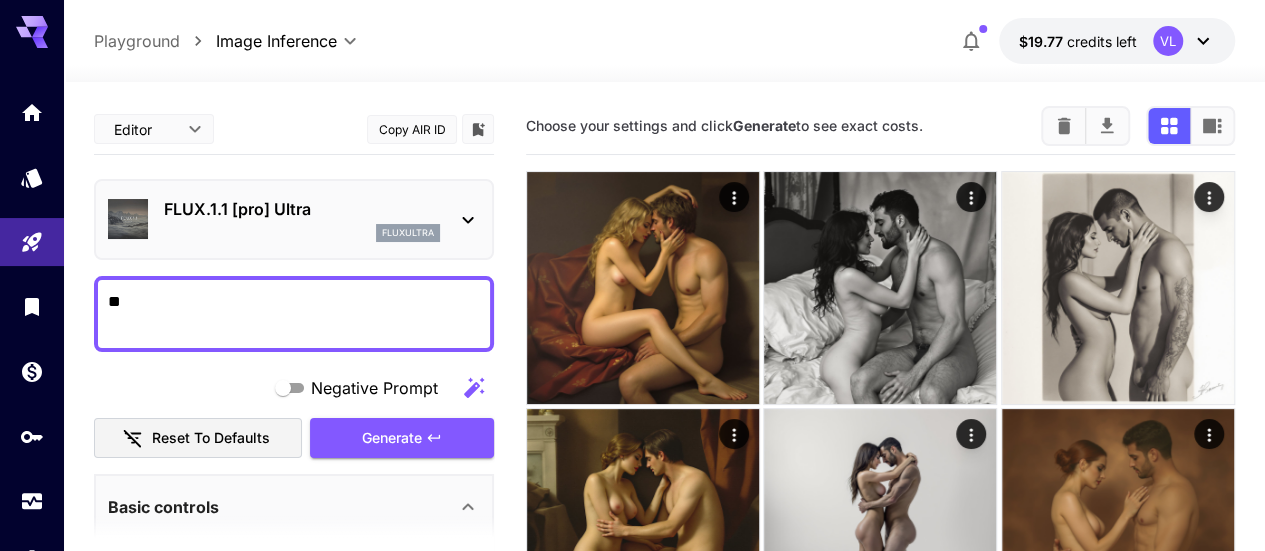 type on "*" 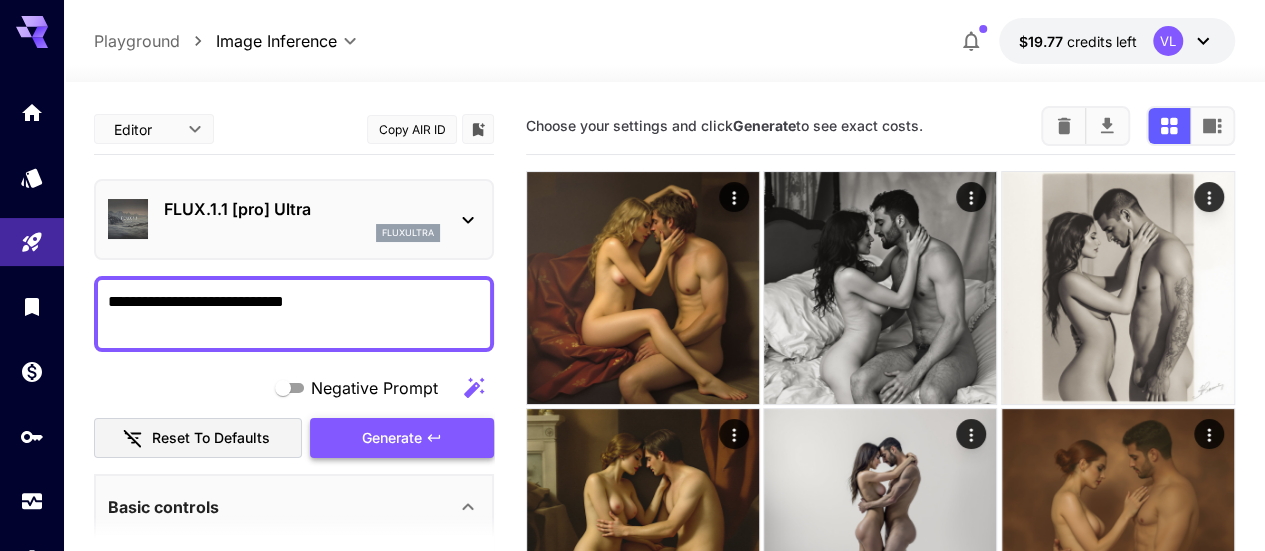 click on "Generate" at bounding box center (392, 438) 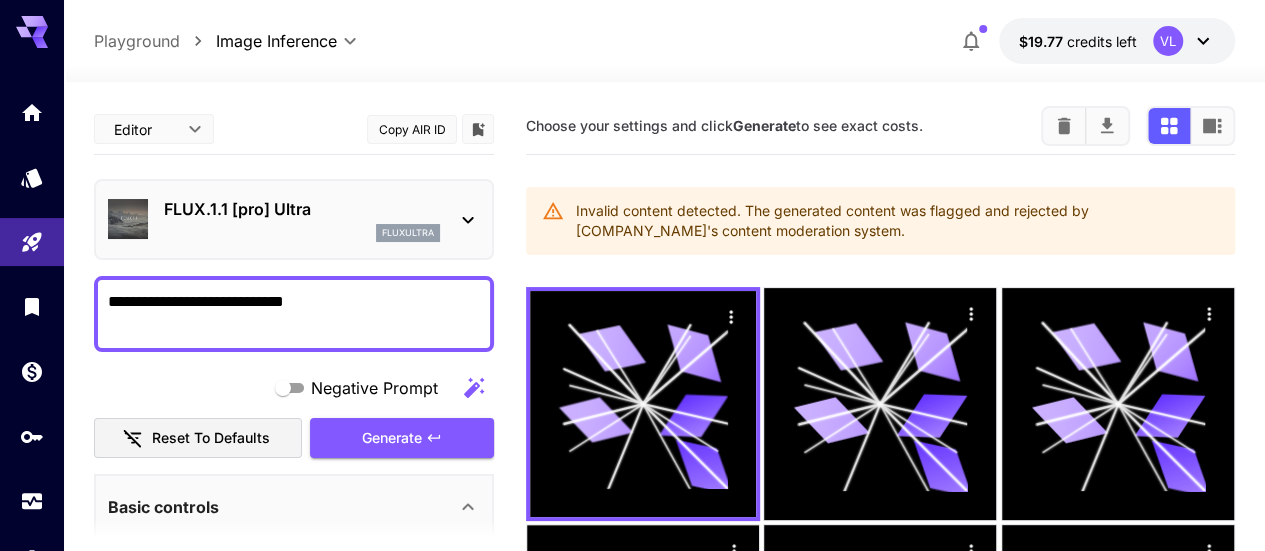 click on "**********" at bounding box center [294, 314] 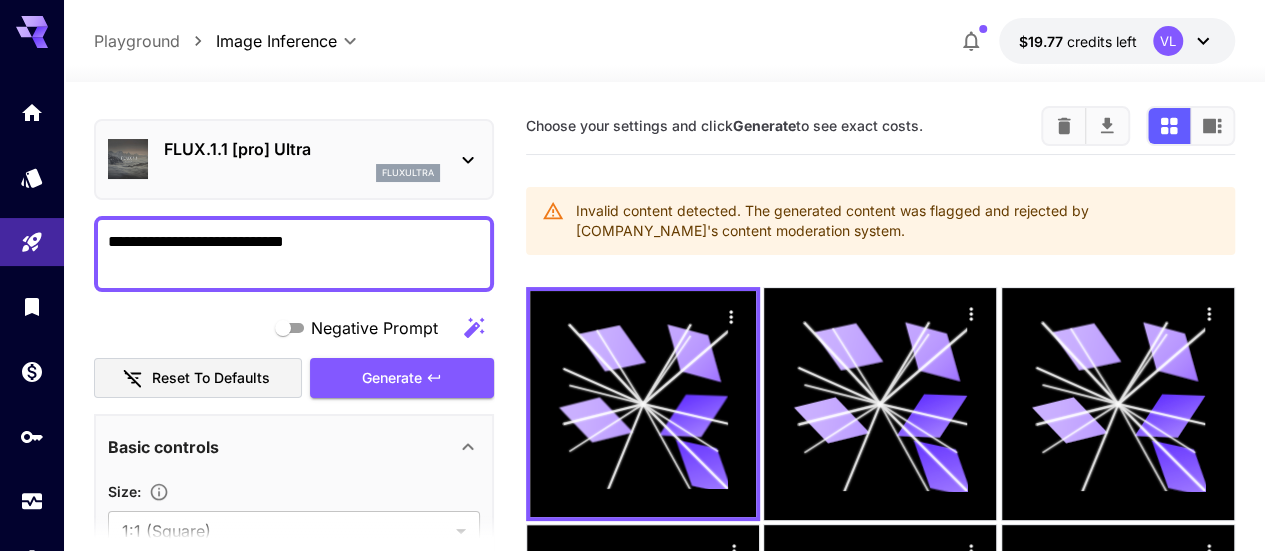 scroll, scrollTop: 0, scrollLeft: 0, axis: both 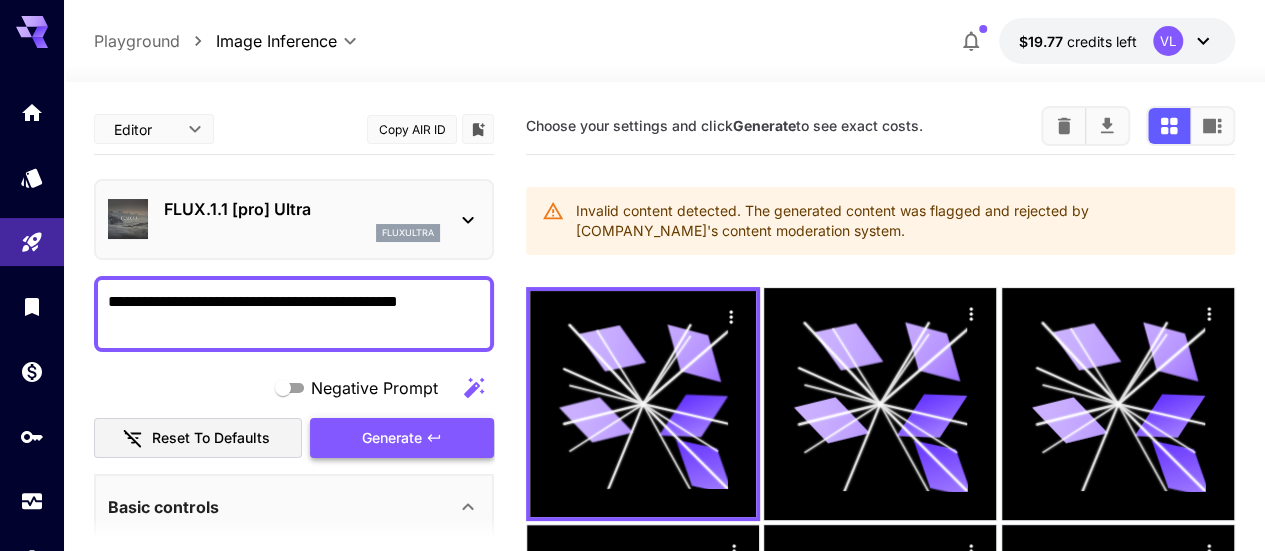 click on "Generate" at bounding box center (392, 438) 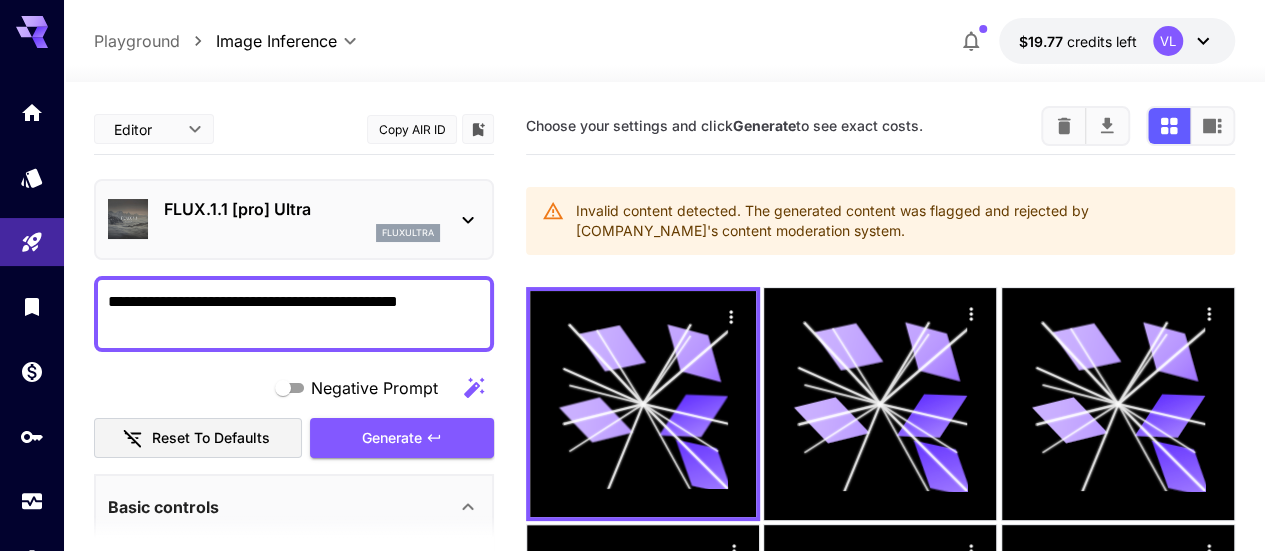 click on "**********" at bounding box center [294, 314] 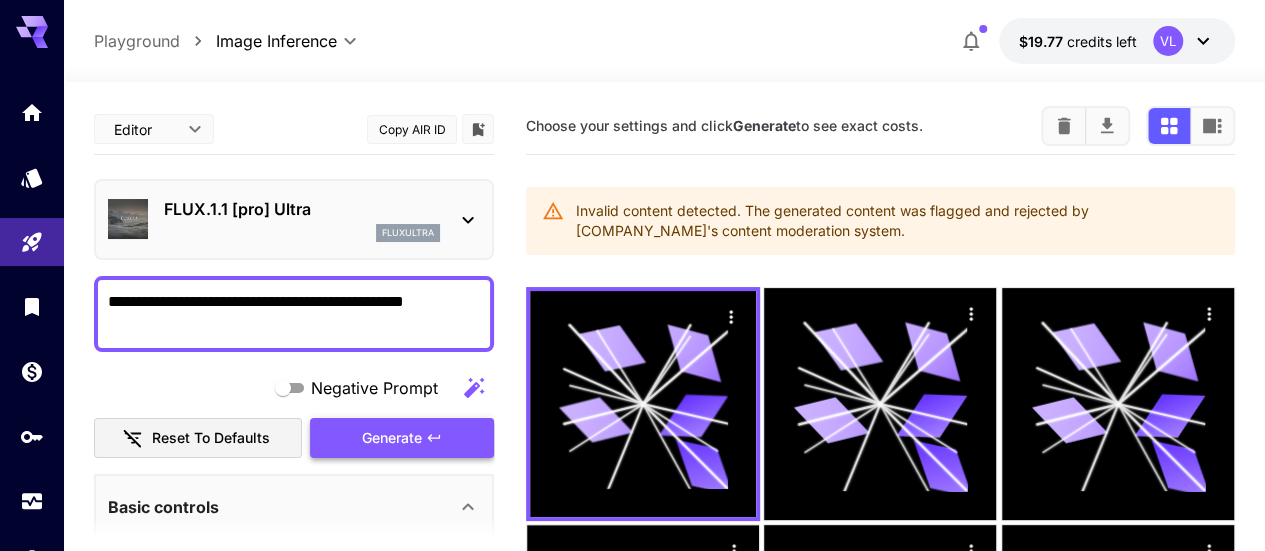 click on "Generate" at bounding box center [402, 438] 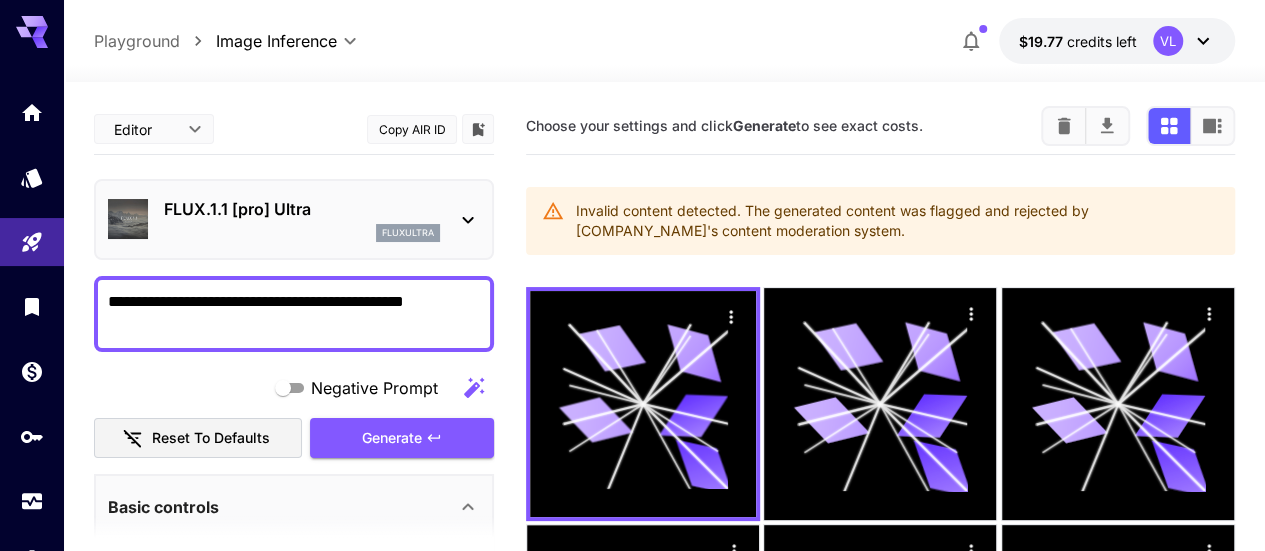 click on "**********" at bounding box center (294, 314) 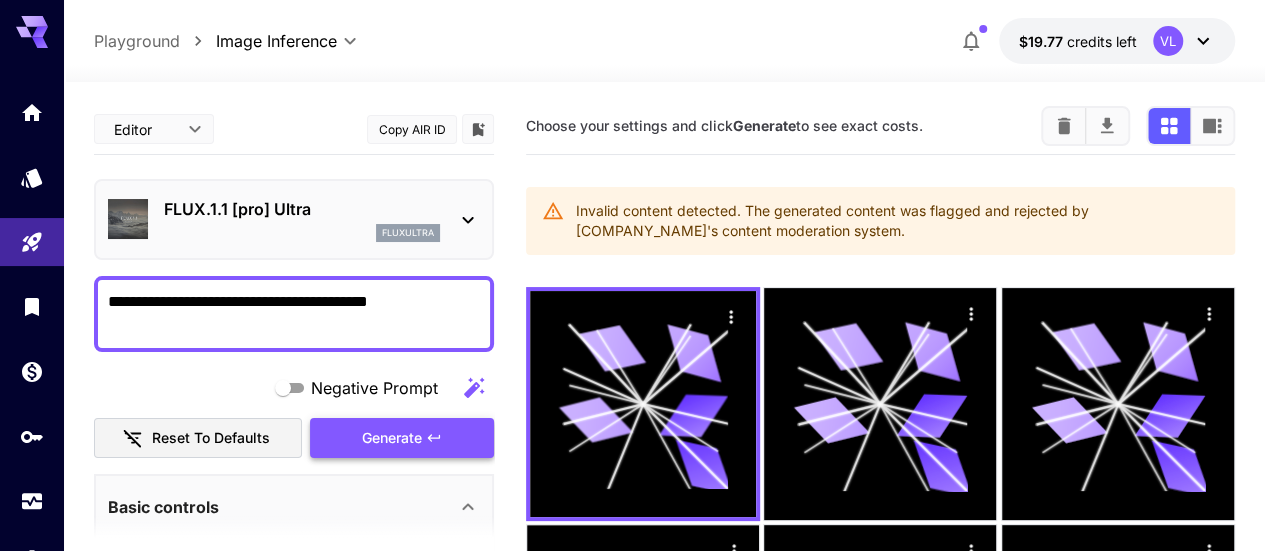 click on "Generate" at bounding box center (392, 438) 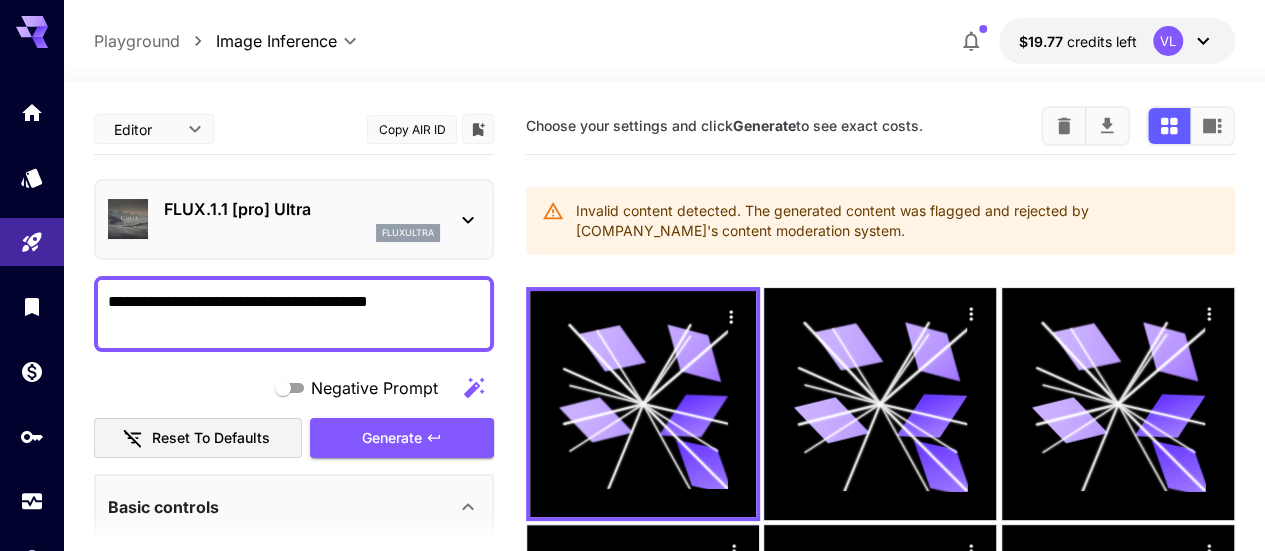 click on "**********" at bounding box center [294, 314] 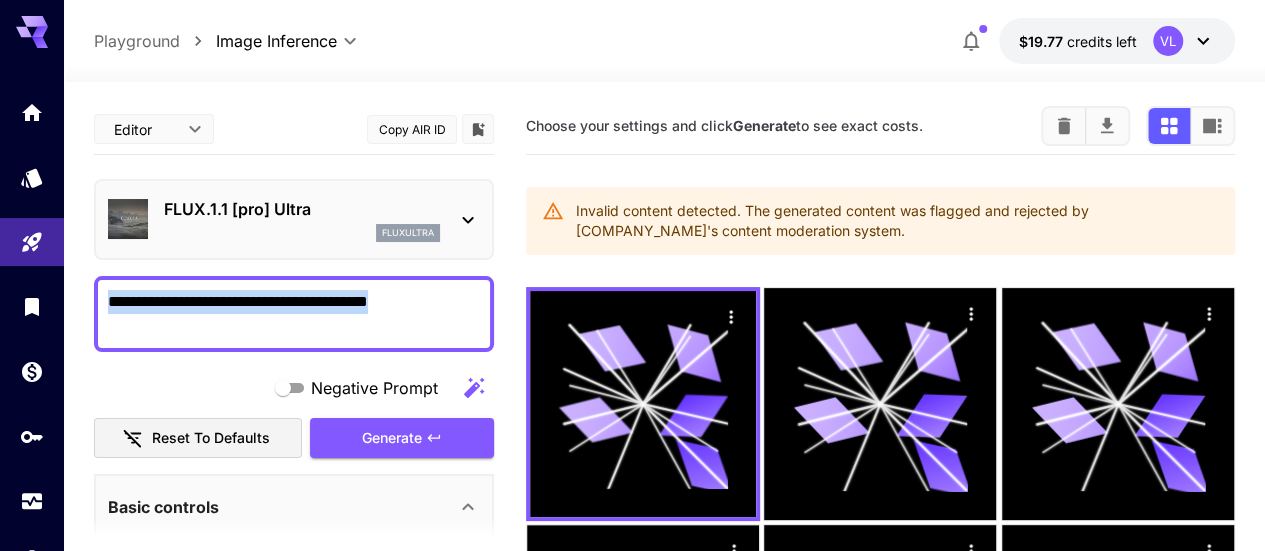 click on "**********" at bounding box center (294, 314) 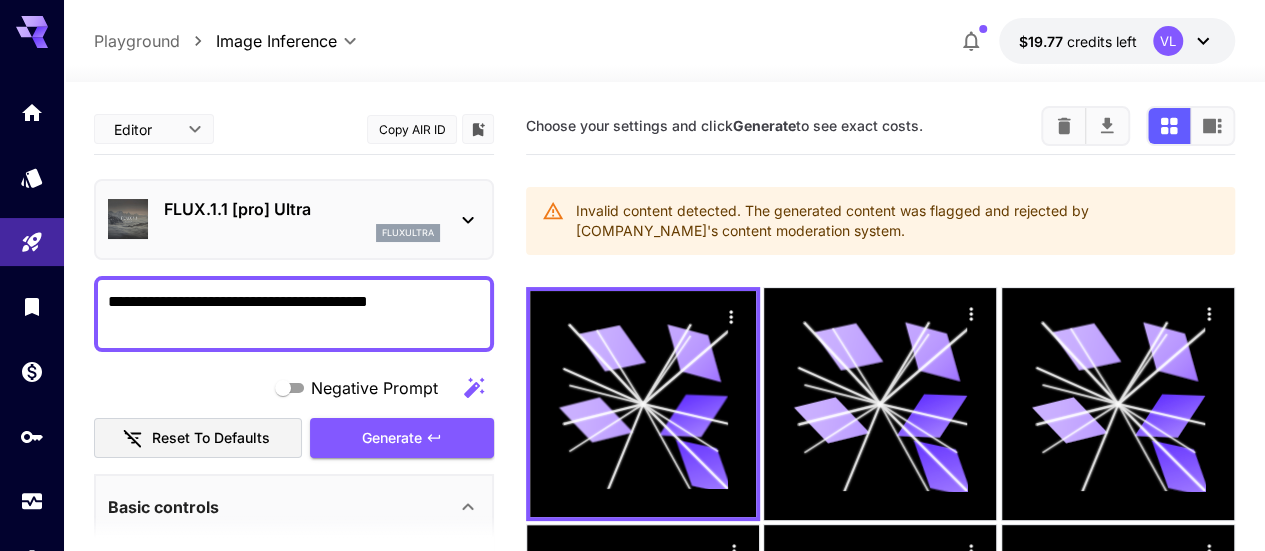 click on "**********" at bounding box center [294, 314] 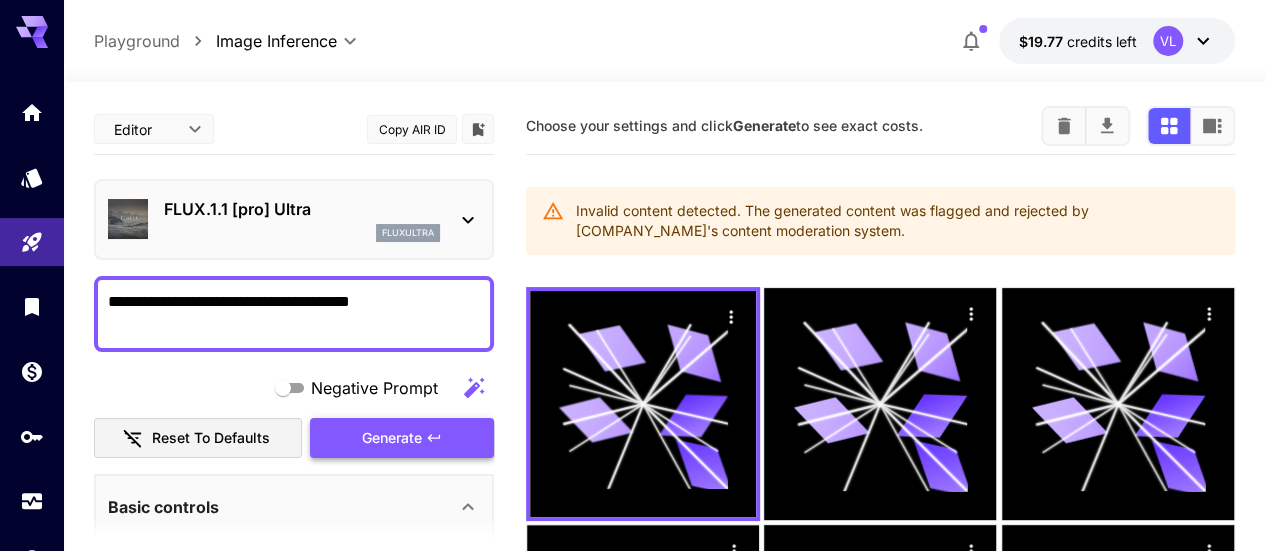 click on "Generate" at bounding box center [392, 438] 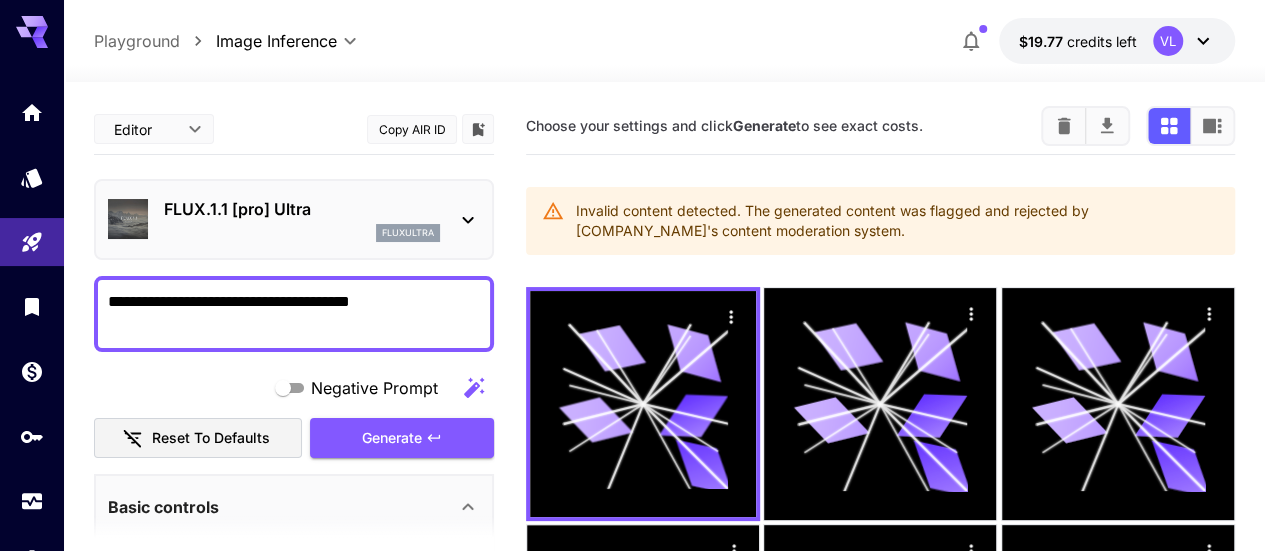 click on "**********" at bounding box center [294, 314] 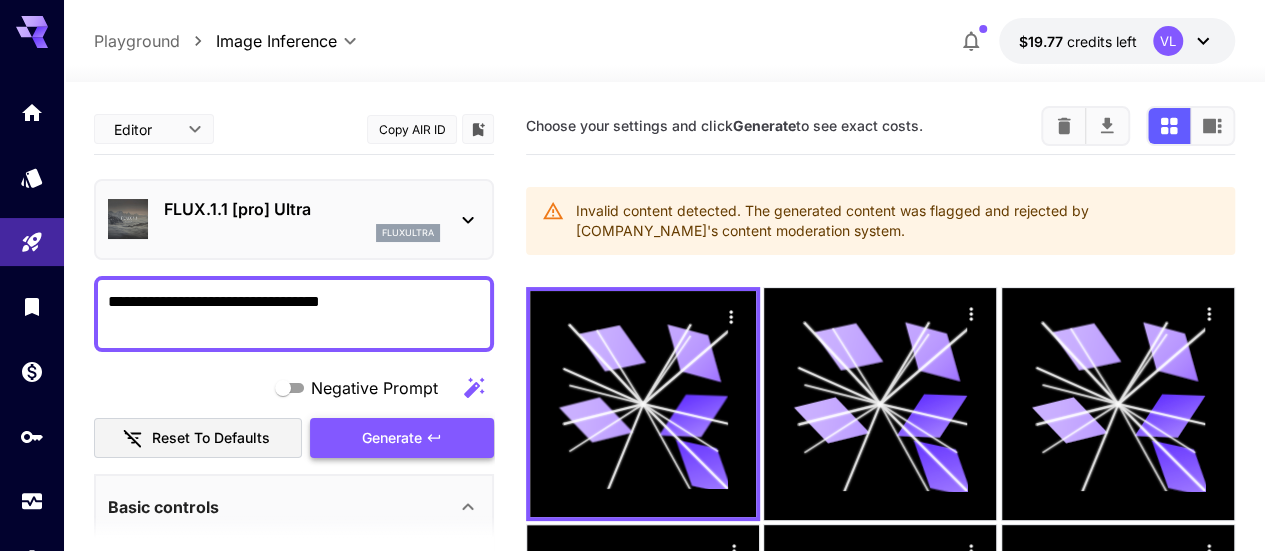 type on "**********" 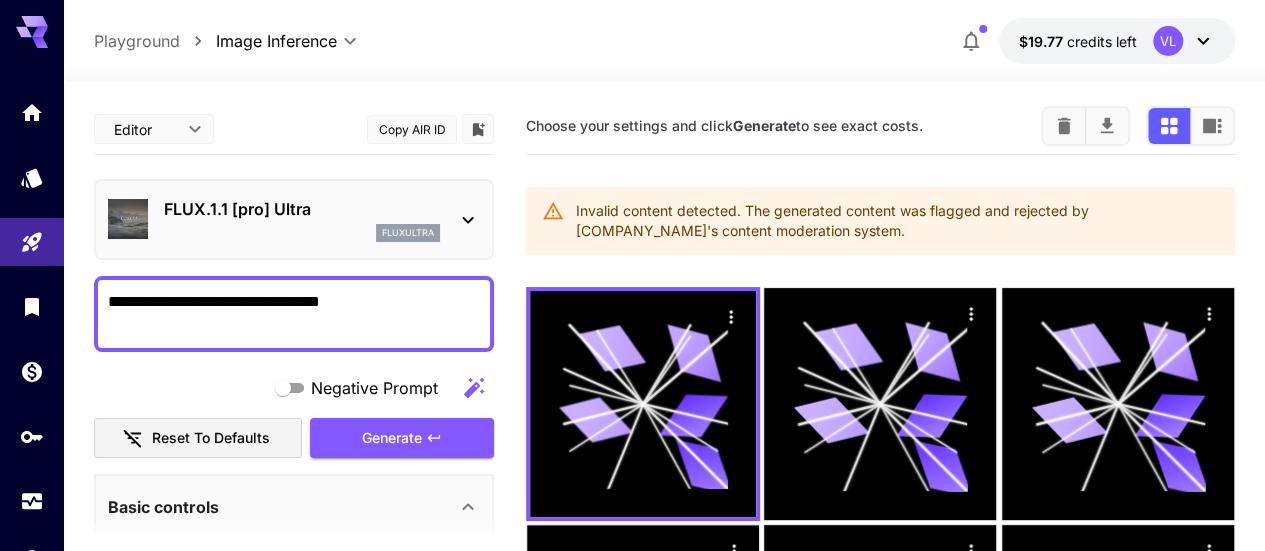 click on "**********" at bounding box center [294, 314] 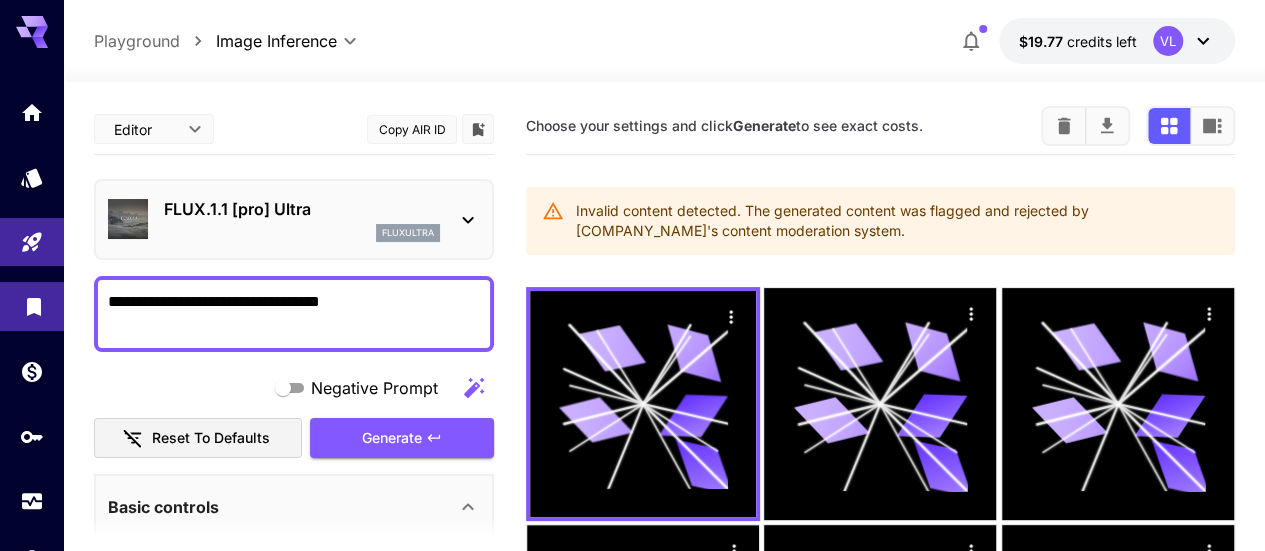drag, startPoint x: 366, startPoint y: 297, endPoint x: 0, endPoint y: 283, distance: 366.26767 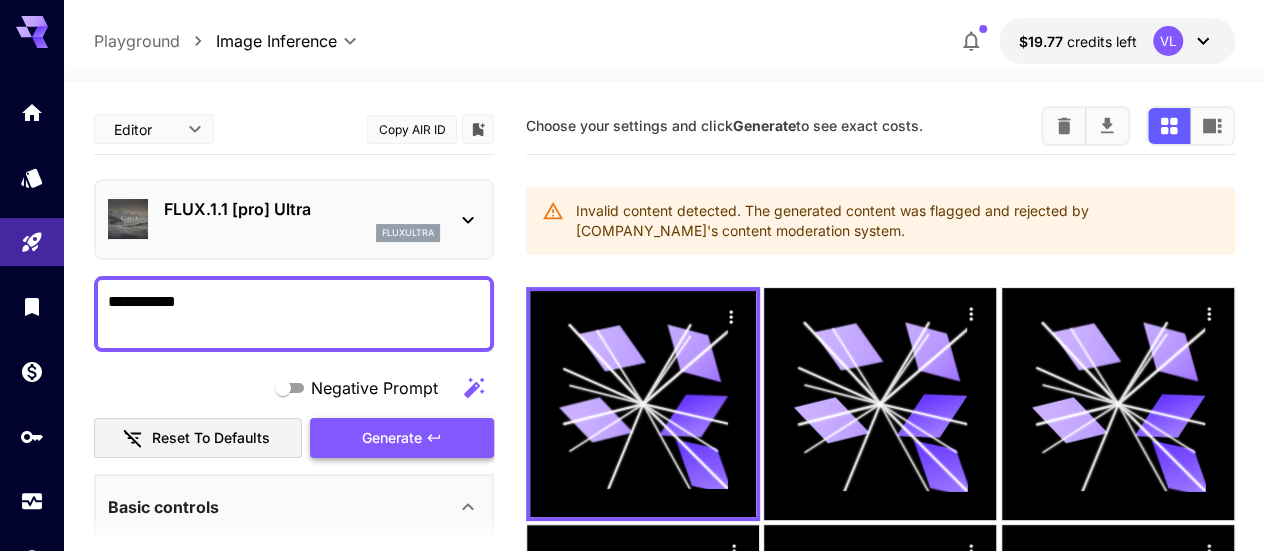 type on "**********" 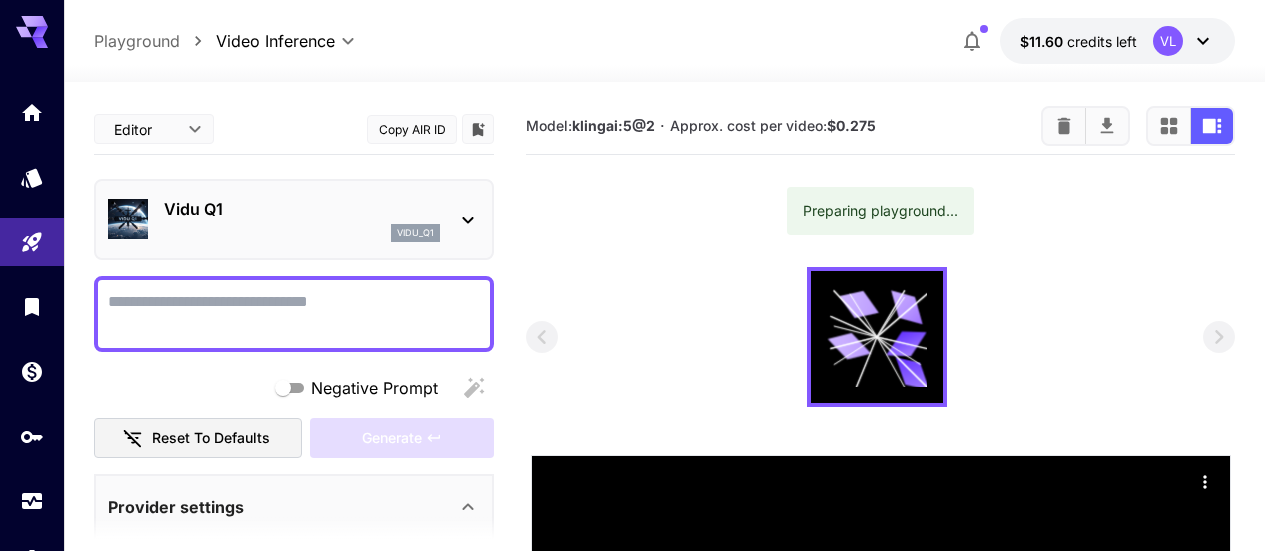 scroll, scrollTop: 0, scrollLeft: 0, axis: both 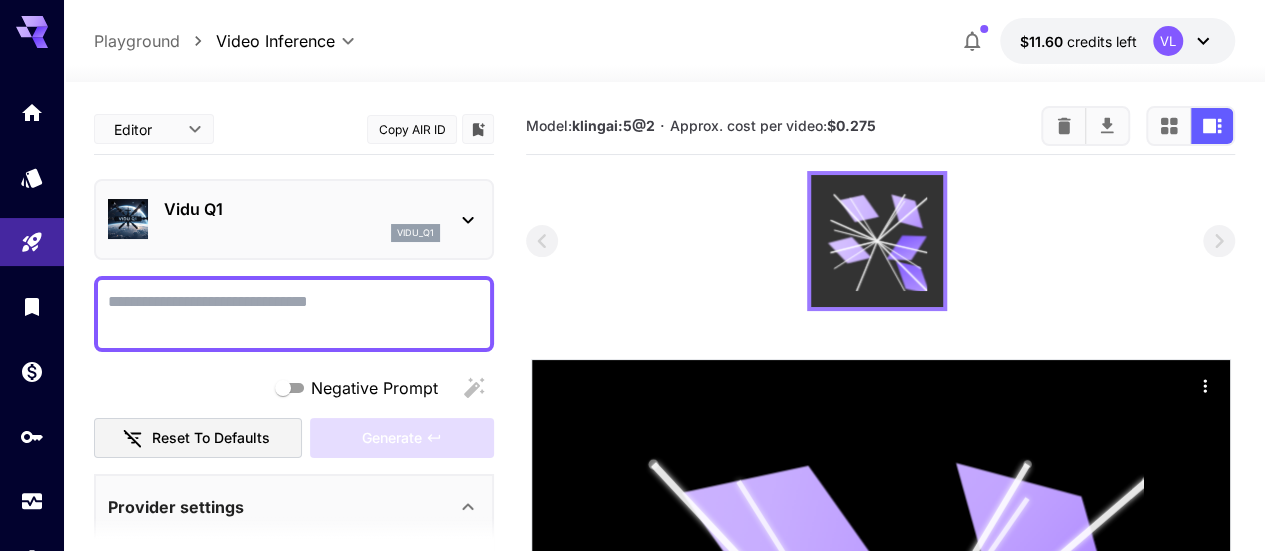 click at bounding box center [848, 250] 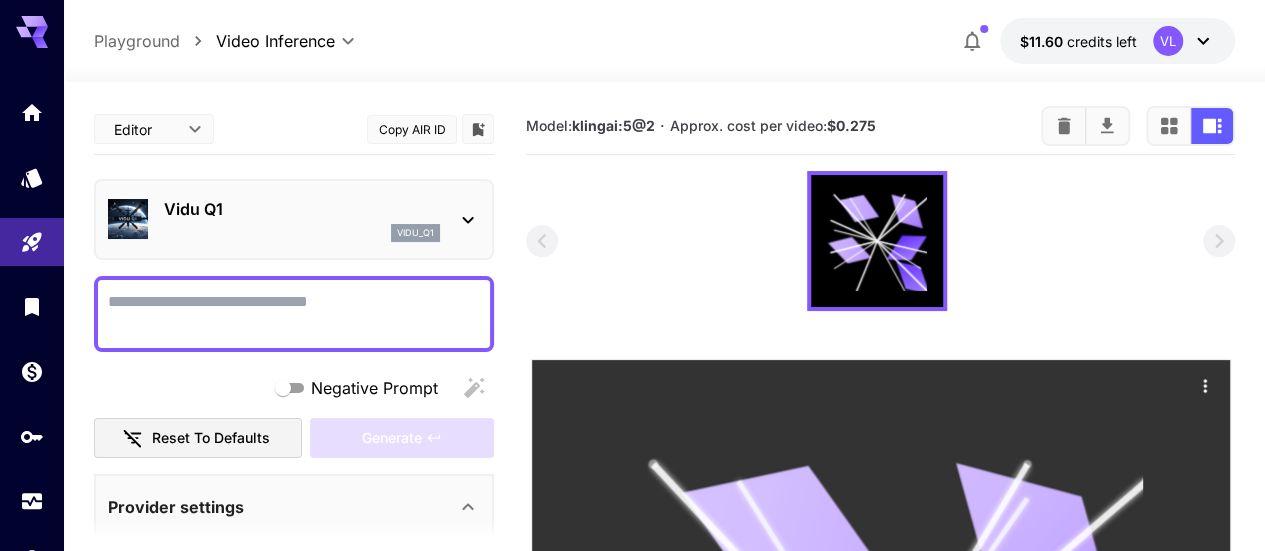 scroll, scrollTop: 16, scrollLeft: 0, axis: vertical 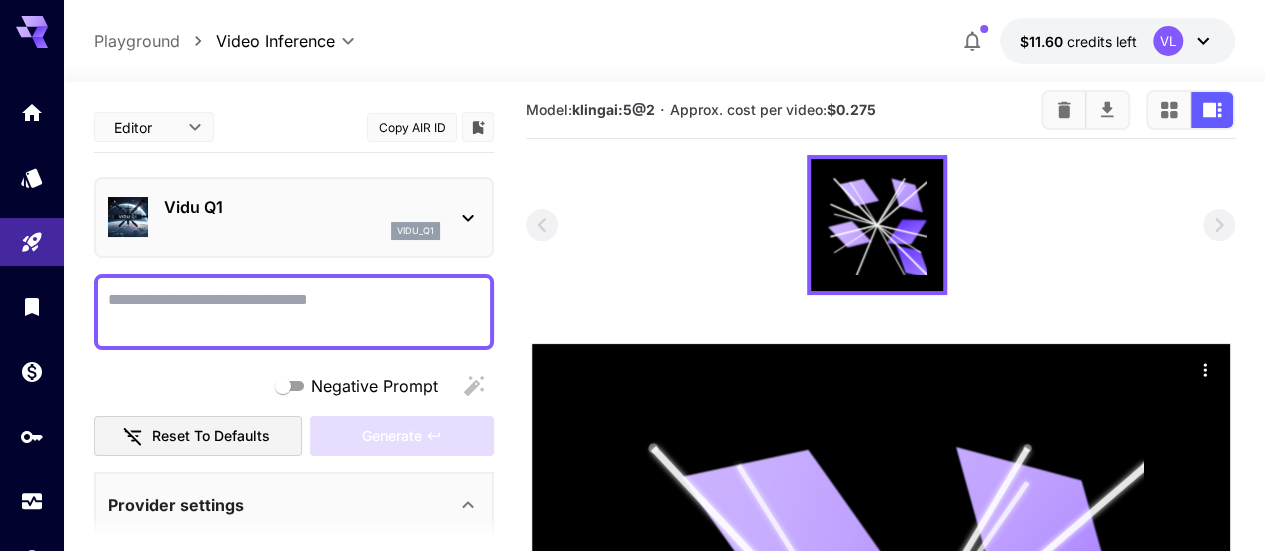 click at bounding box center [1107, 110] 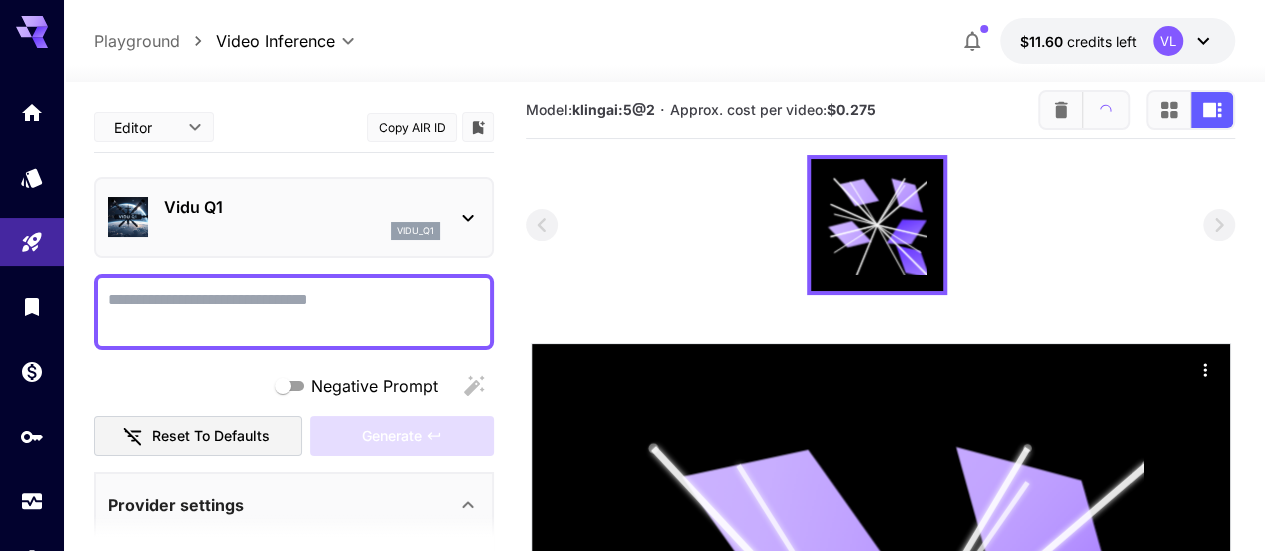 scroll, scrollTop: 0, scrollLeft: 0, axis: both 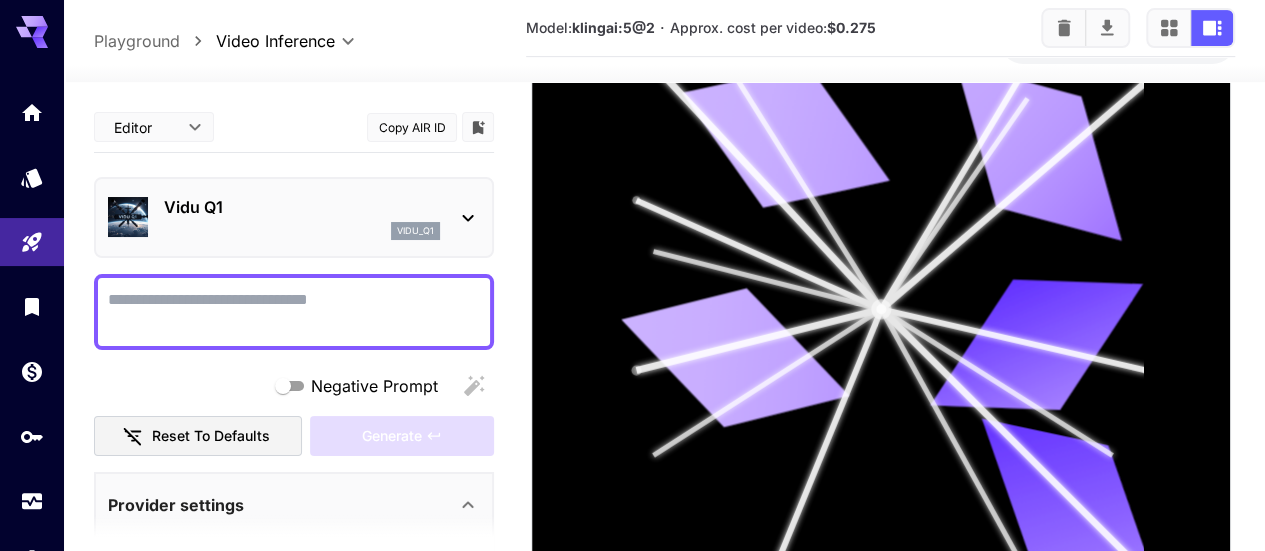 click on "vidu_q1" at bounding box center (302, 231) 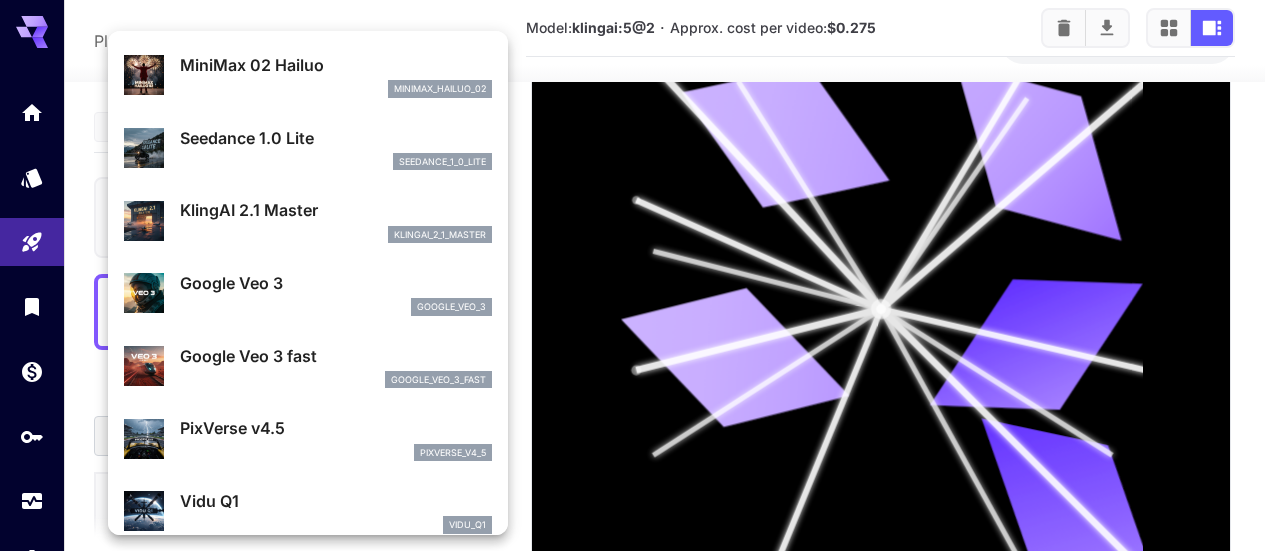 click on "KlingAI 2.1 Master klingai_2_1_master" at bounding box center (336, 75) 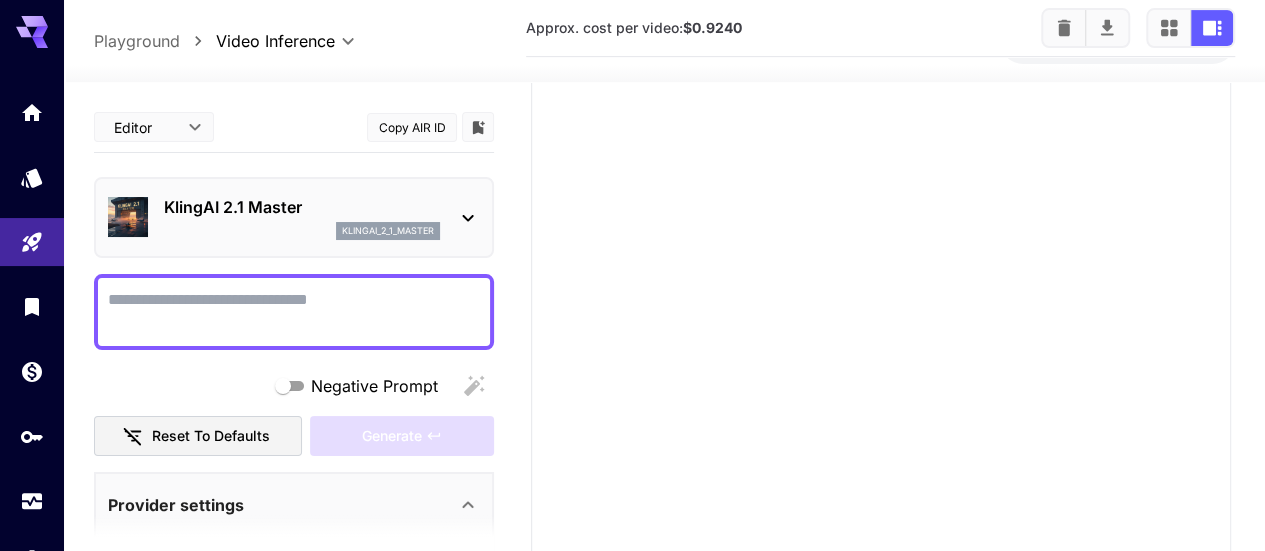 click on "klingai_2_1_master" at bounding box center (302, 231) 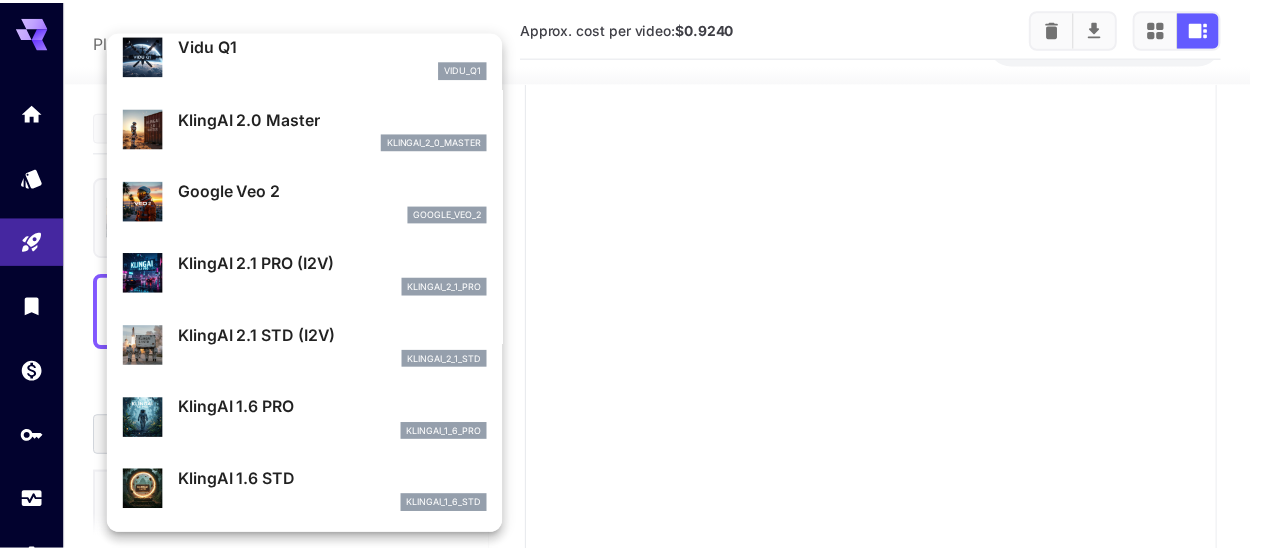 scroll, scrollTop: 501, scrollLeft: 0, axis: vertical 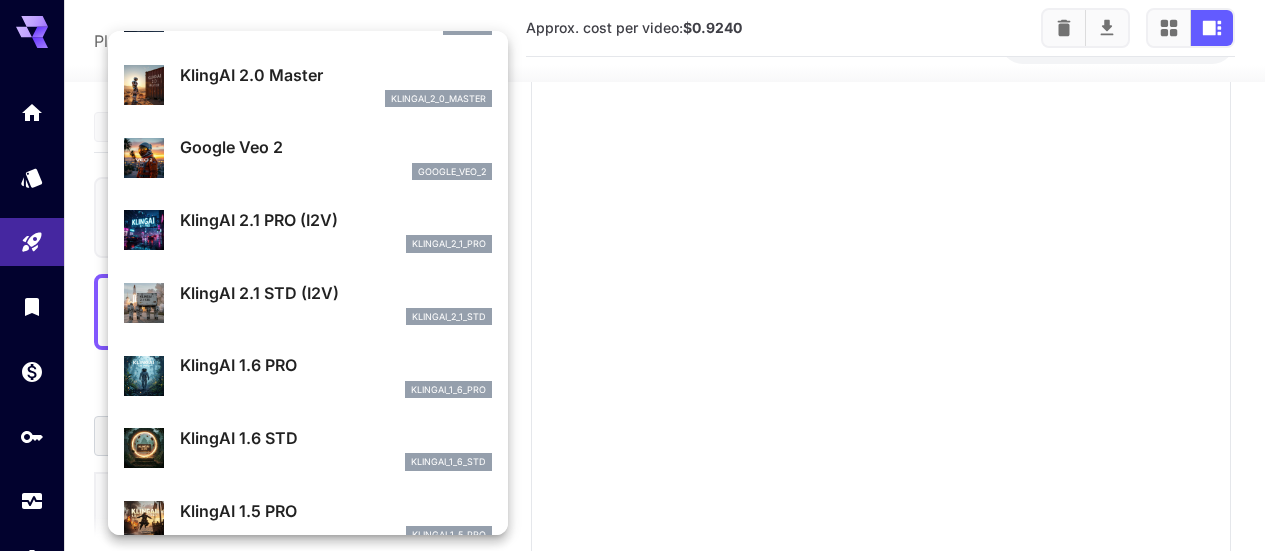 click at bounding box center (640, 275) 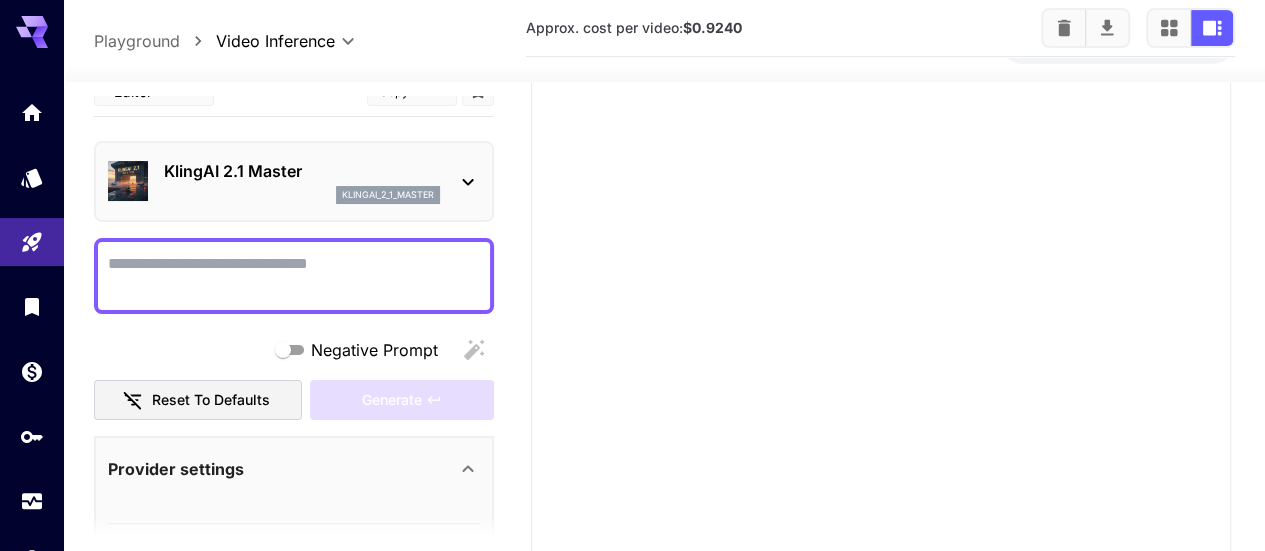 scroll, scrollTop: 0, scrollLeft: 0, axis: both 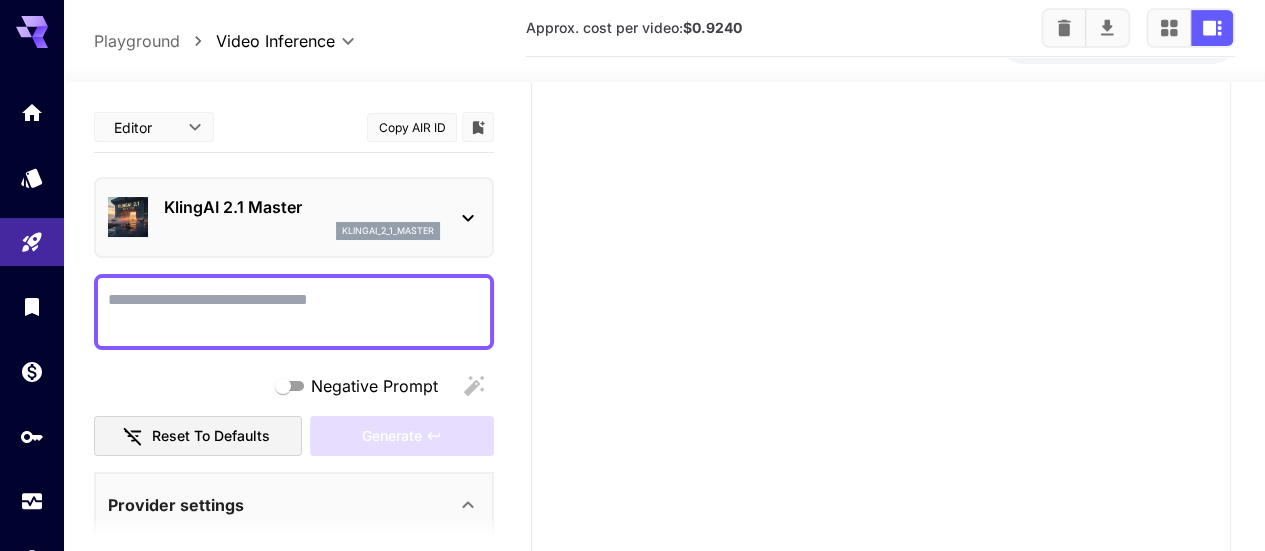 click on "Negative Prompt" at bounding box center (294, 312) 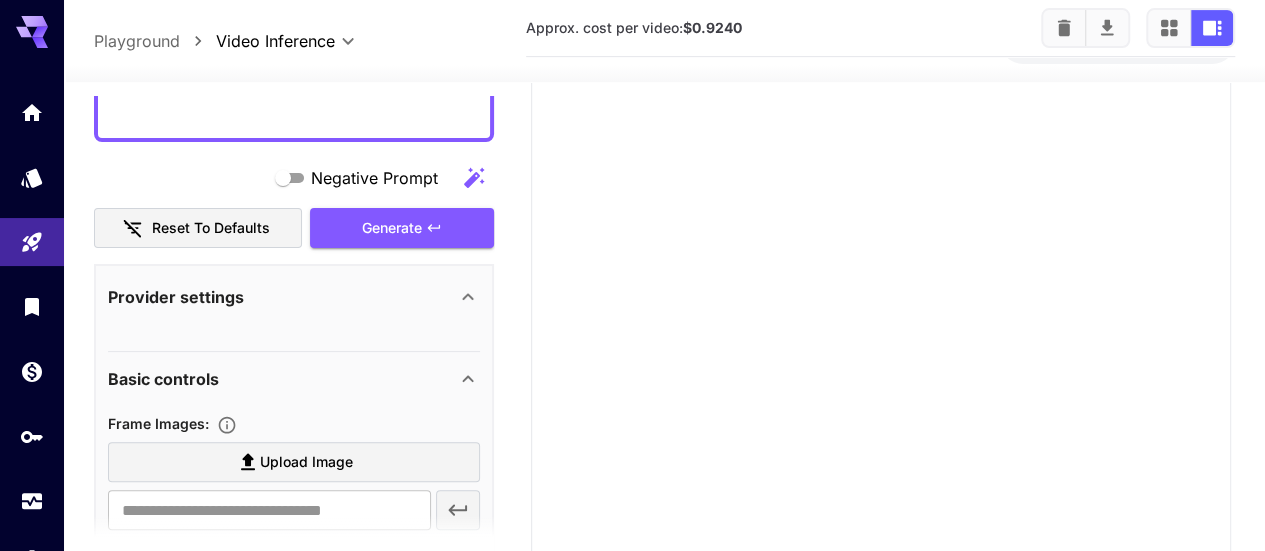 scroll, scrollTop: 400, scrollLeft: 0, axis: vertical 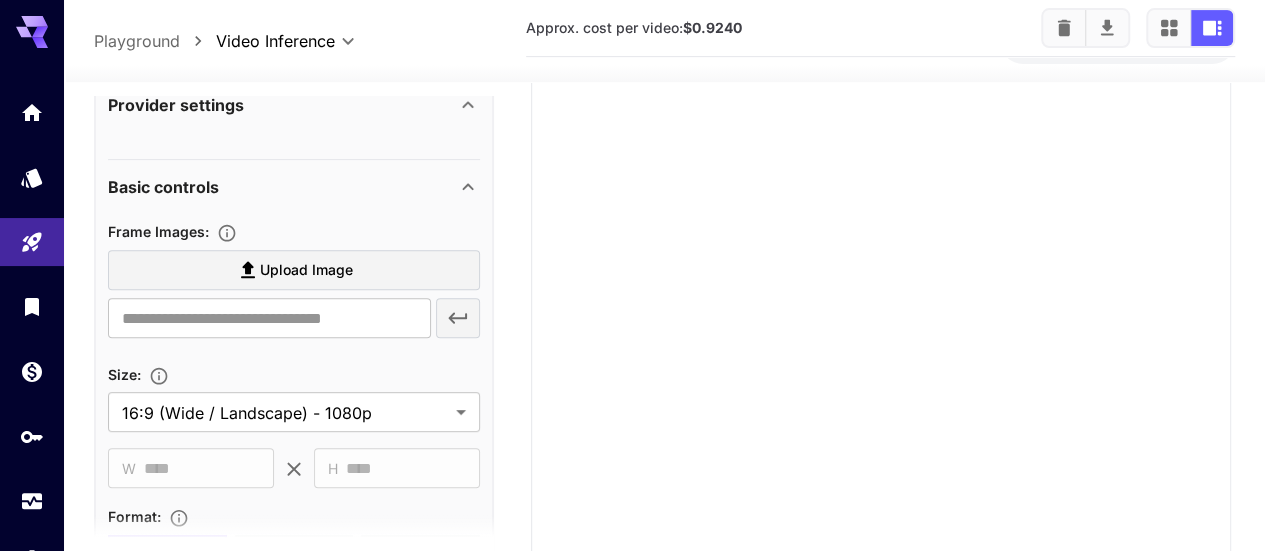 type on "**********" 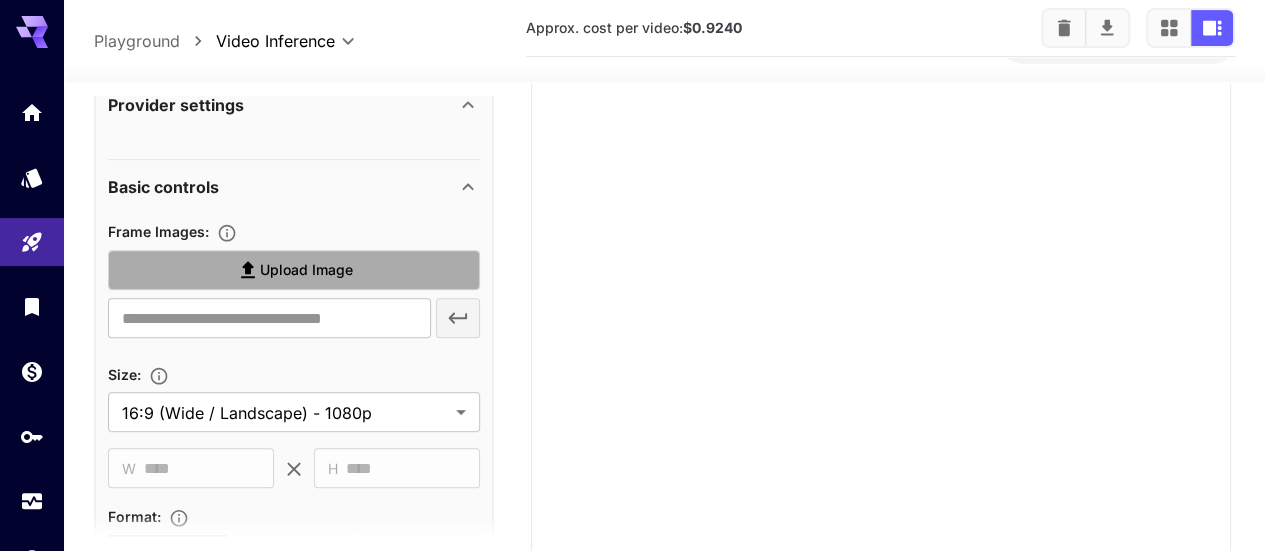 click on "Upload Image" at bounding box center [294, 270] 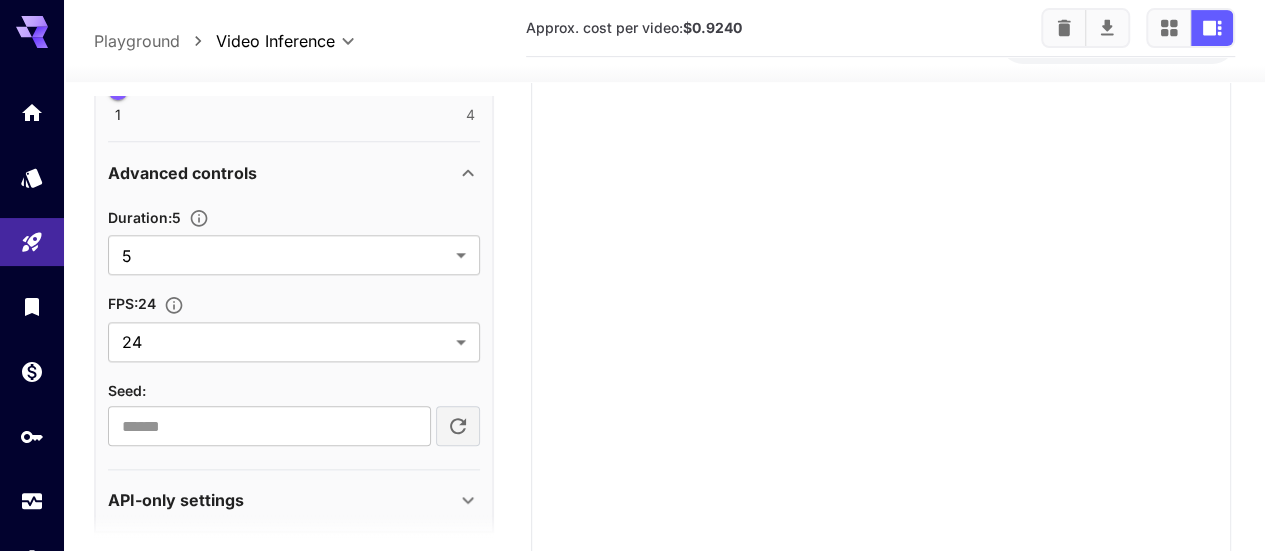 scroll, scrollTop: 1031, scrollLeft: 0, axis: vertical 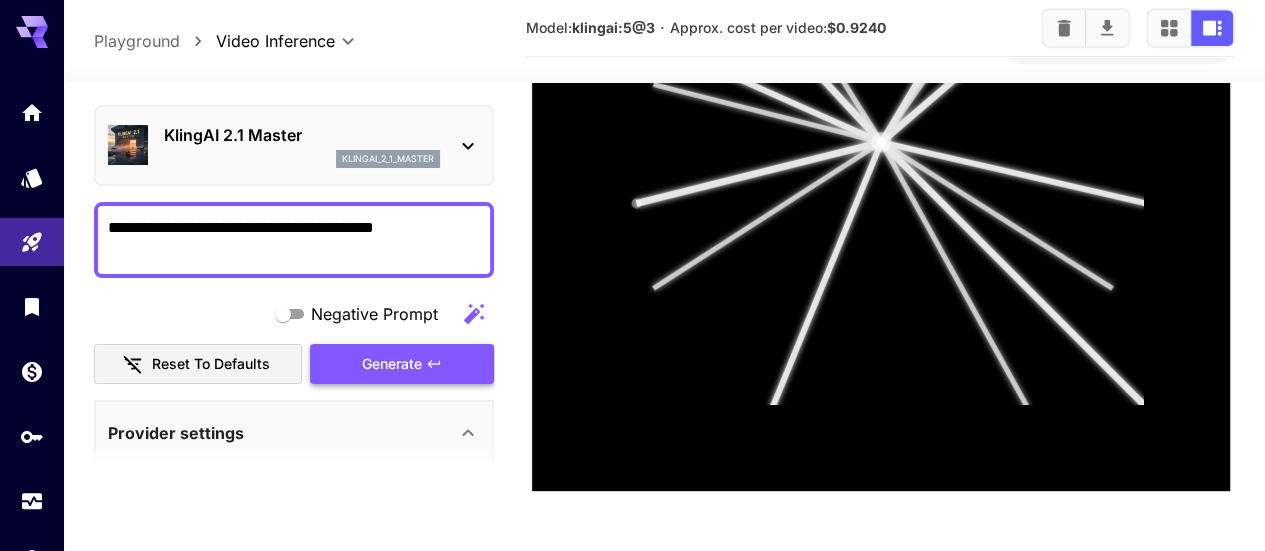 click at bounding box center [881, 142] 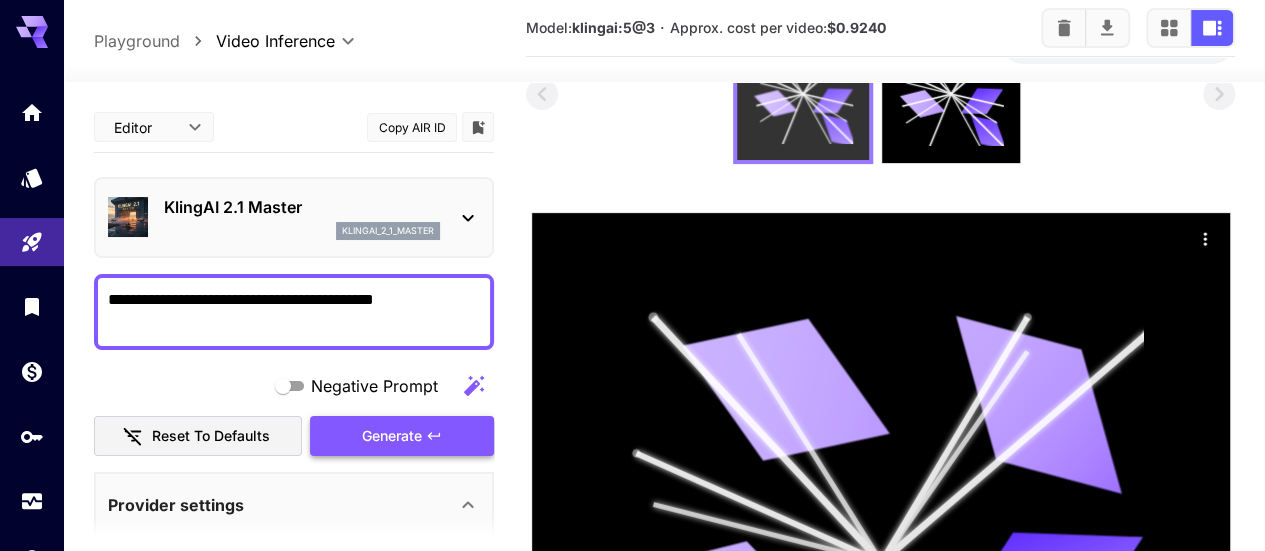 scroll, scrollTop: 75, scrollLeft: 0, axis: vertical 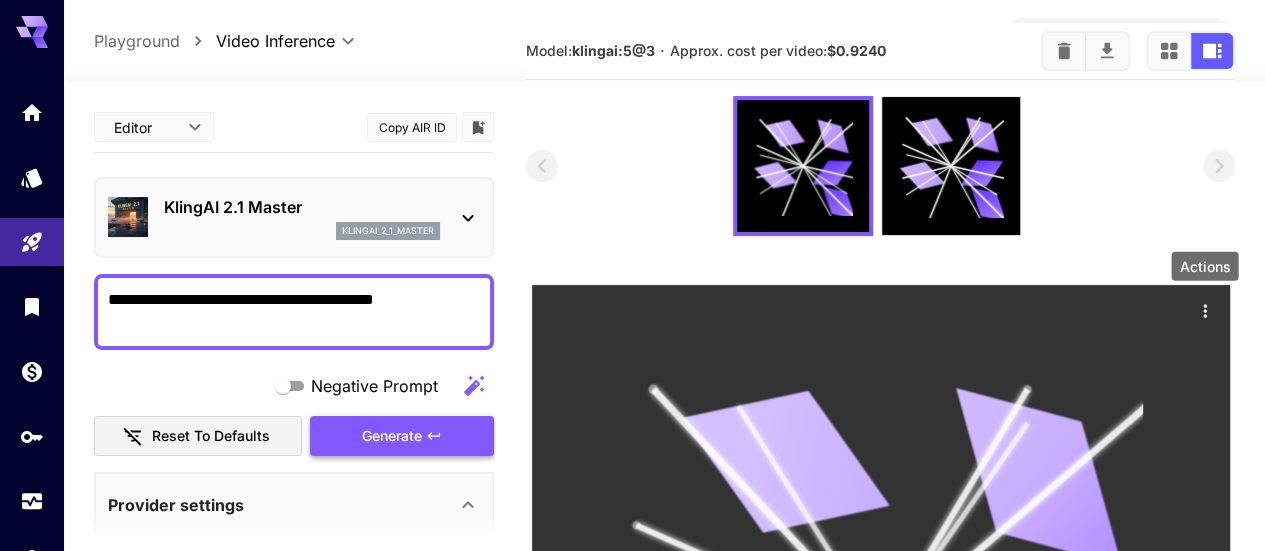 click at bounding box center (1205, 311) 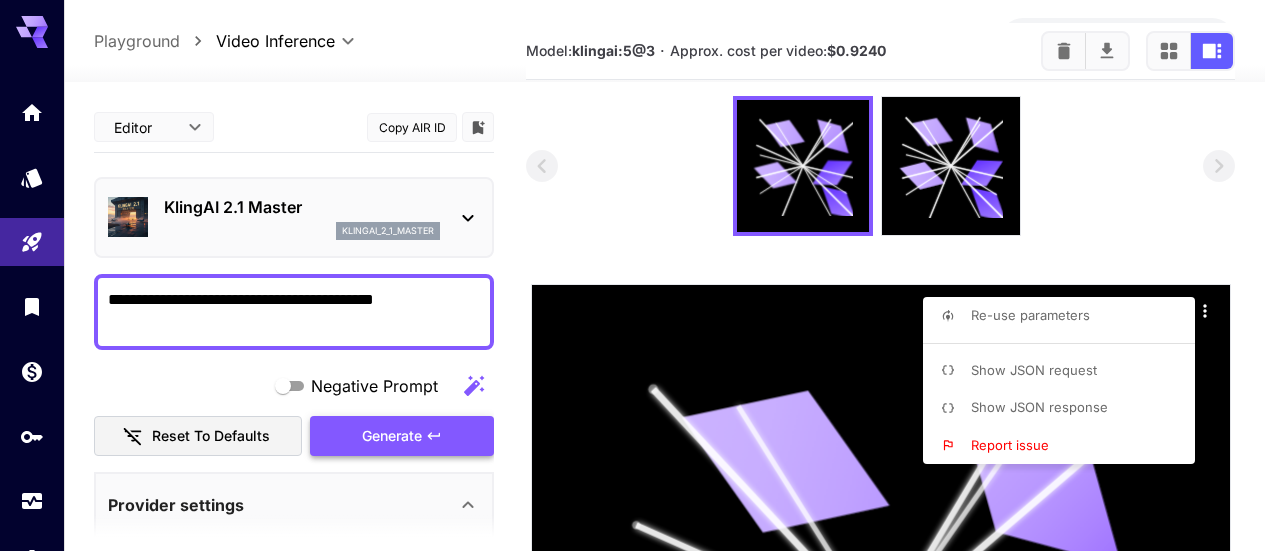 click at bounding box center (640, 275) 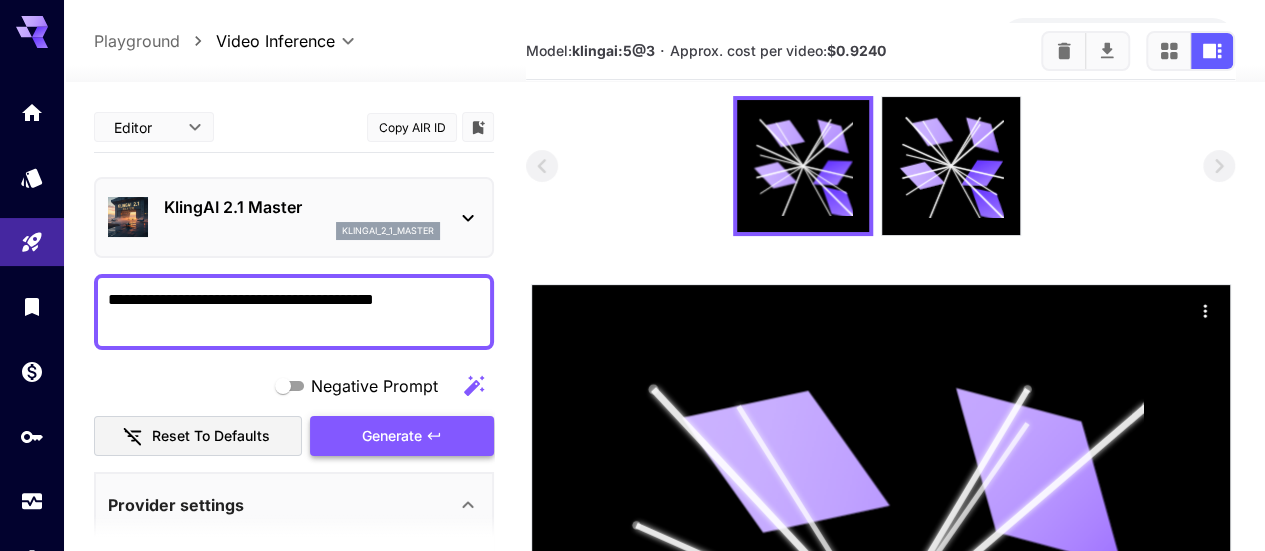 click on "KlingAI 2.1 Master klingai_2_1_master" at bounding box center (302, 217) 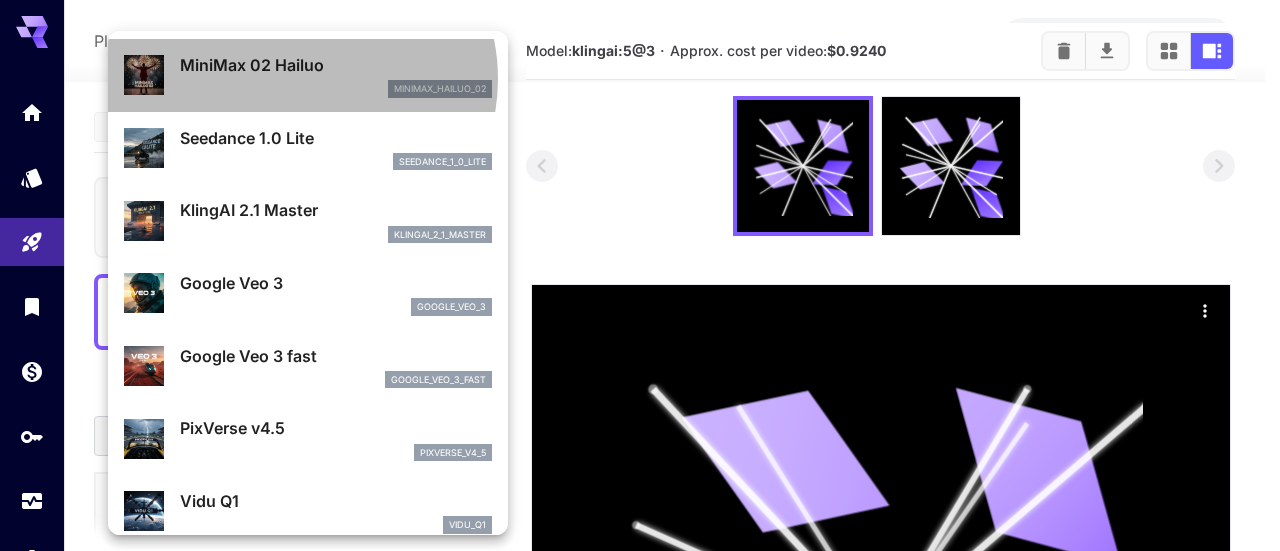 click on "minimax_hailuo_02" at bounding box center (336, 89) 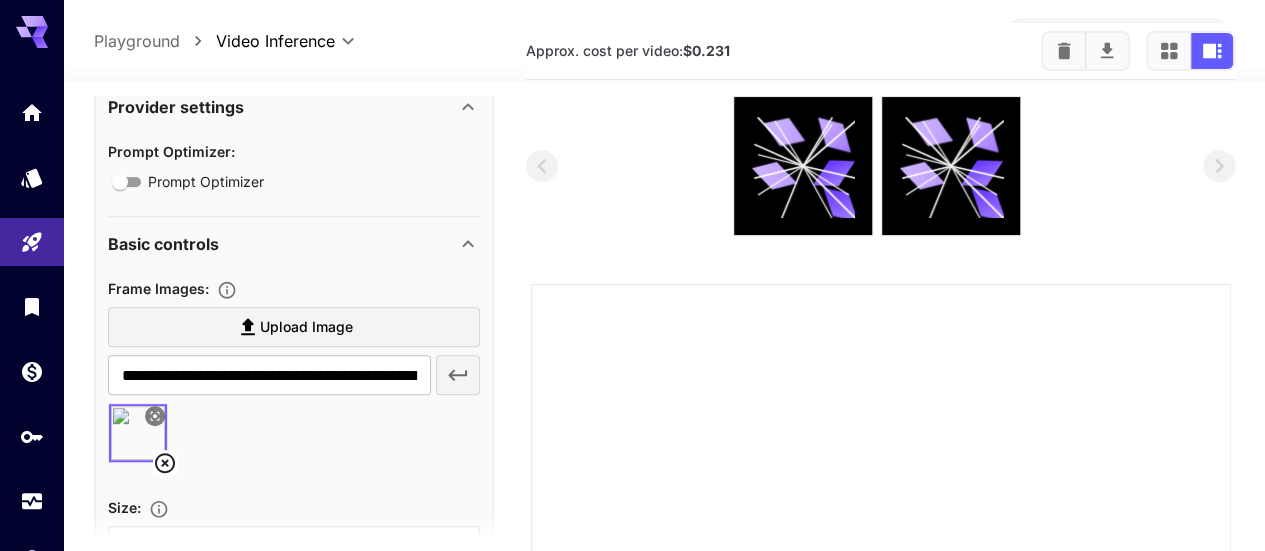 scroll, scrollTop: 104, scrollLeft: 0, axis: vertical 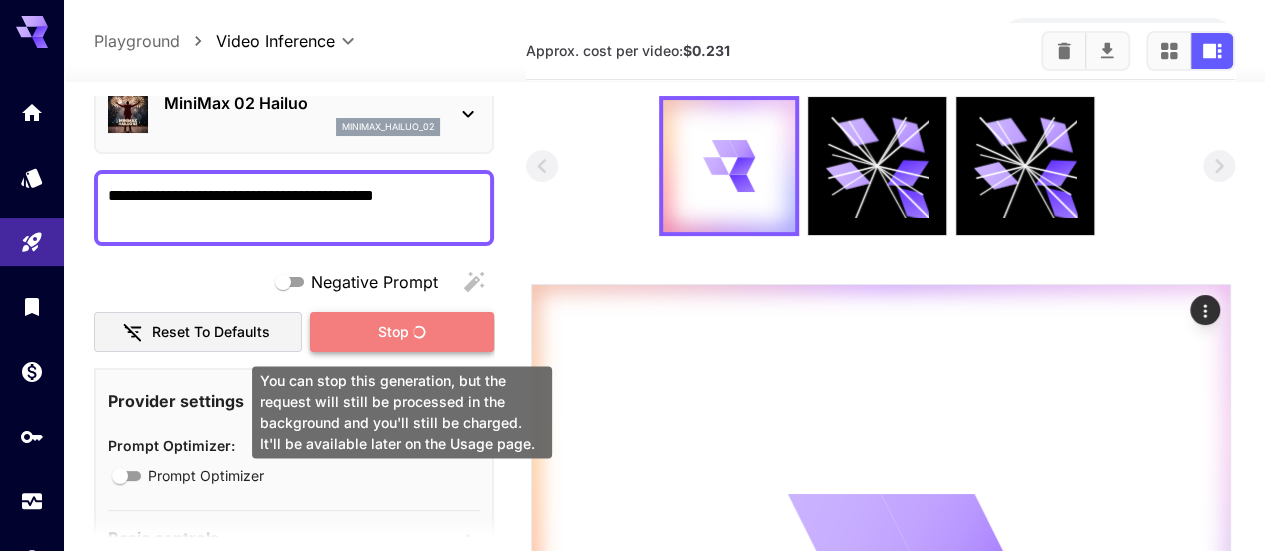 click on "Stop" at bounding box center [392, 332] 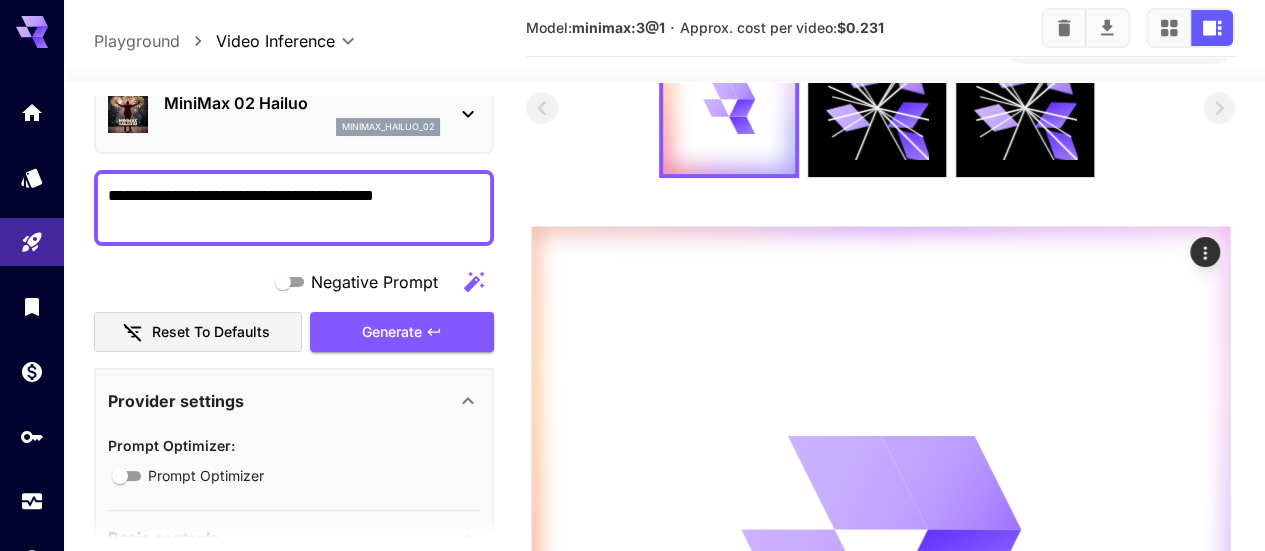 scroll, scrollTop: 128, scrollLeft: 0, axis: vertical 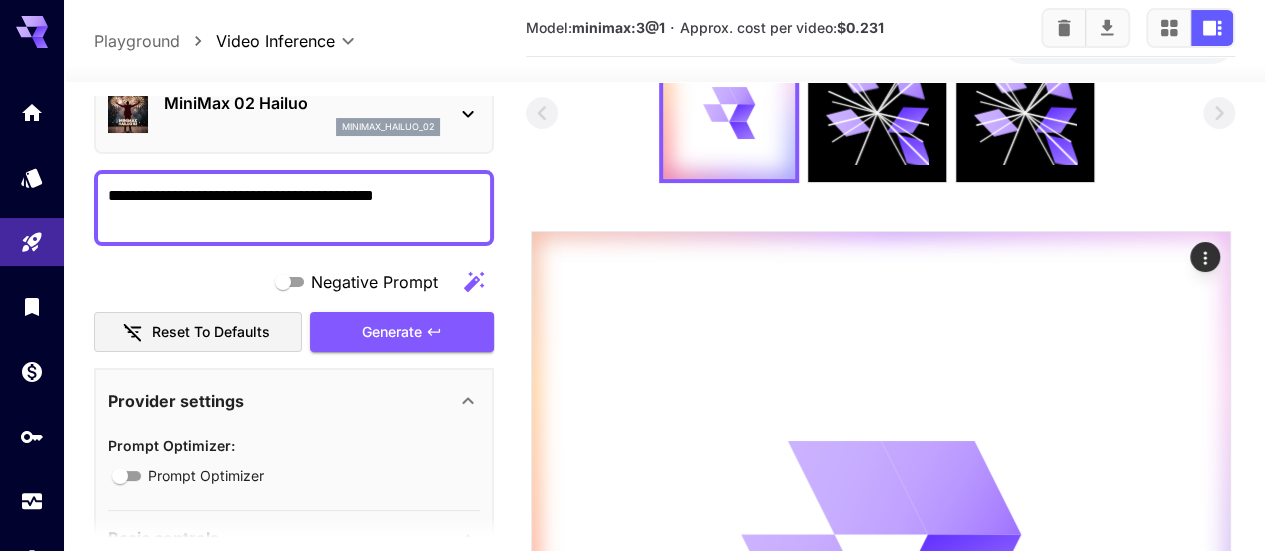 type 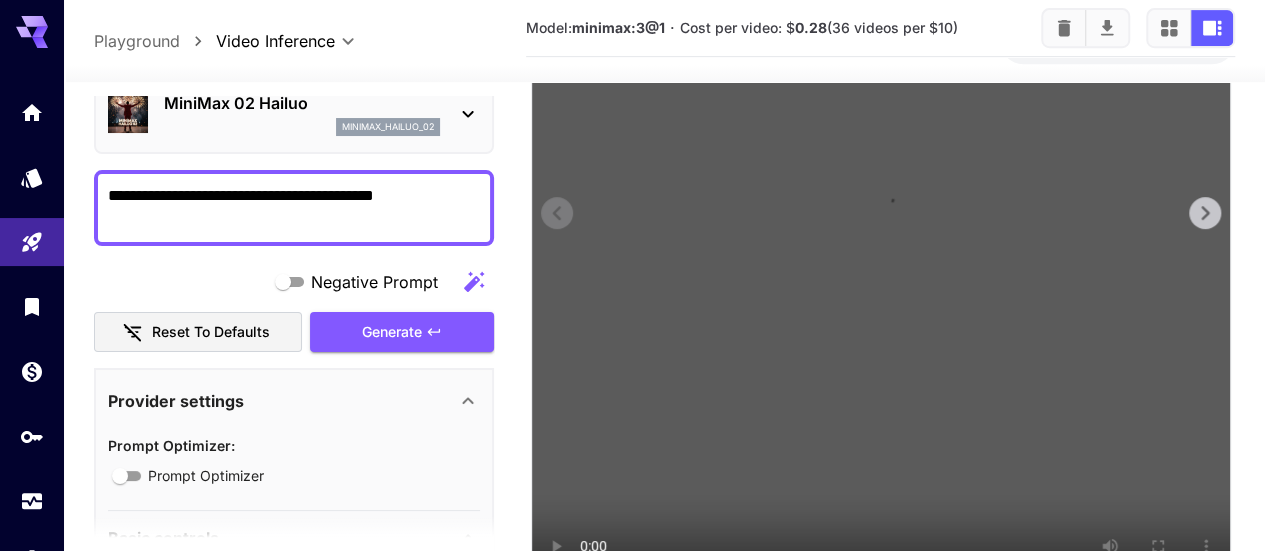 scroll, scrollTop: 567, scrollLeft: 0, axis: vertical 